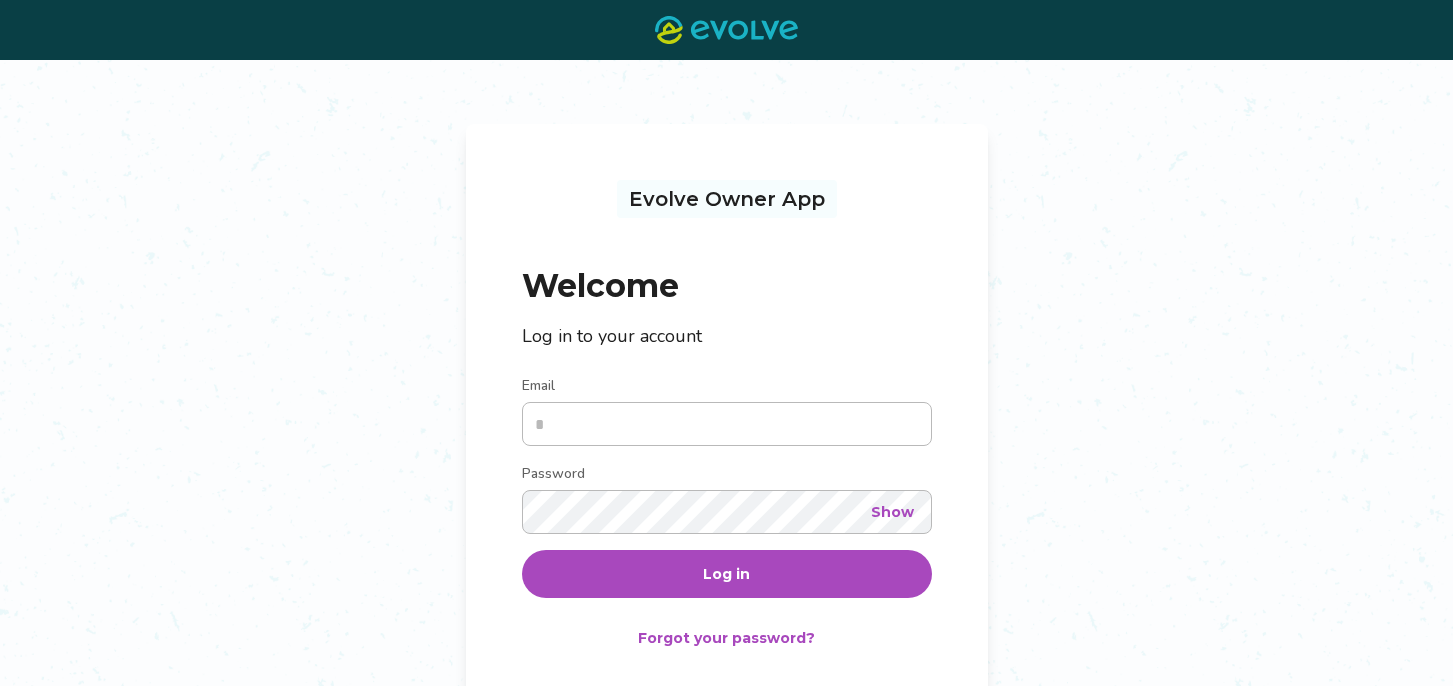 scroll, scrollTop: 0, scrollLeft: 0, axis: both 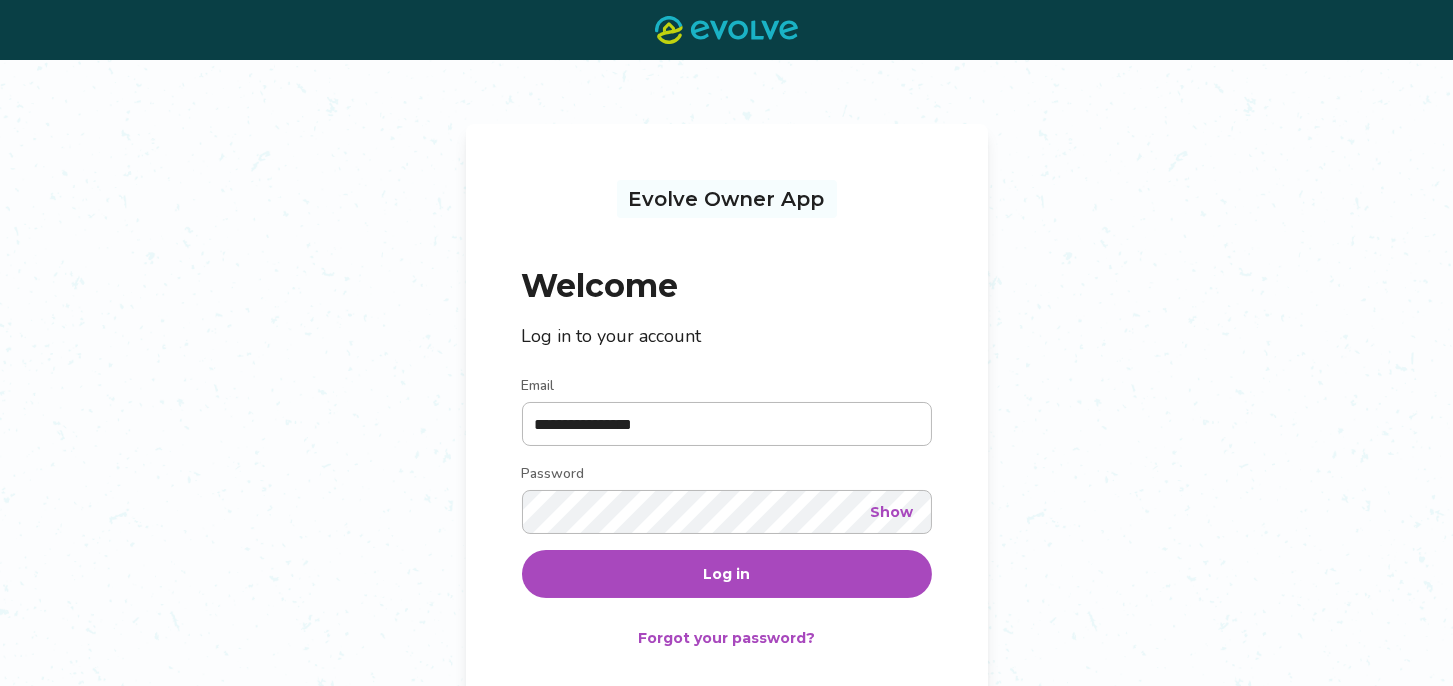 type on "**********" 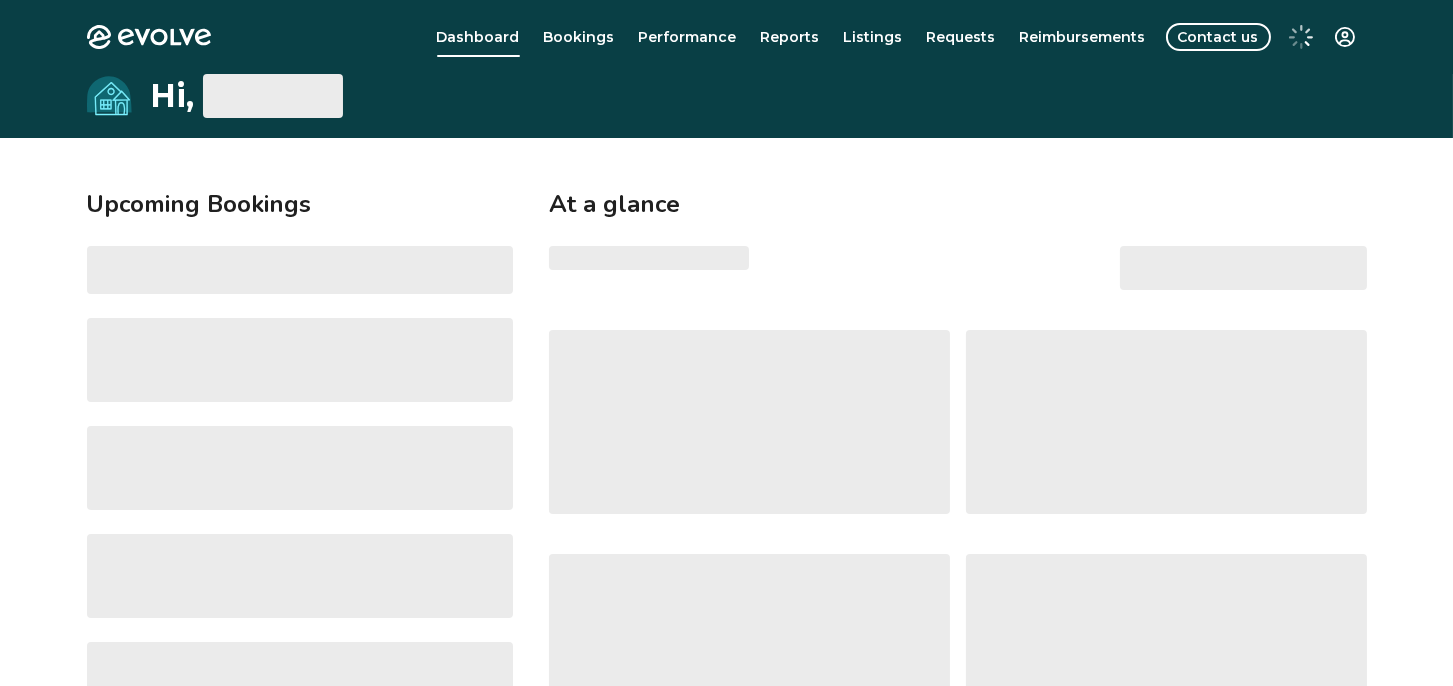 select on "******" 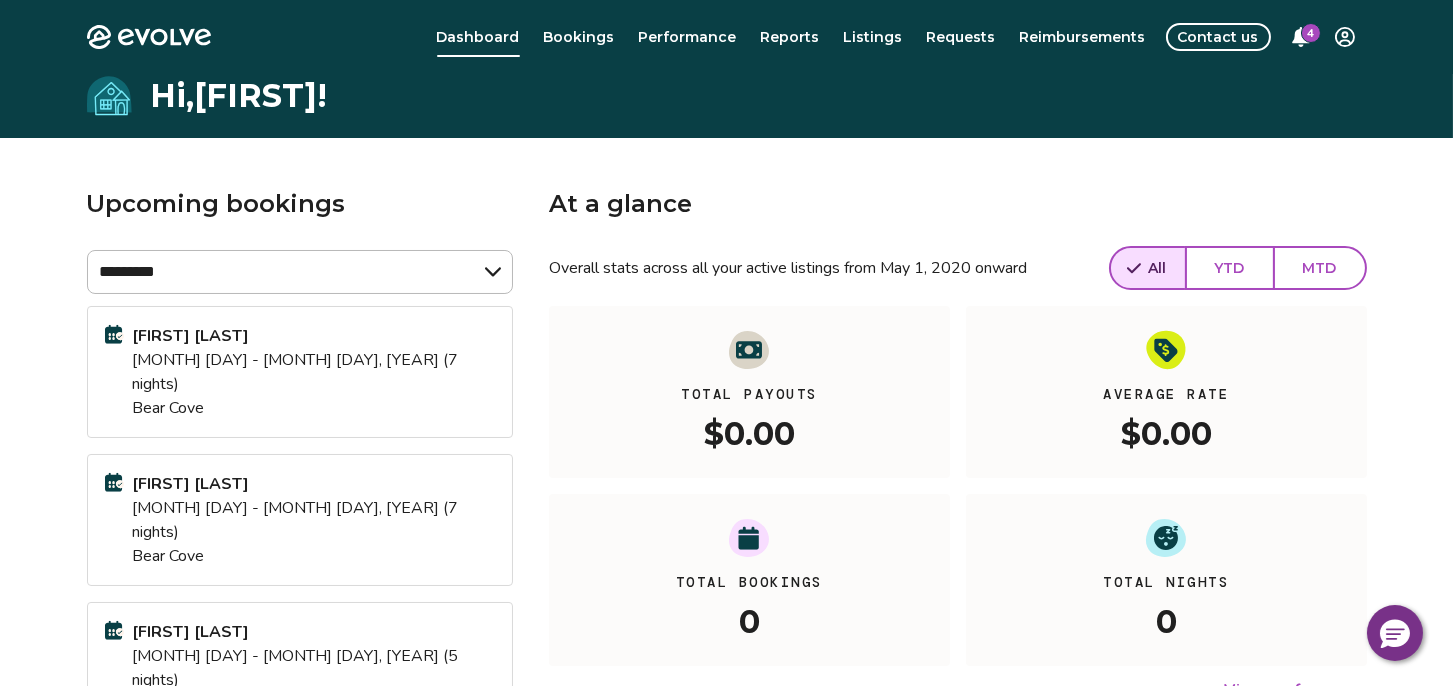 click on "Bear Cove" at bounding box center (313, 408) 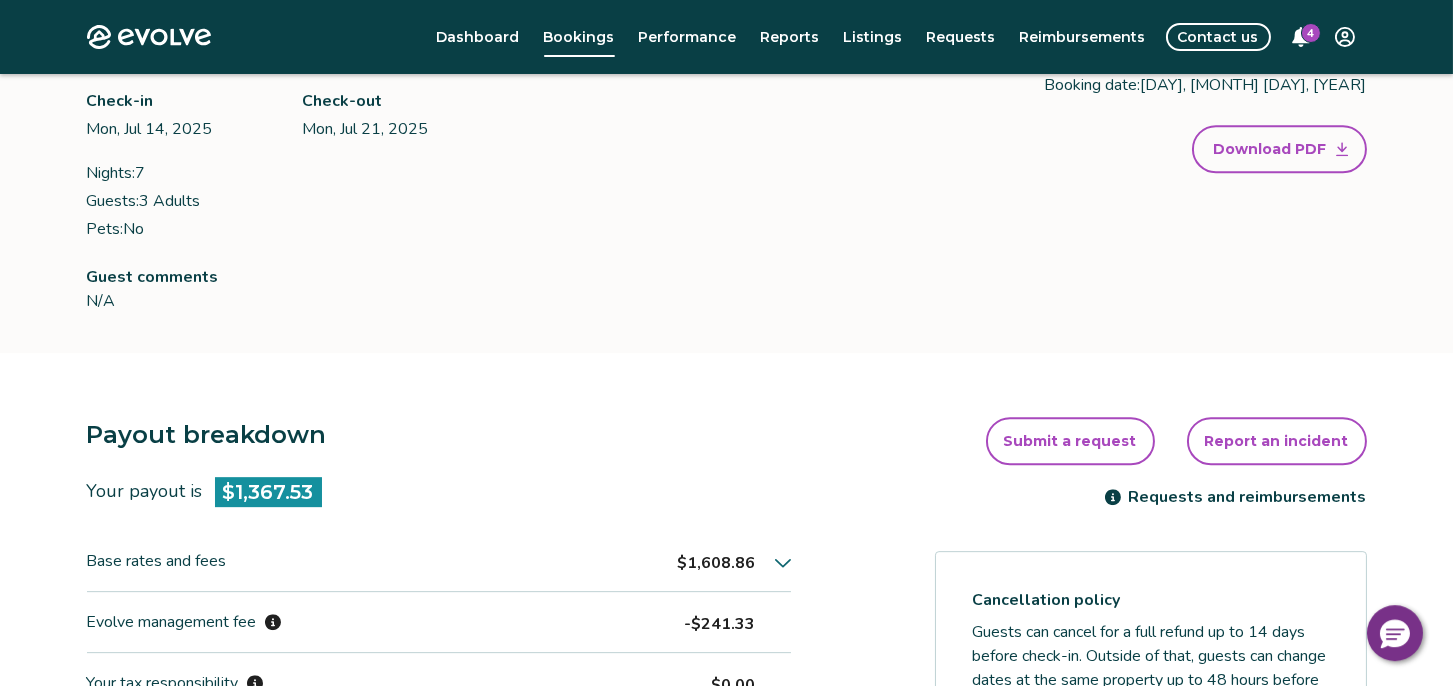 scroll, scrollTop: 310, scrollLeft: 0, axis: vertical 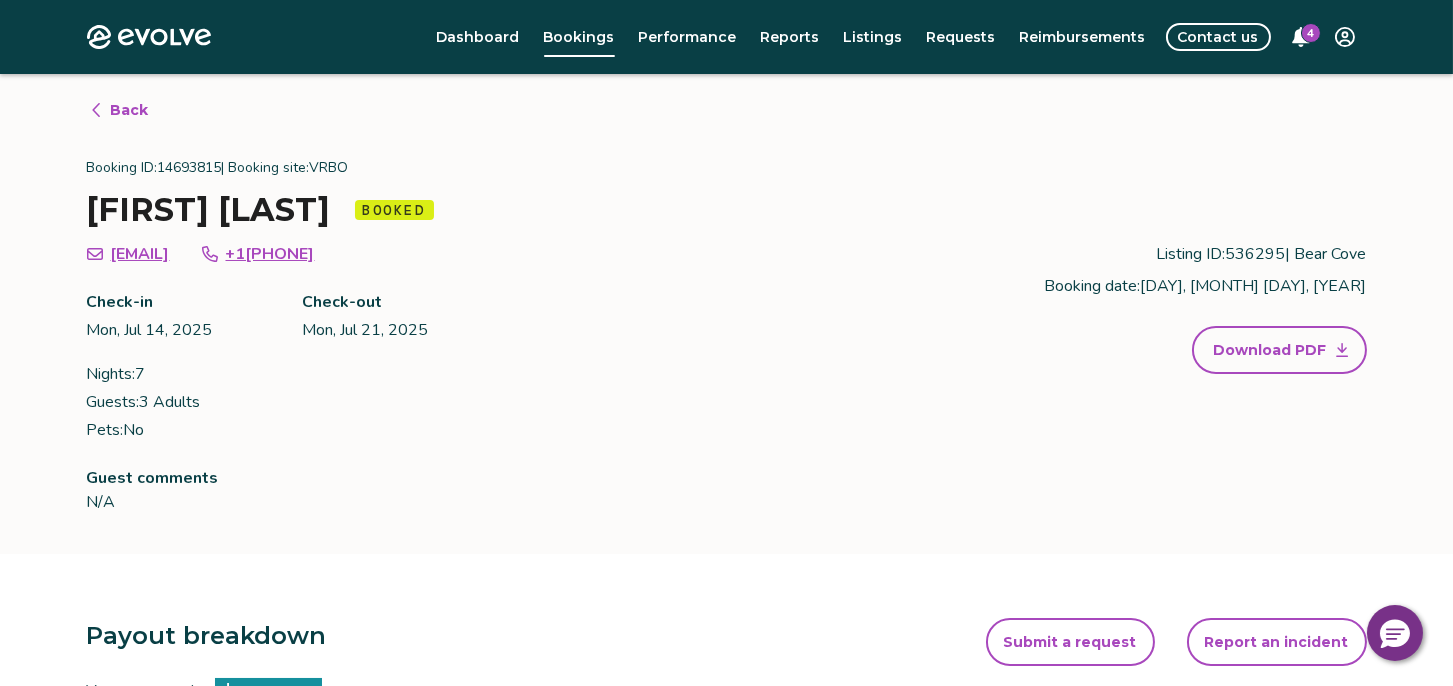 select on "******" 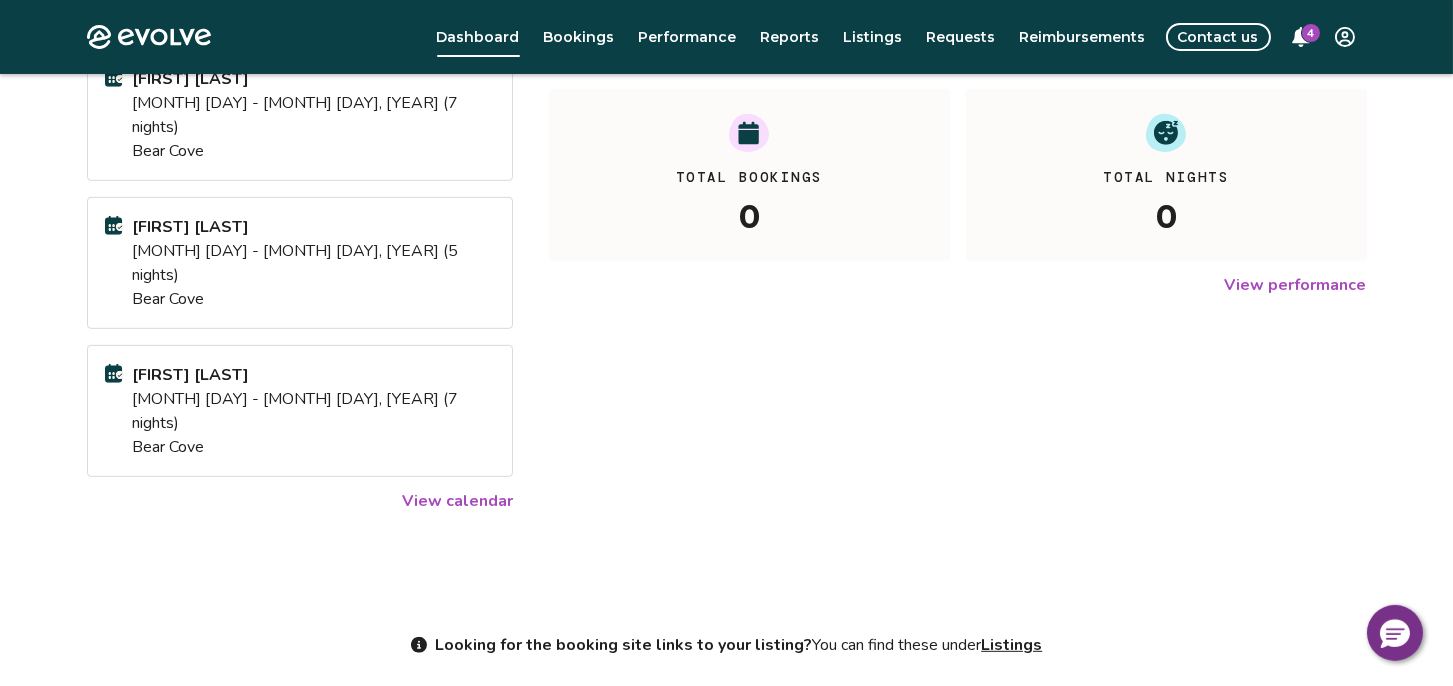 scroll, scrollTop: 437, scrollLeft: 0, axis: vertical 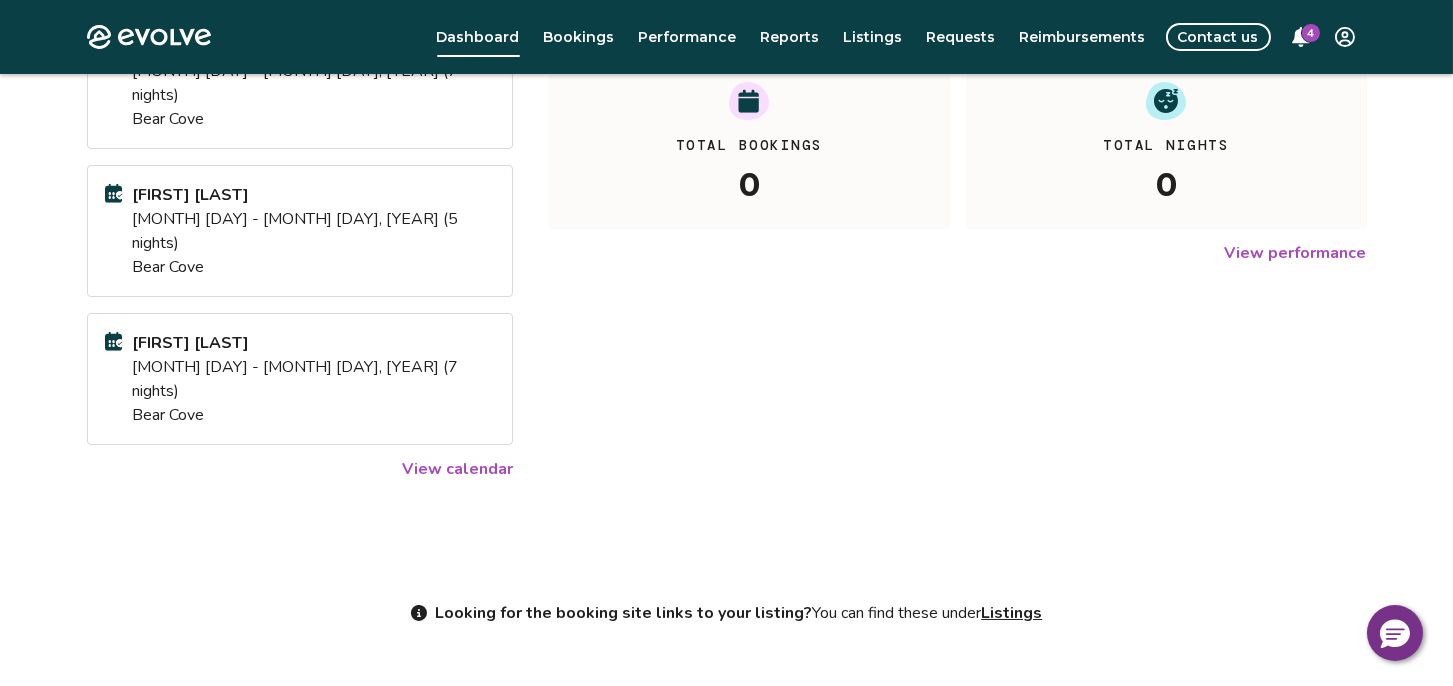 click on "View calendar" at bounding box center (457, 469) 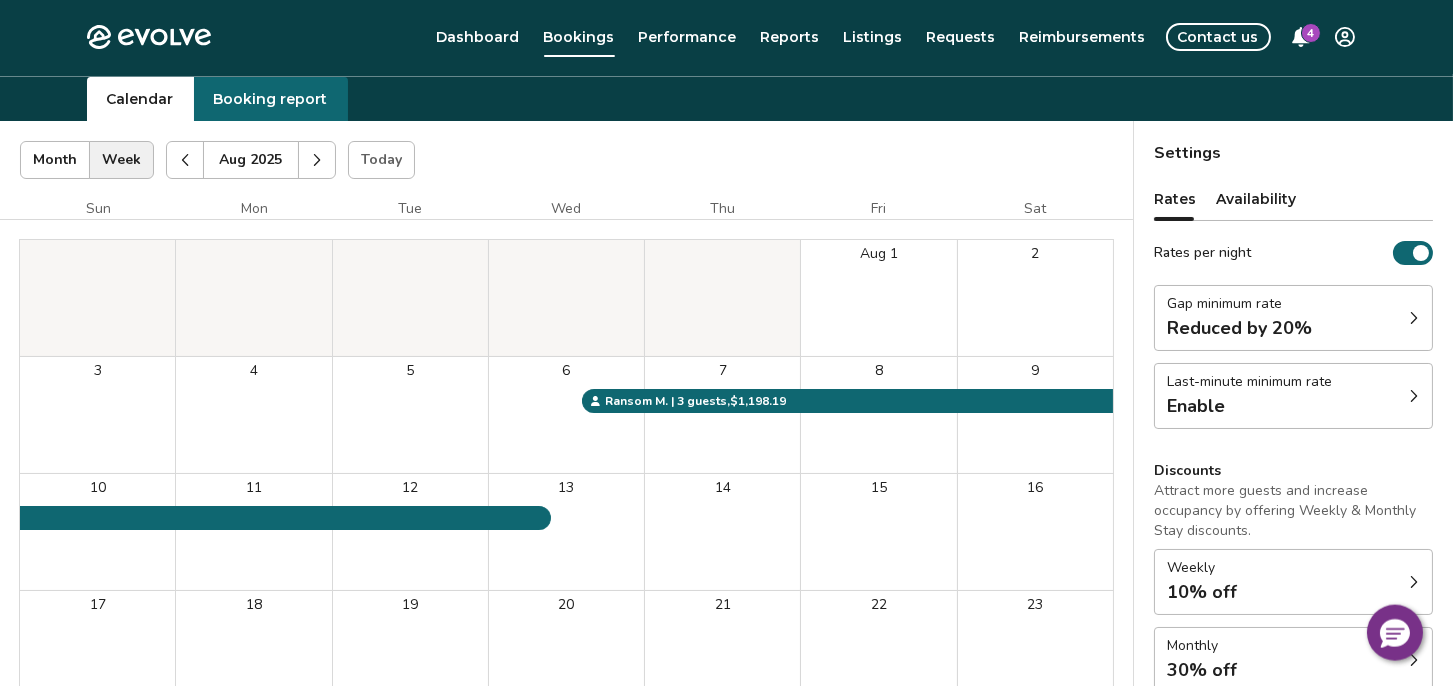 scroll, scrollTop: 0, scrollLeft: 0, axis: both 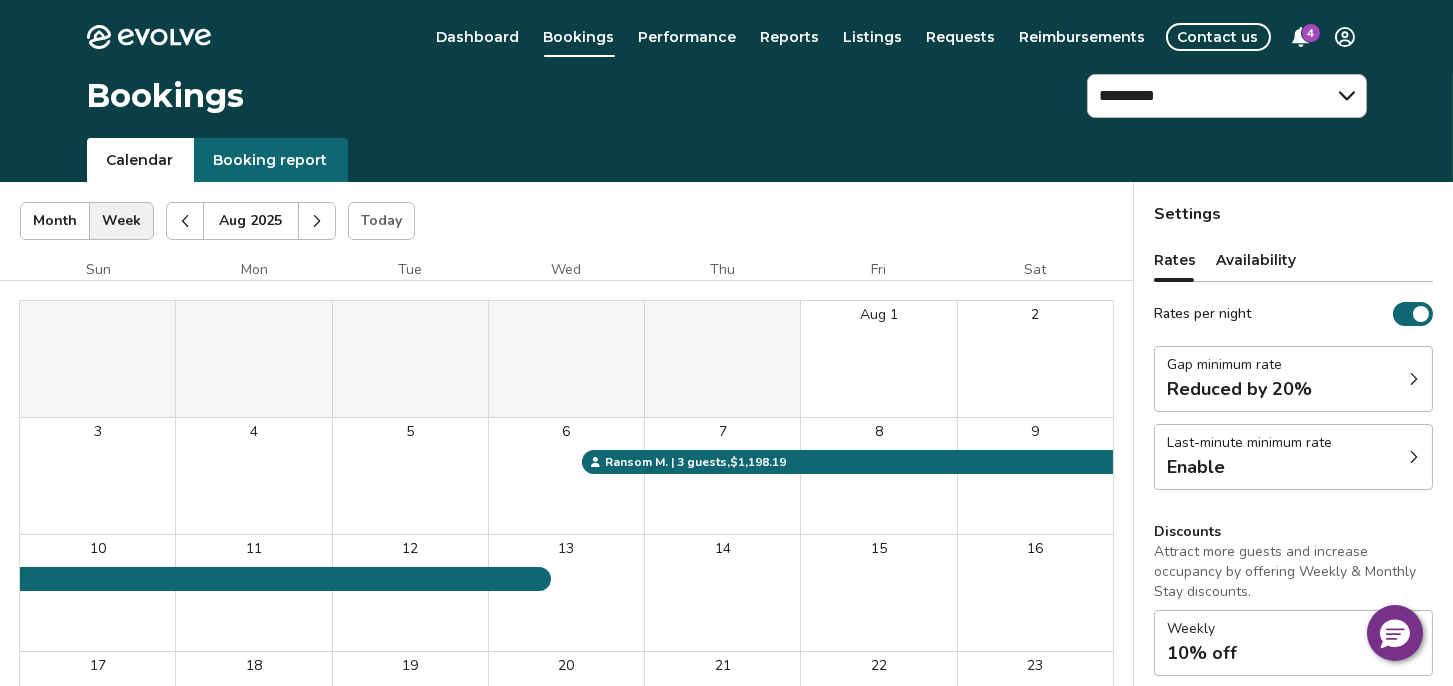 click 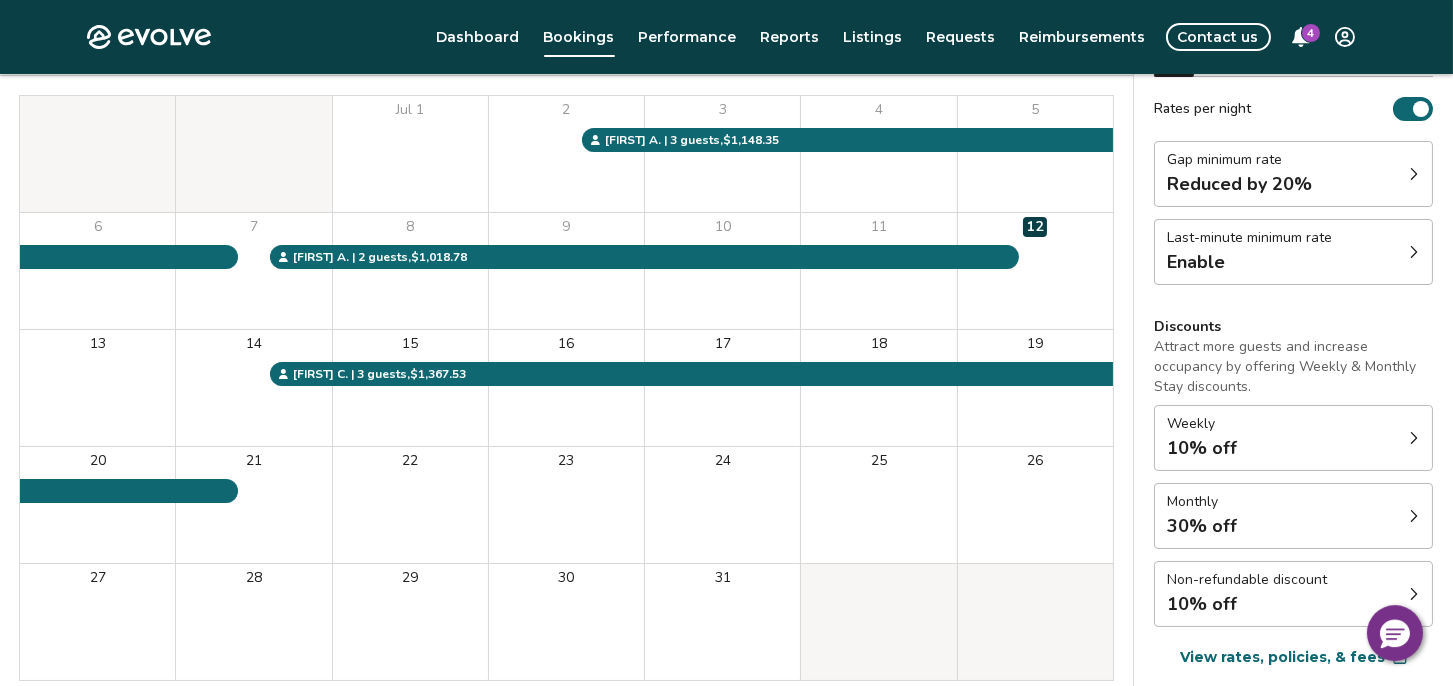 scroll, scrollTop: 206, scrollLeft: 0, axis: vertical 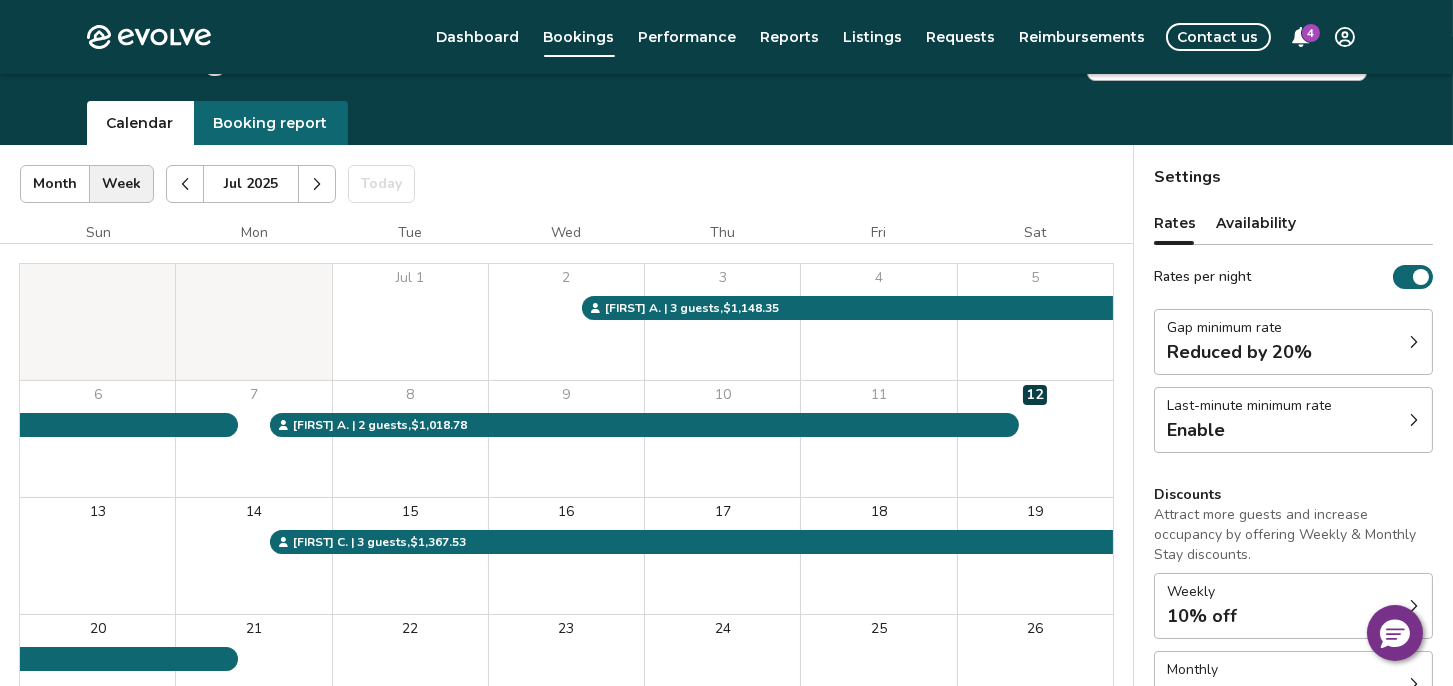 click 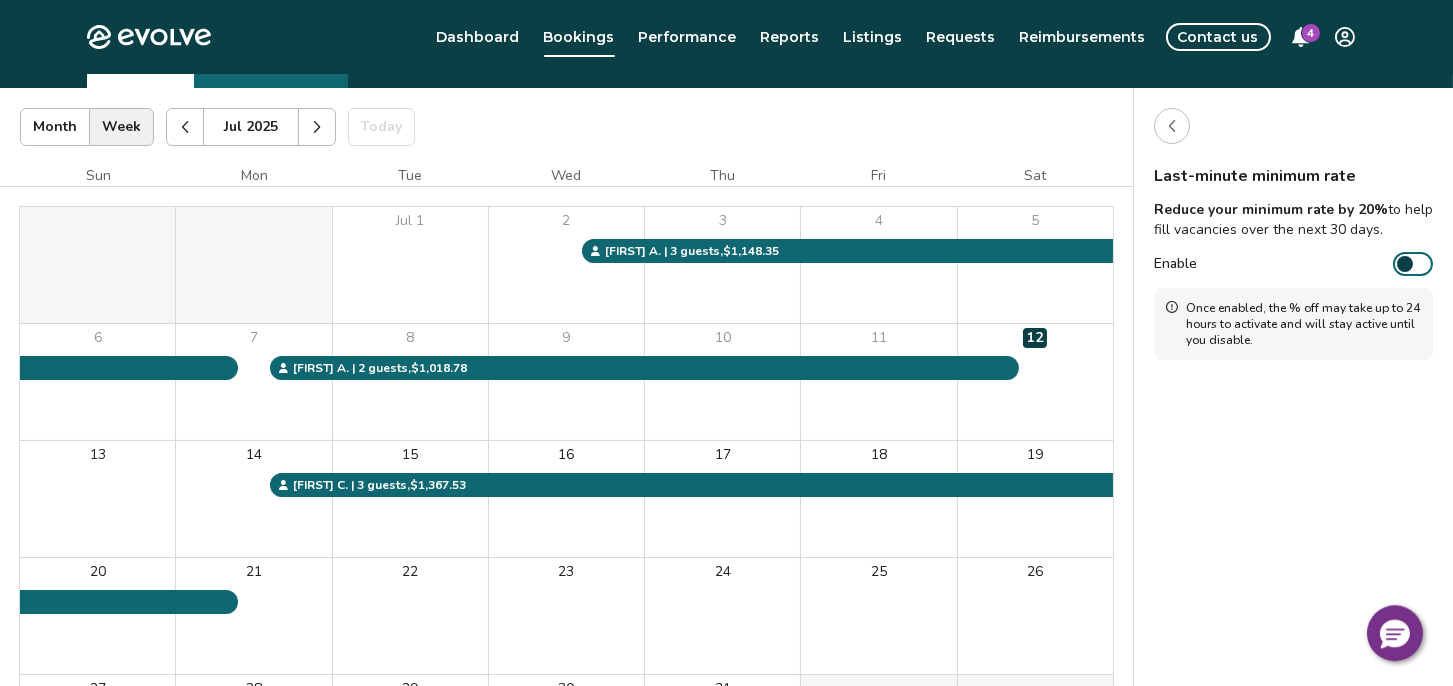 scroll, scrollTop: 0, scrollLeft: 0, axis: both 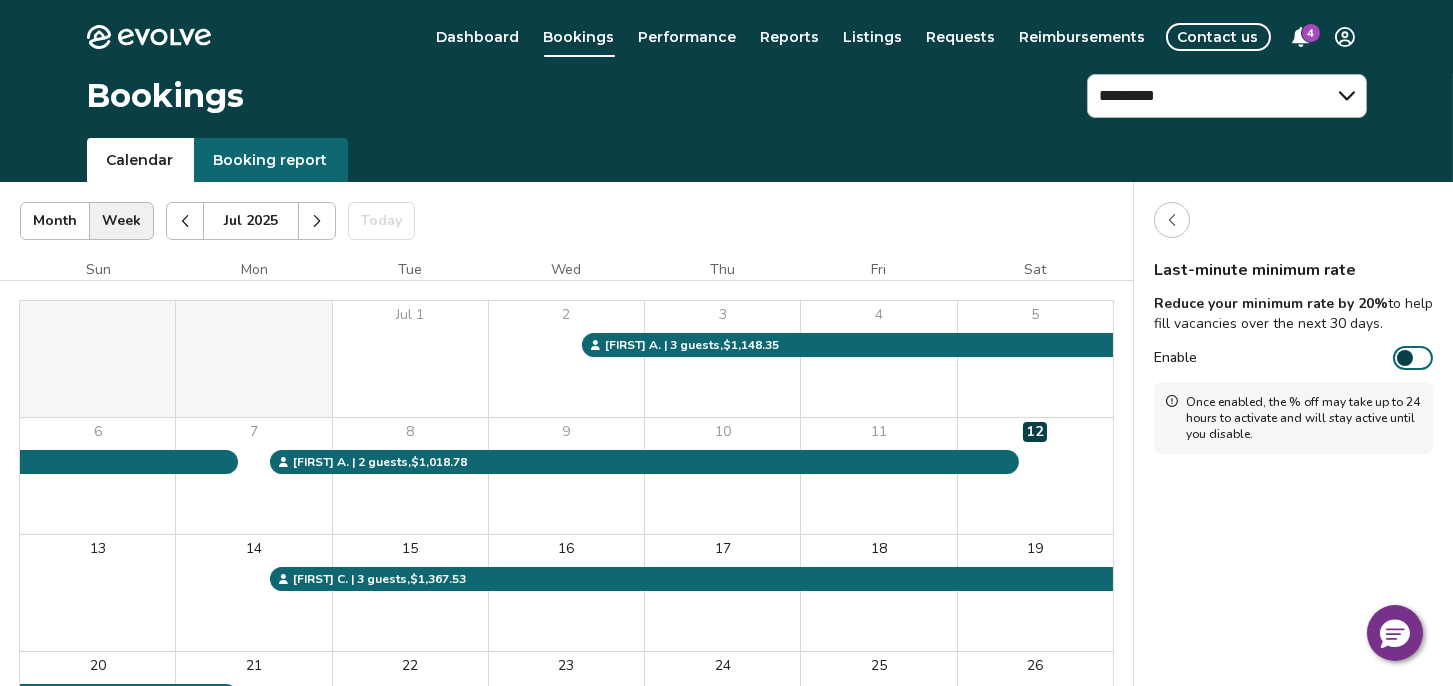 click at bounding box center [317, 221] 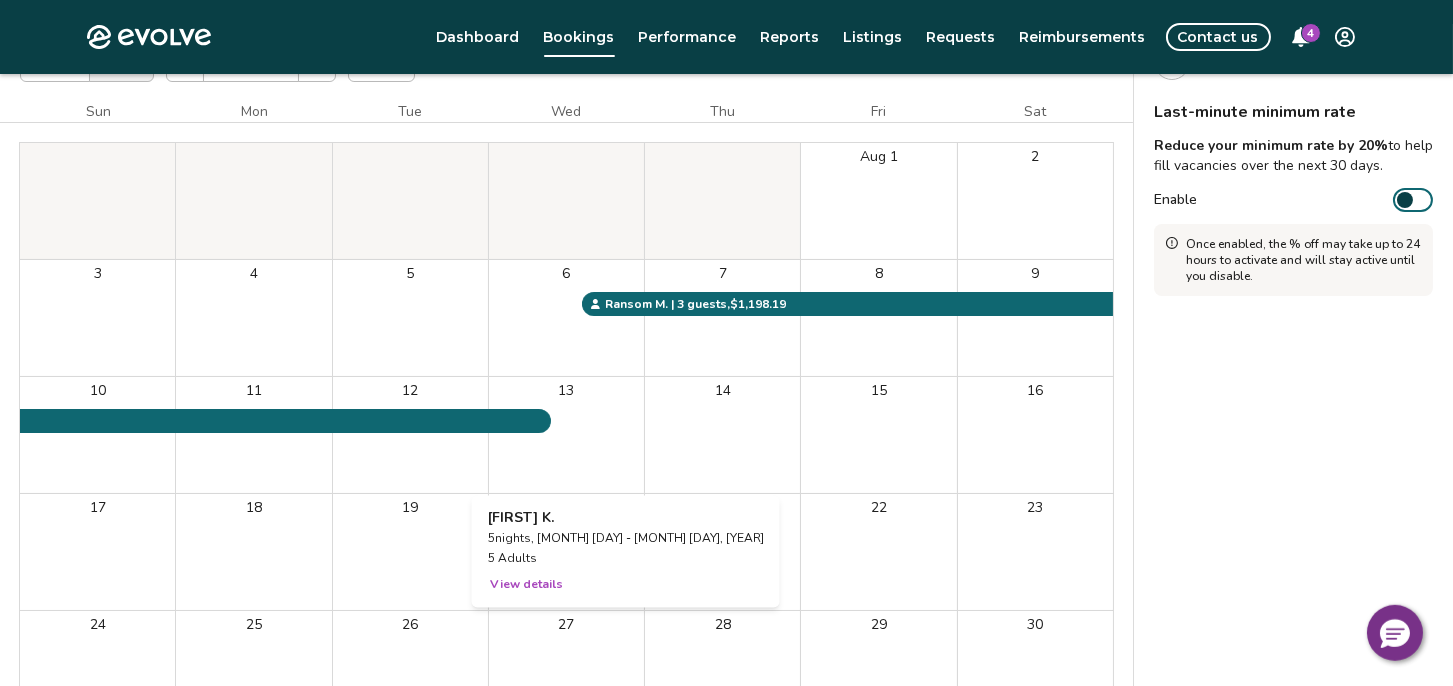 scroll, scrollTop: 0, scrollLeft: 0, axis: both 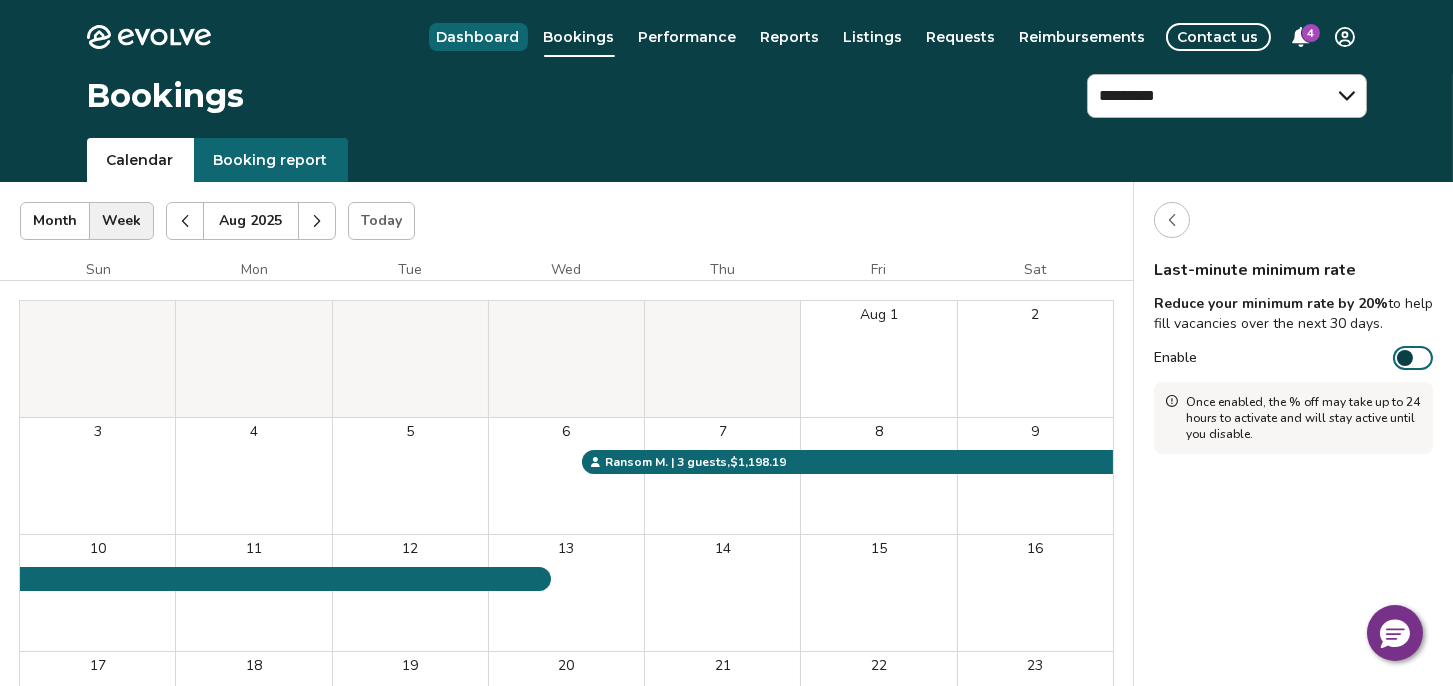 click on "Dashboard" at bounding box center [478, 37] 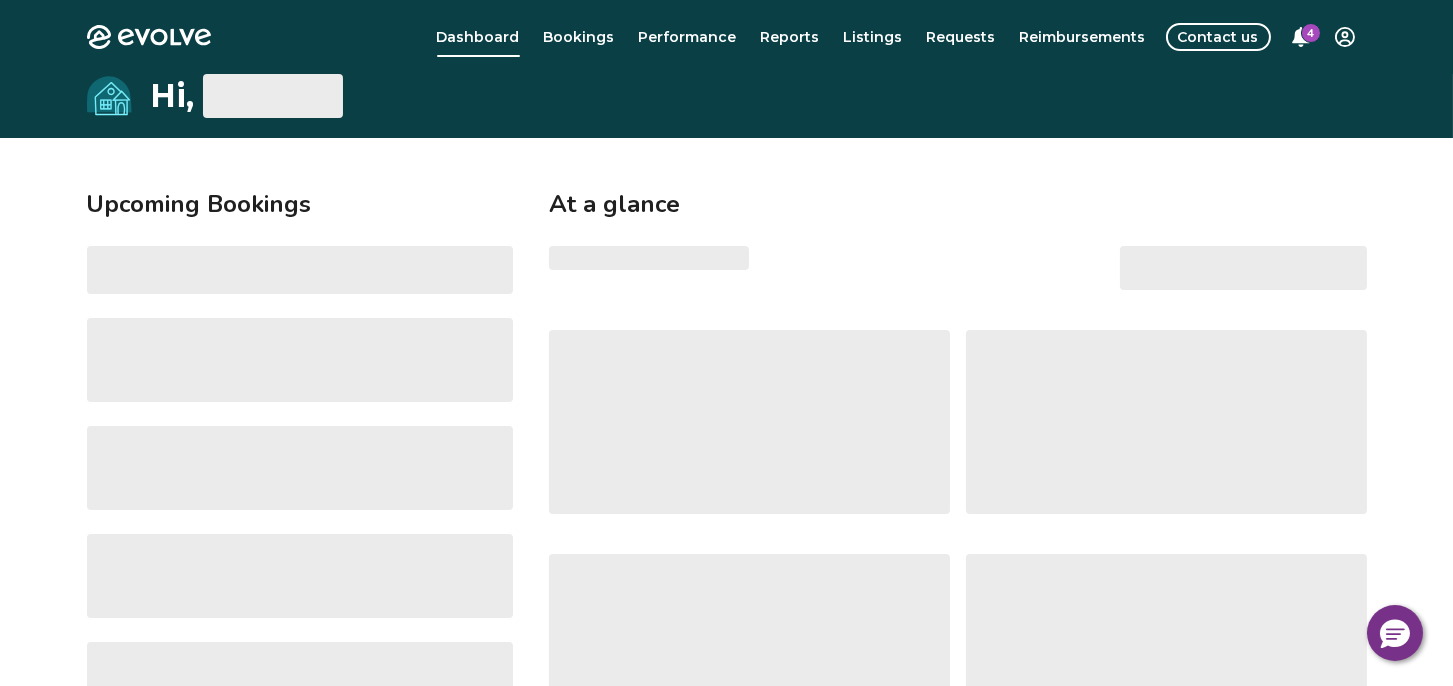 select on "******" 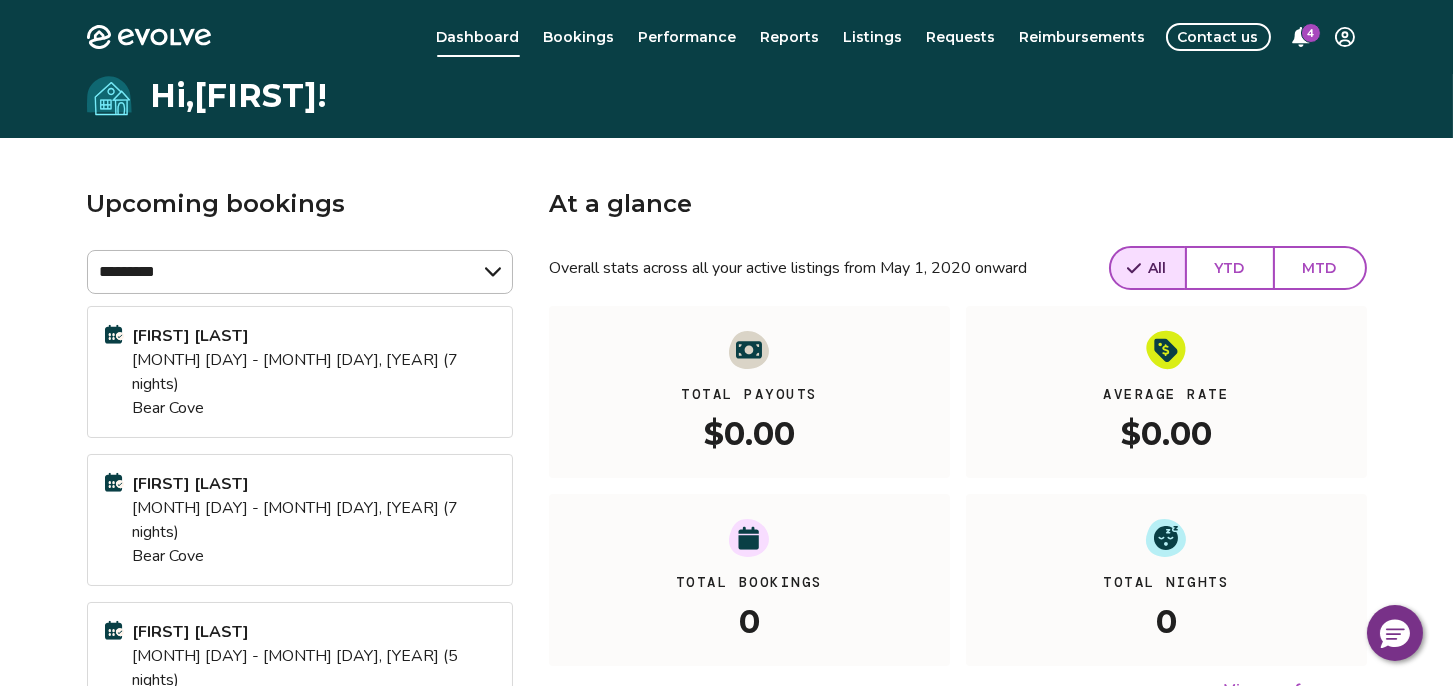 click on "$0.00" at bounding box center [1166, 432] 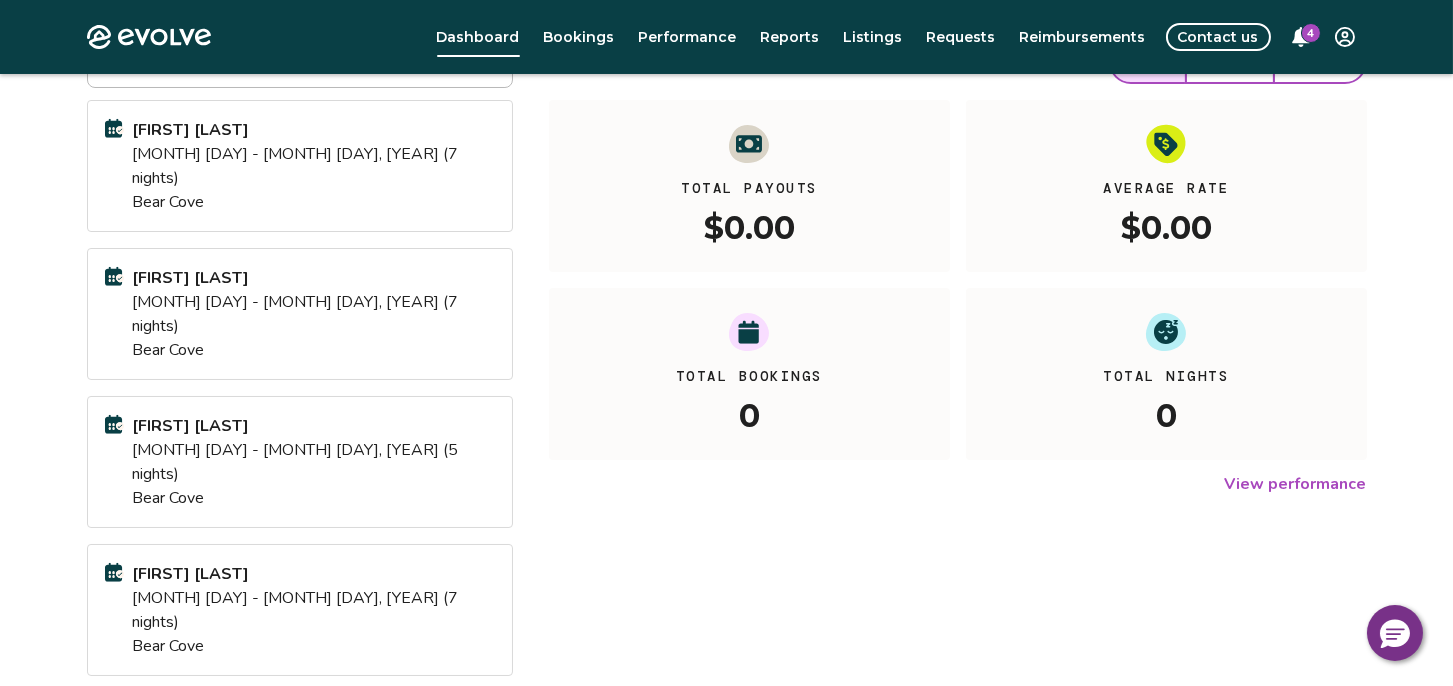 scroll, scrollTop: 0, scrollLeft: 0, axis: both 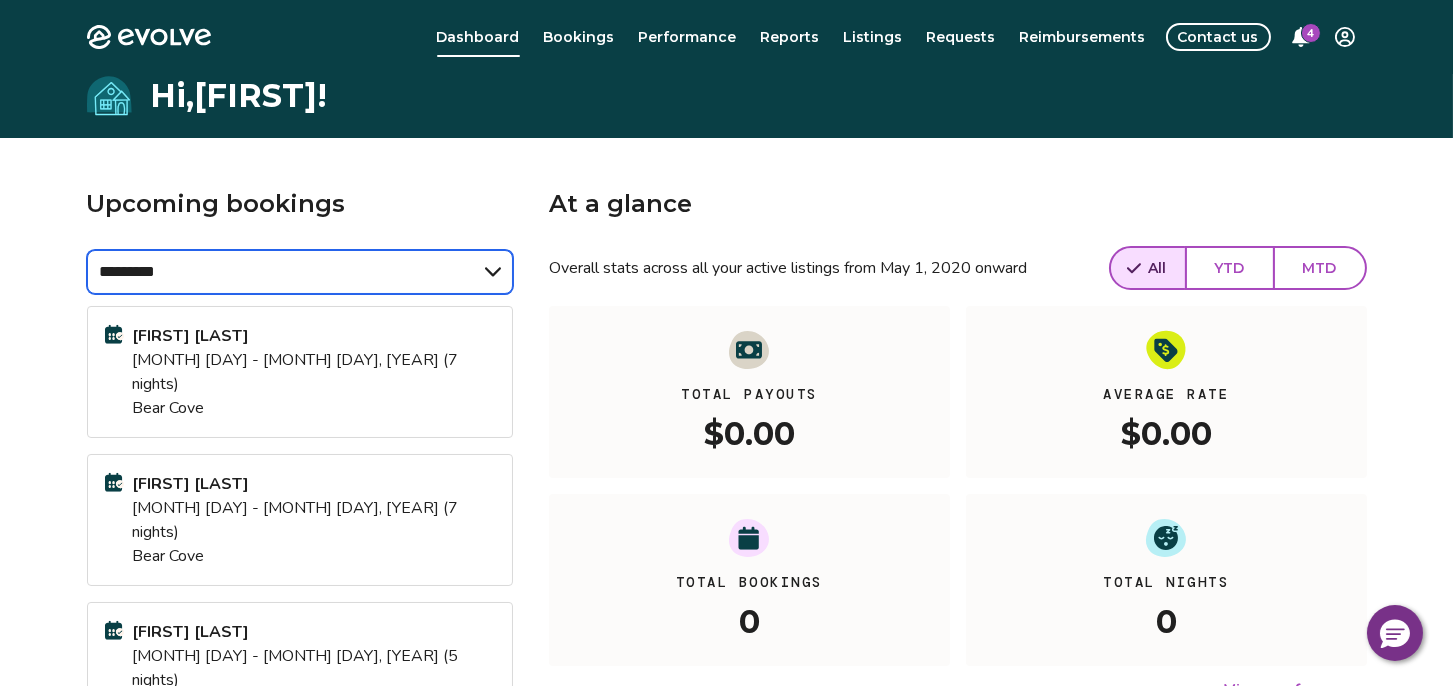 click on "**********" at bounding box center [300, 272] 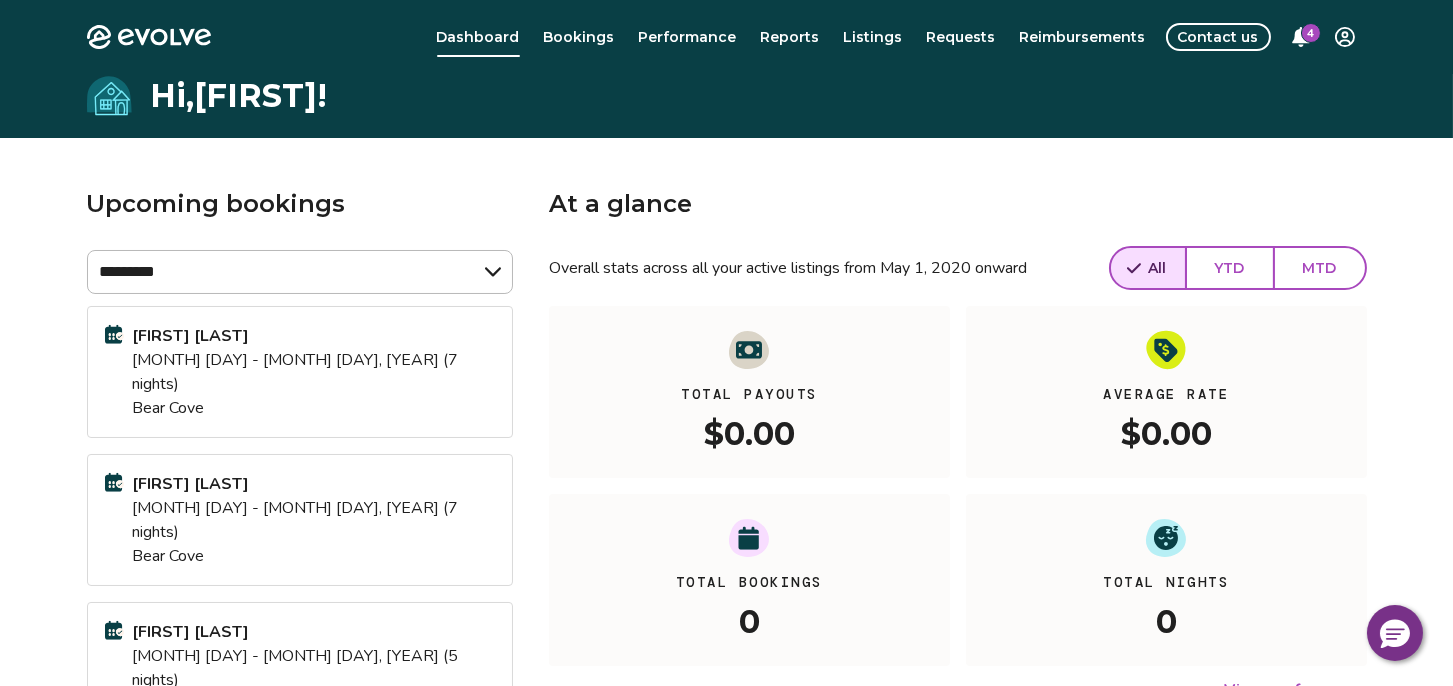 click on "All" at bounding box center (1158, 268) 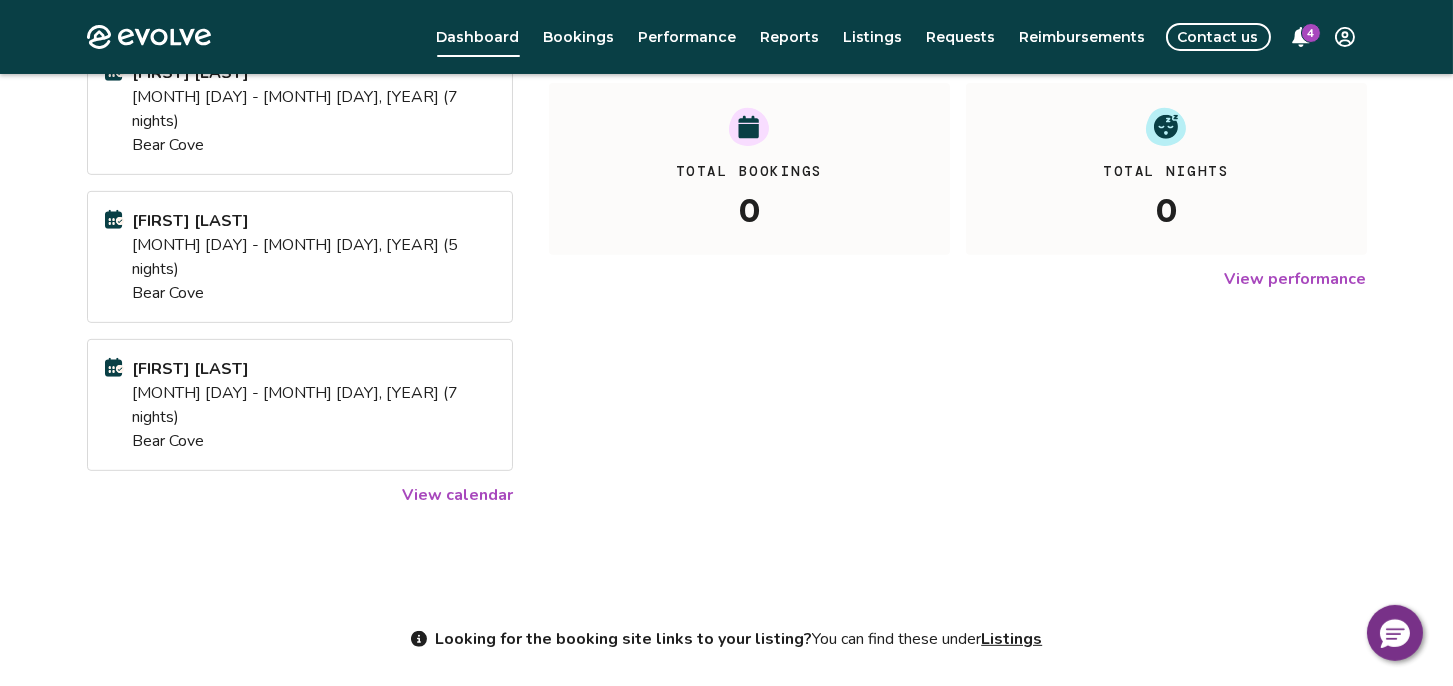 scroll, scrollTop: 413, scrollLeft: 0, axis: vertical 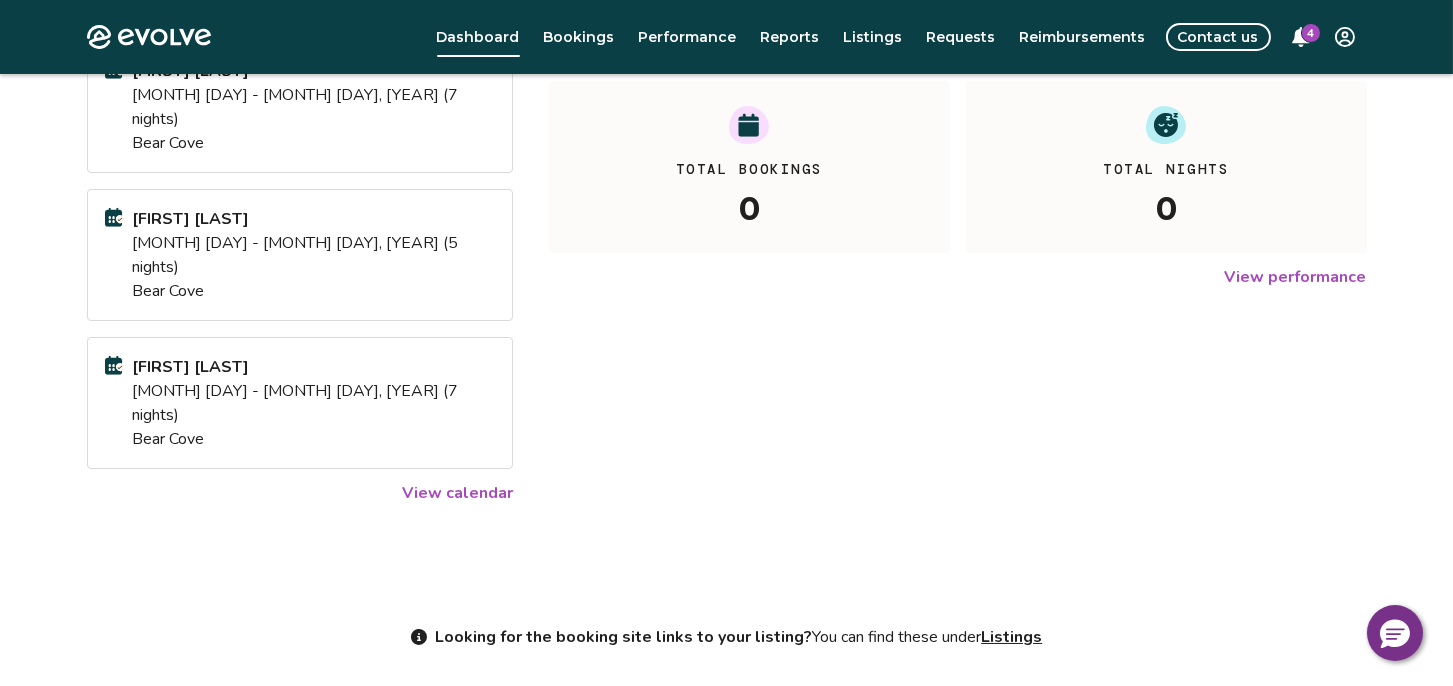 click on "View performance" at bounding box center (1296, 277) 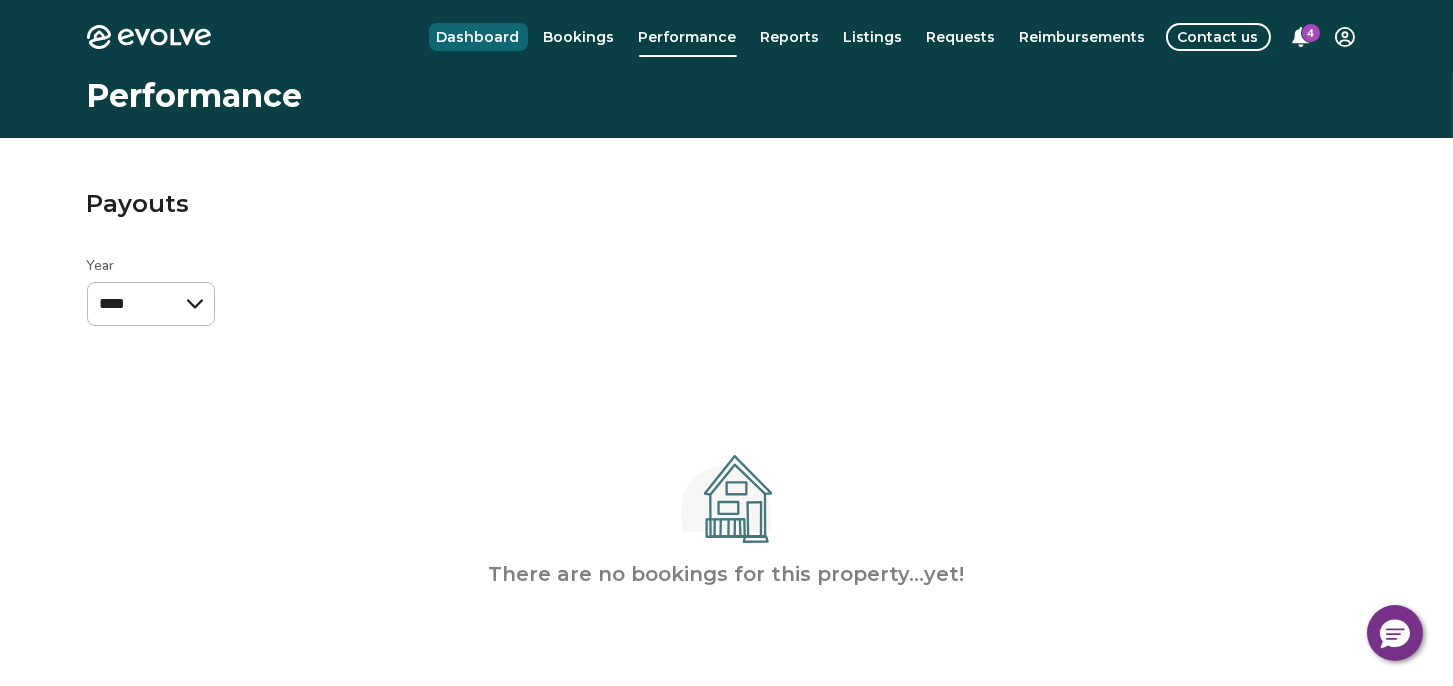 click on "Dashboard" at bounding box center [478, 37] 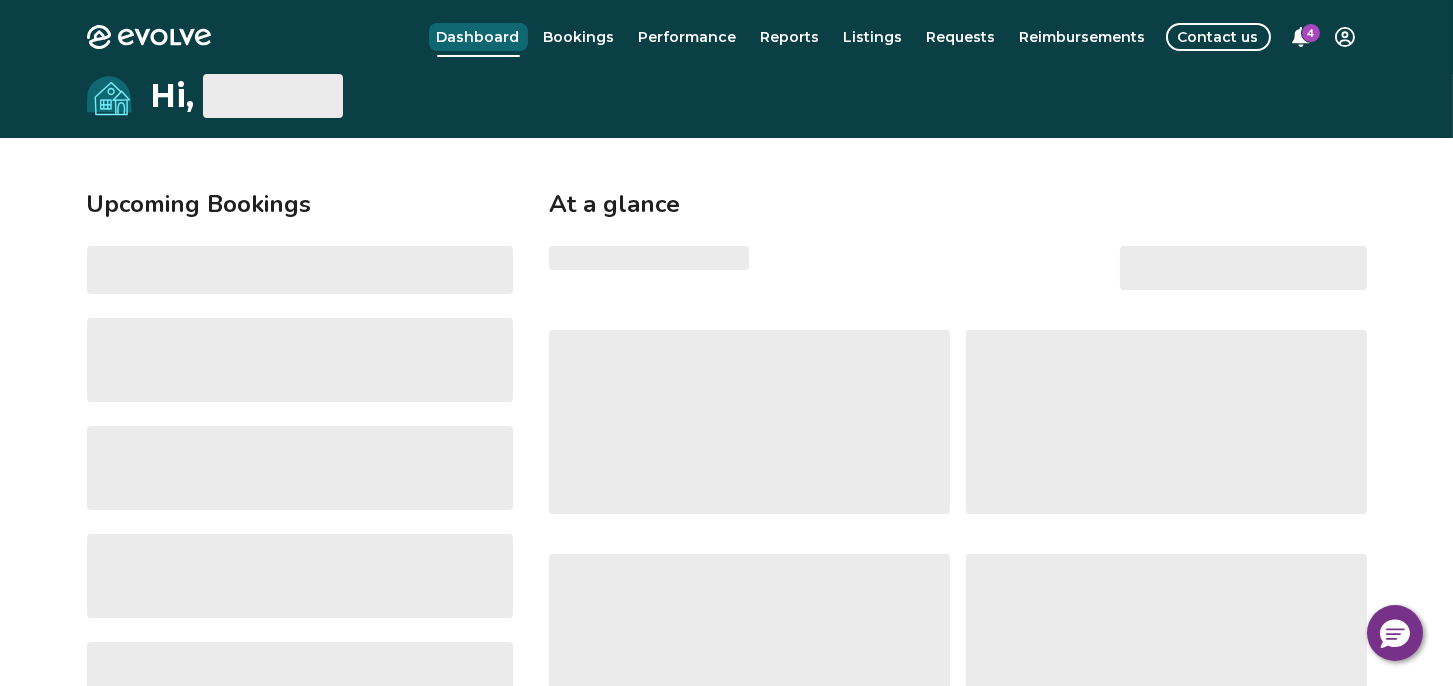 select on "******" 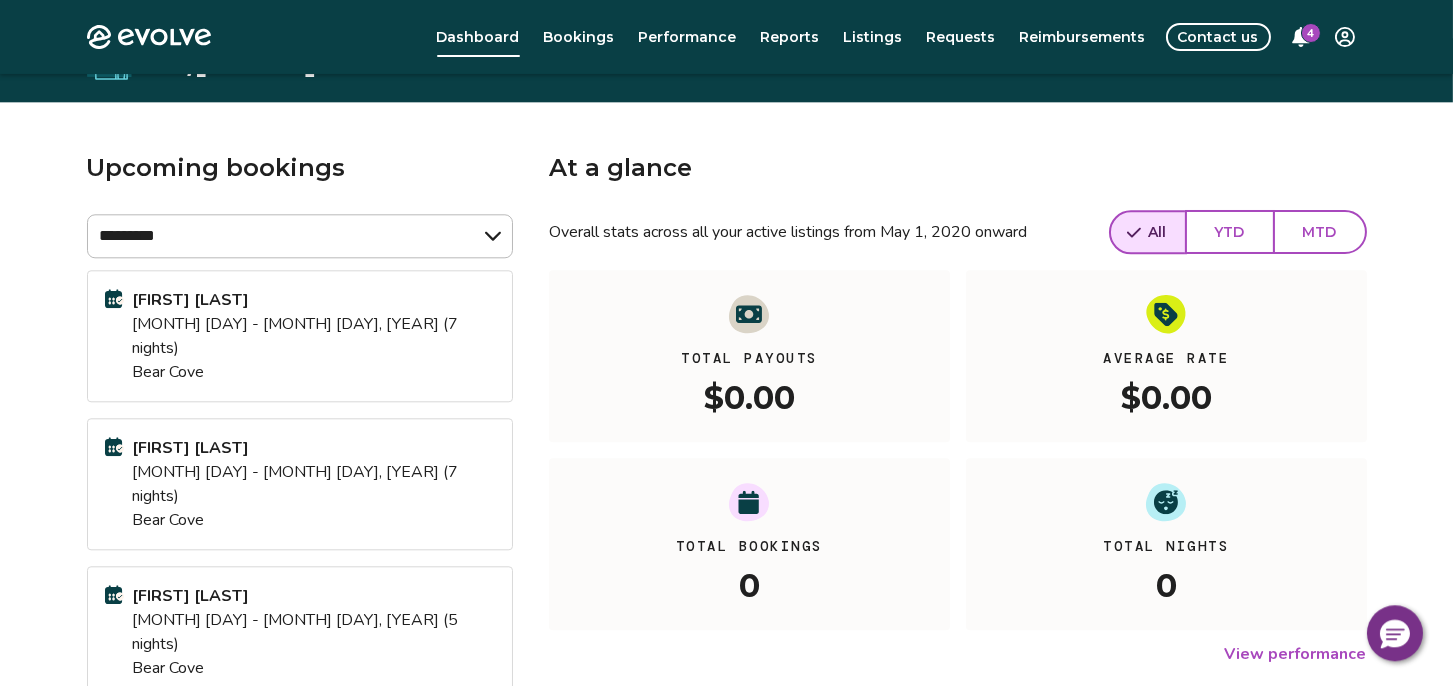 scroll, scrollTop: 0, scrollLeft: 0, axis: both 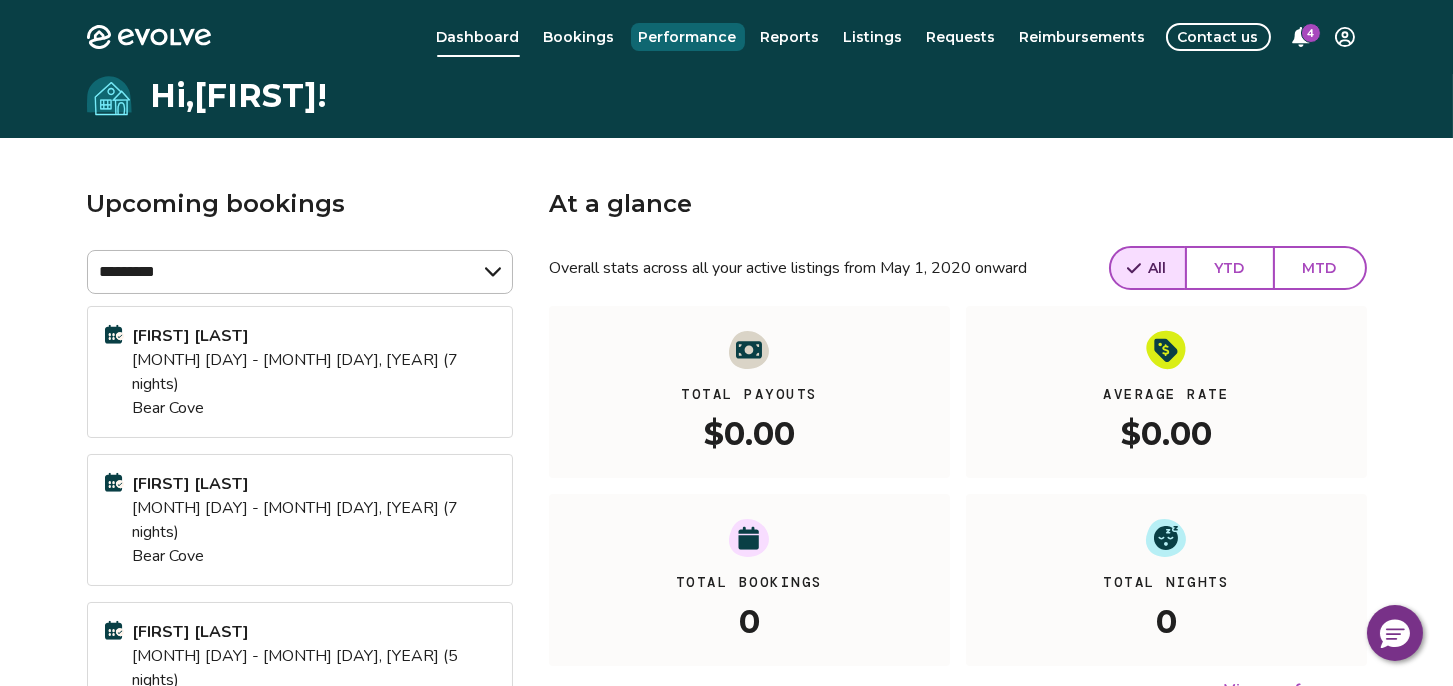click on "Performance" at bounding box center [688, 37] 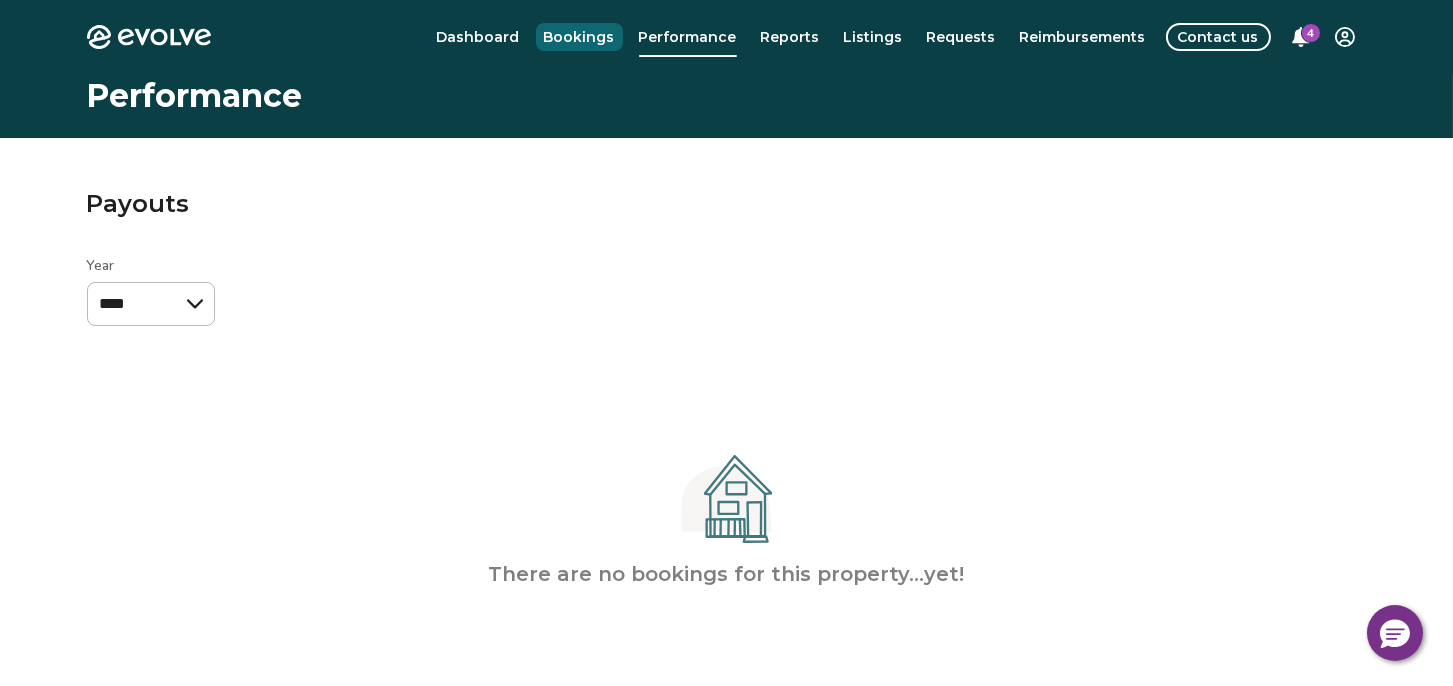 click on "Bookings" at bounding box center [579, 37] 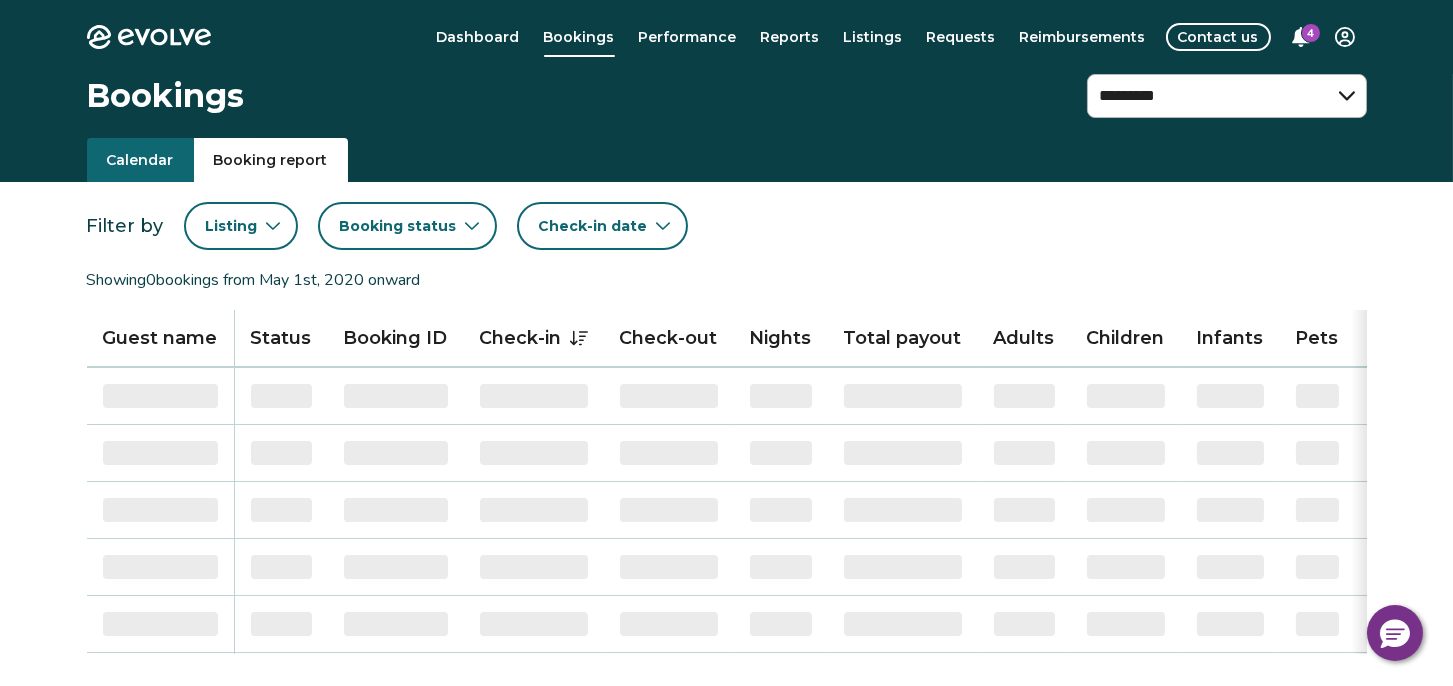 click on "Booking report" at bounding box center (271, 160) 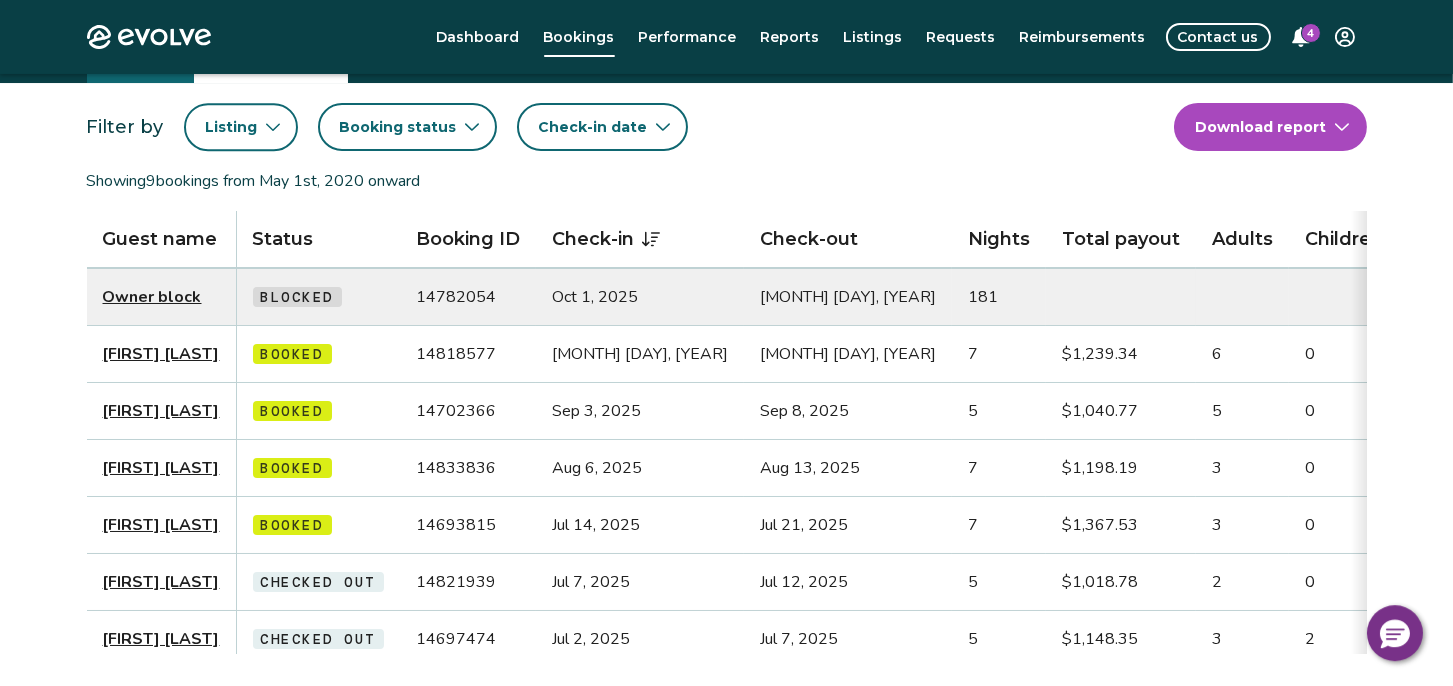 scroll, scrollTop: 0, scrollLeft: 0, axis: both 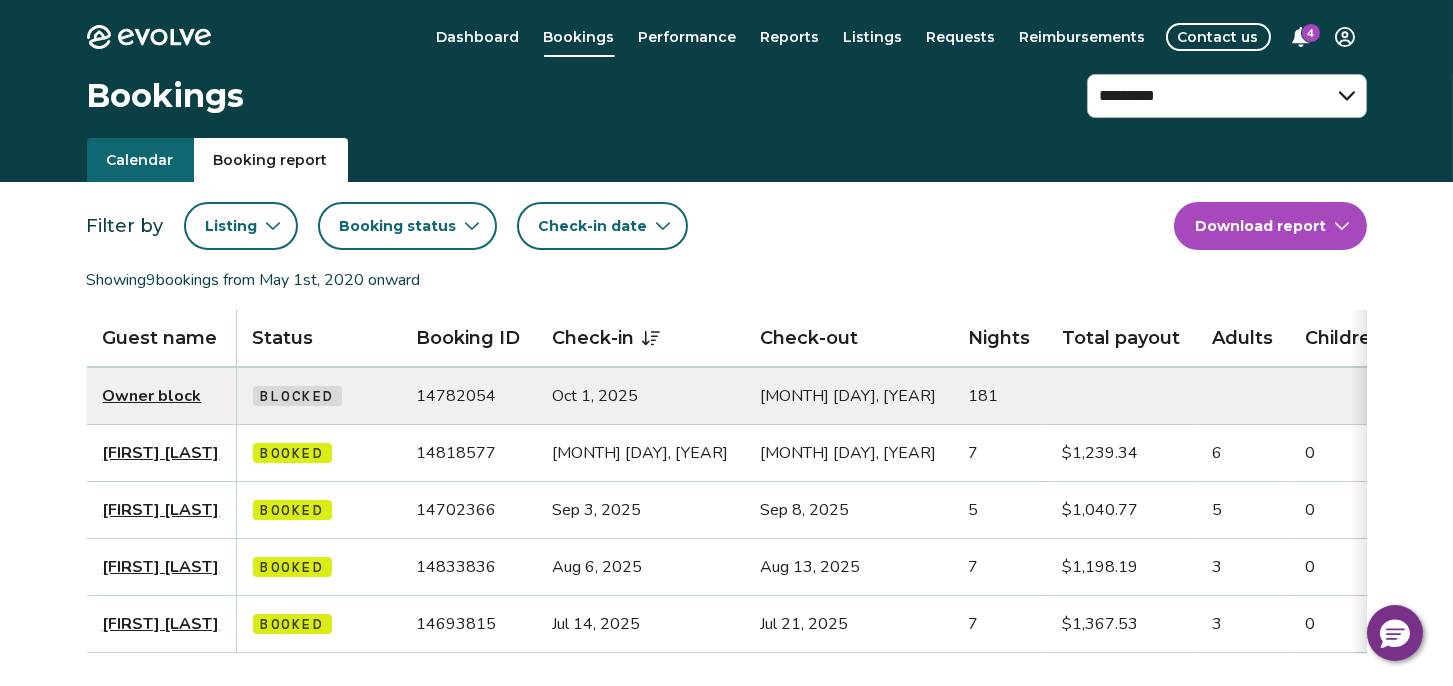 click on "Check-in date" at bounding box center [593, 226] 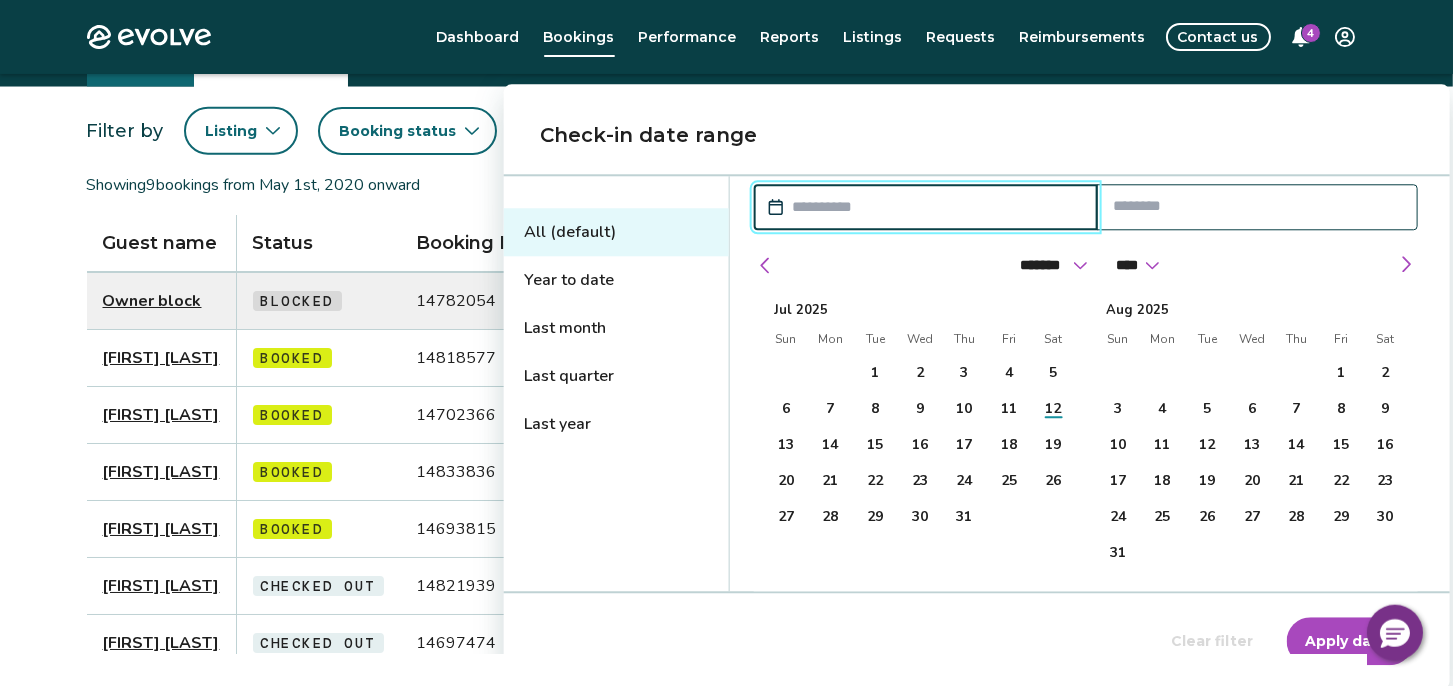 scroll, scrollTop: 206, scrollLeft: 0, axis: vertical 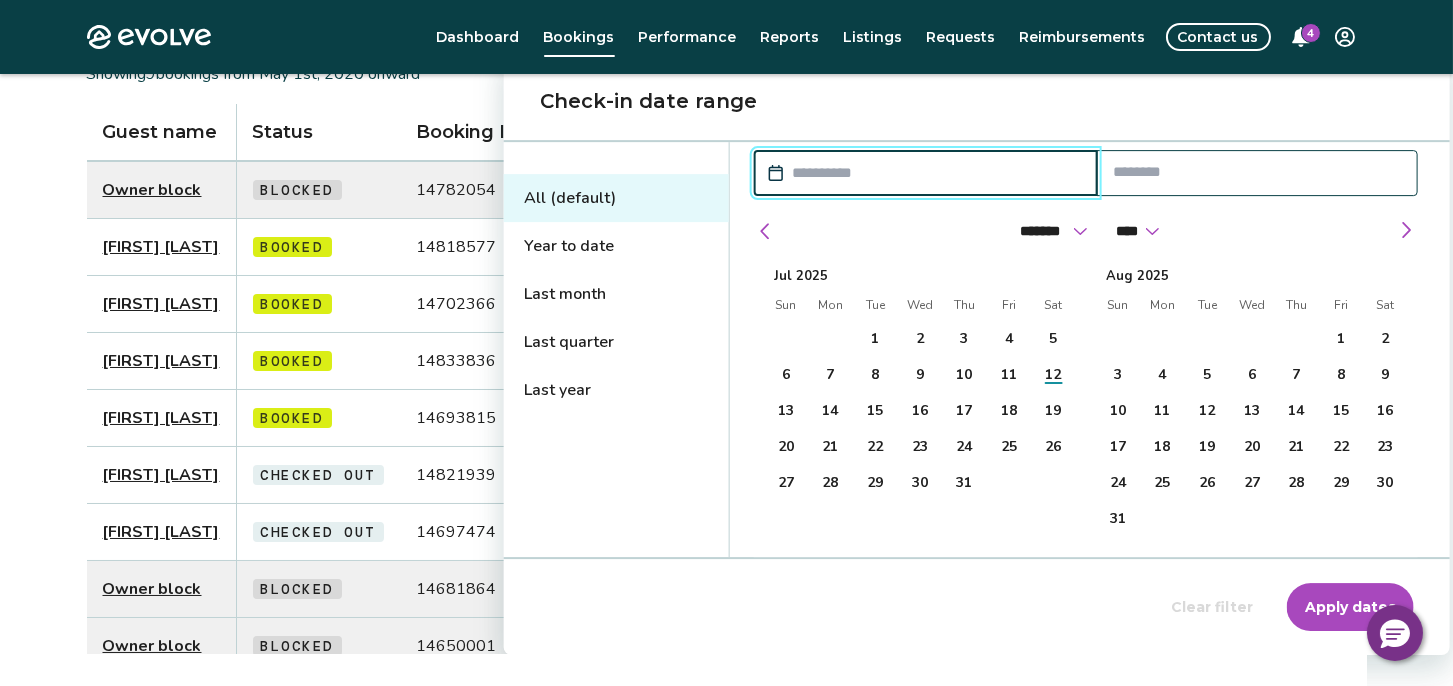 click on "All (default)" at bounding box center [616, 198] 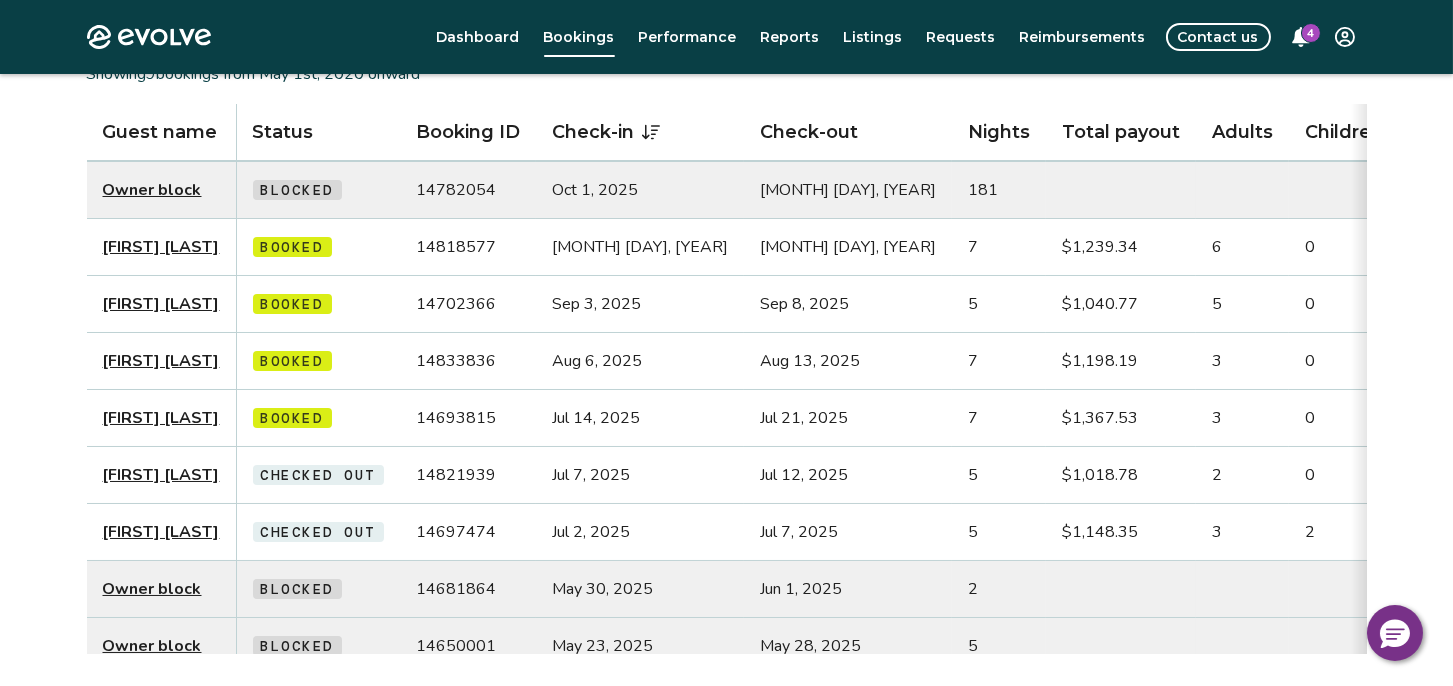 click on "Showing  9  bookings    from [MONTH] 1st, [YEAR] onward" at bounding box center (727, 74) 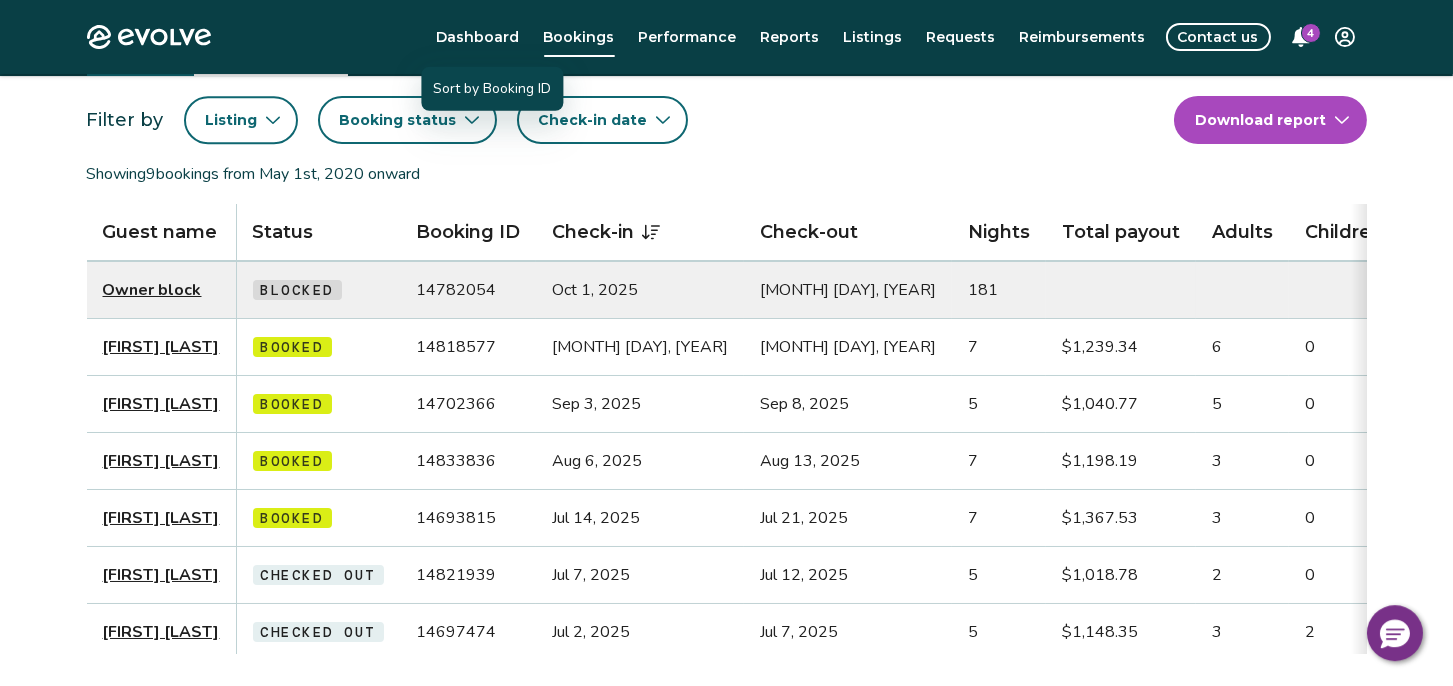 scroll, scrollTop: 0, scrollLeft: 0, axis: both 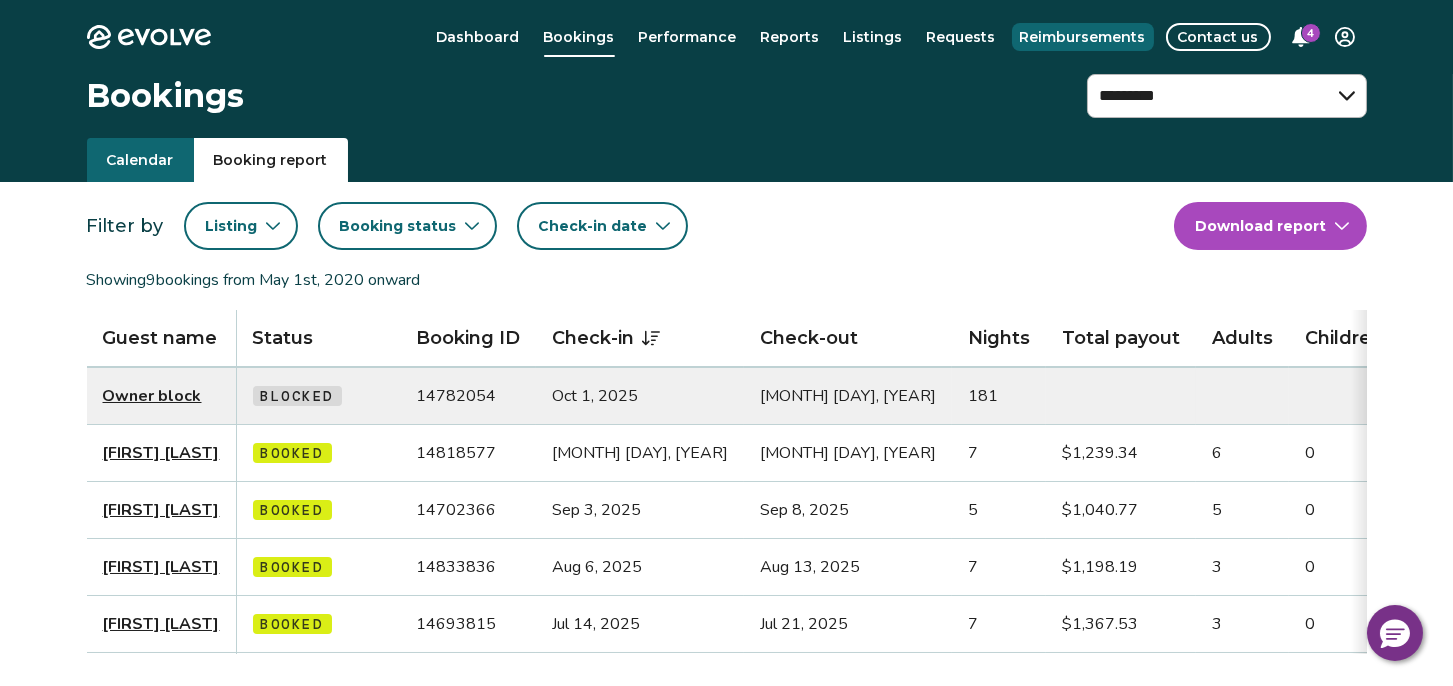 click on "Reimbursements" at bounding box center (1083, 37) 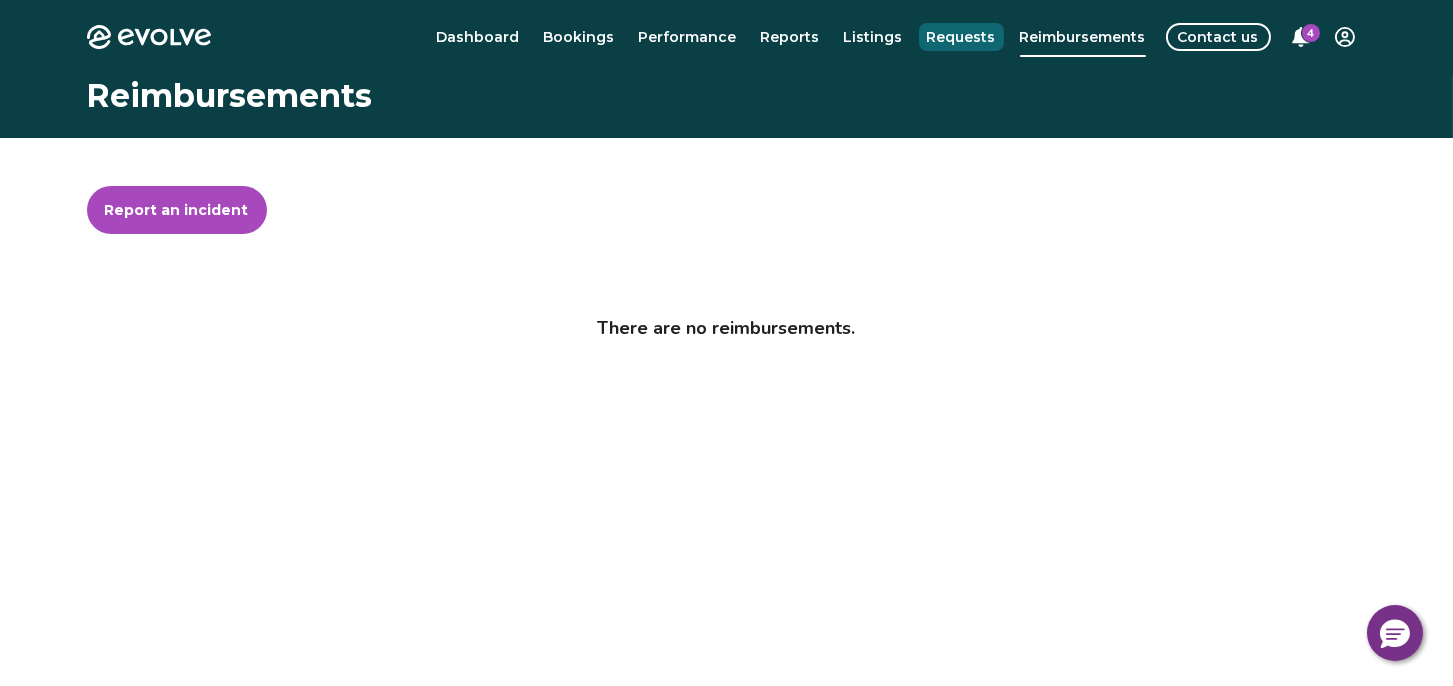 click on "Requests" at bounding box center [961, 37] 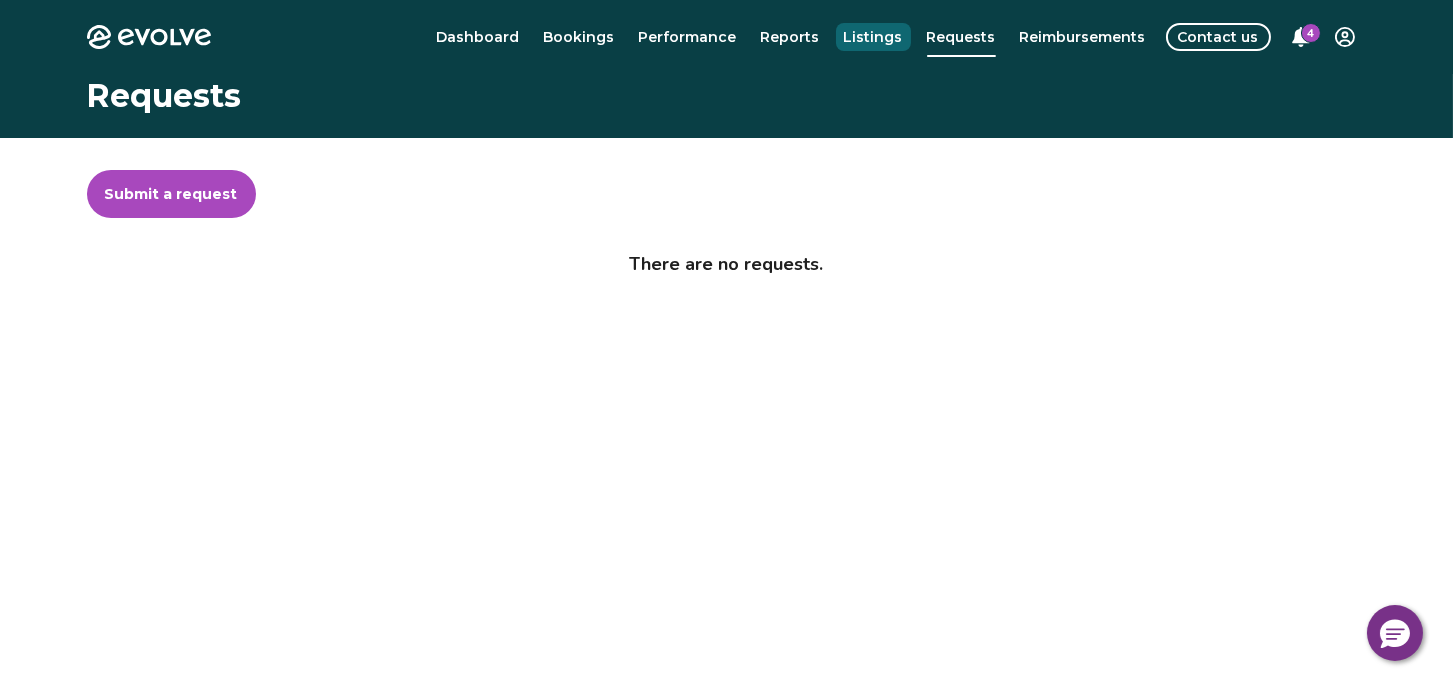 click on "Listings" at bounding box center (873, 37) 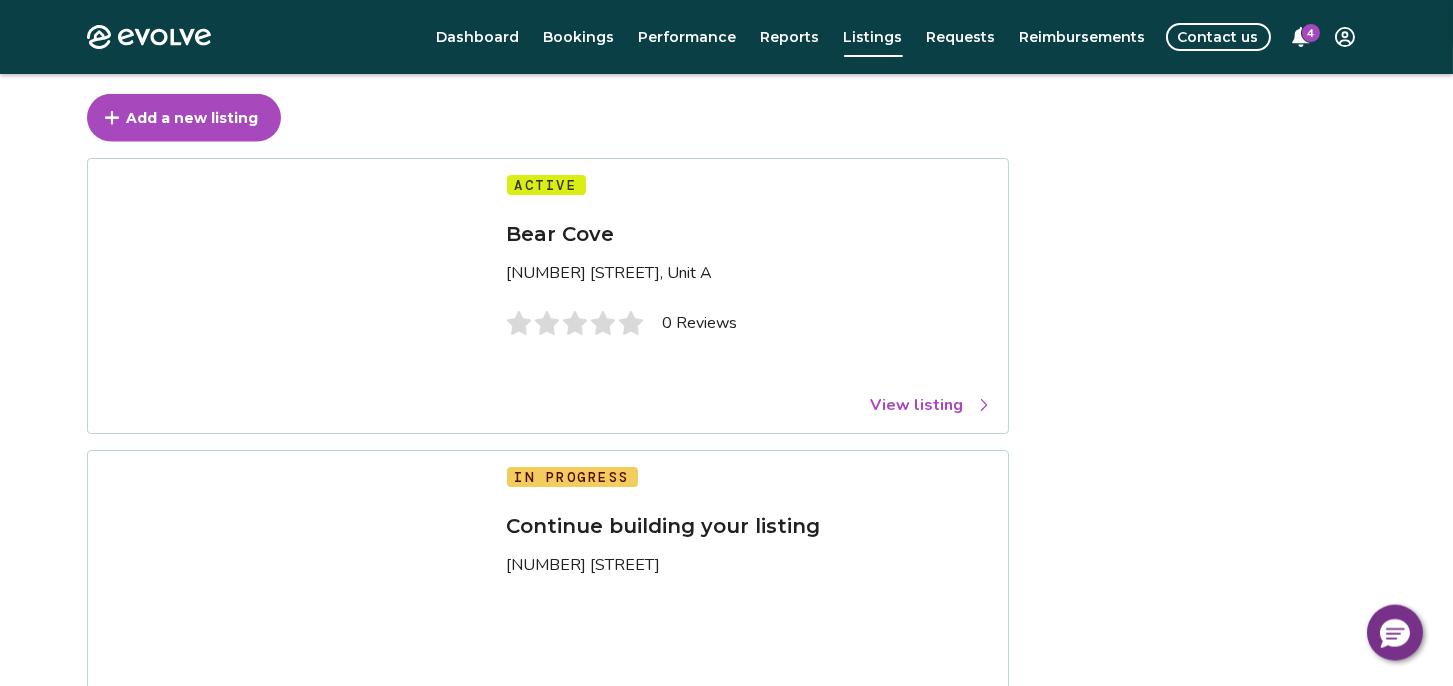 scroll, scrollTop: 0, scrollLeft: 0, axis: both 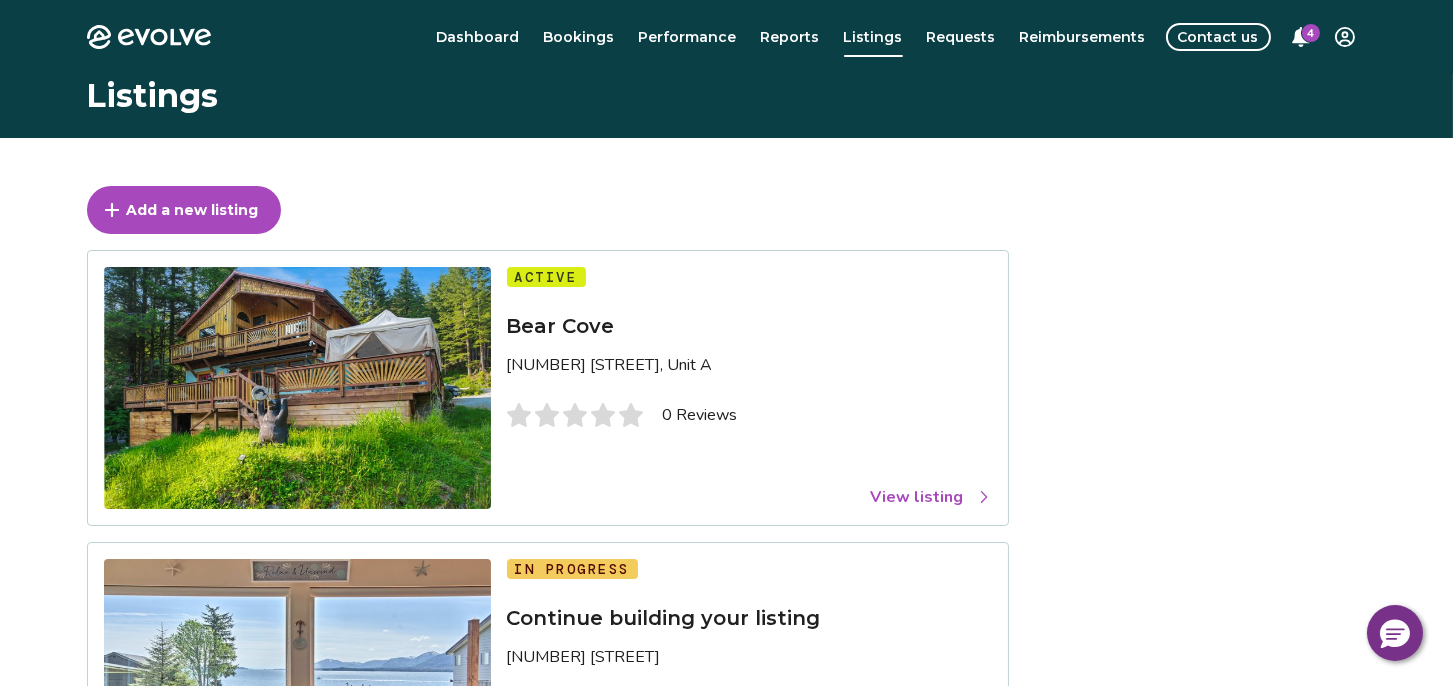 click at bounding box center (297, 388) 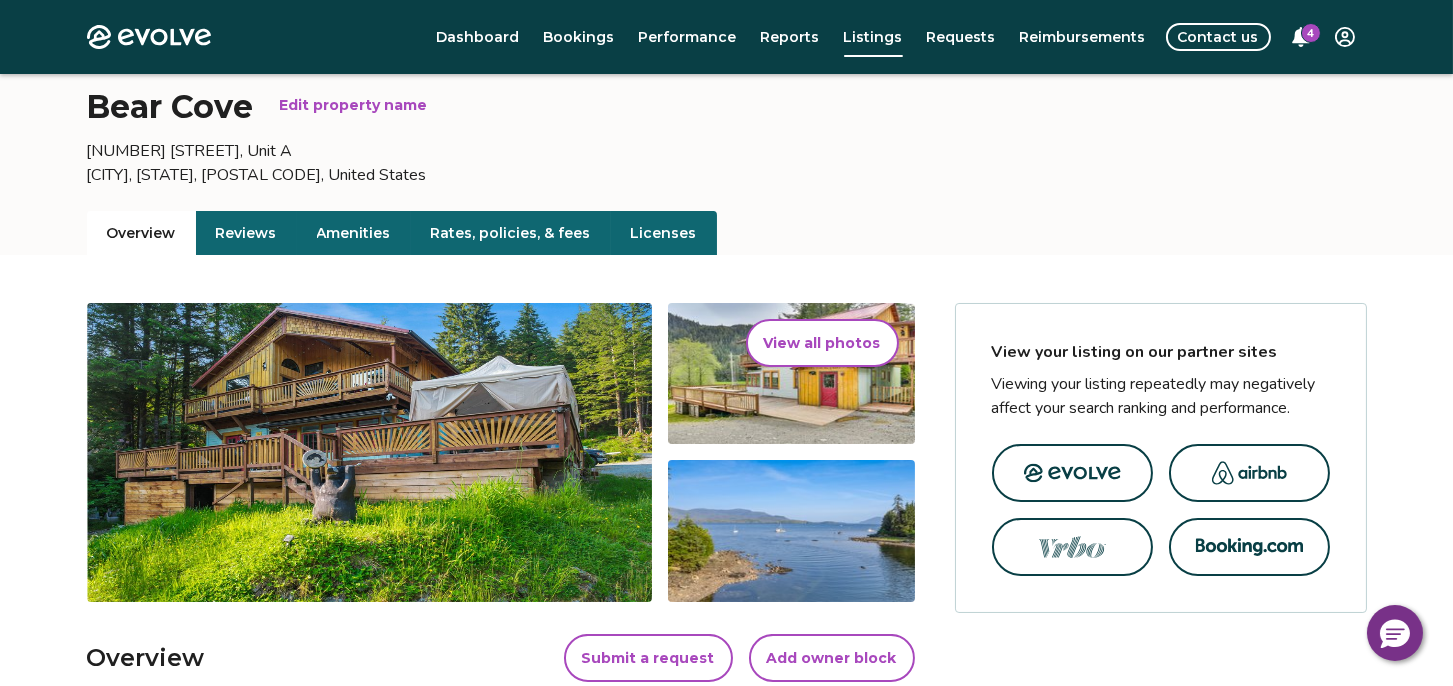 scroll, scrollTop: 0, scrollLeft: 0, axis: both 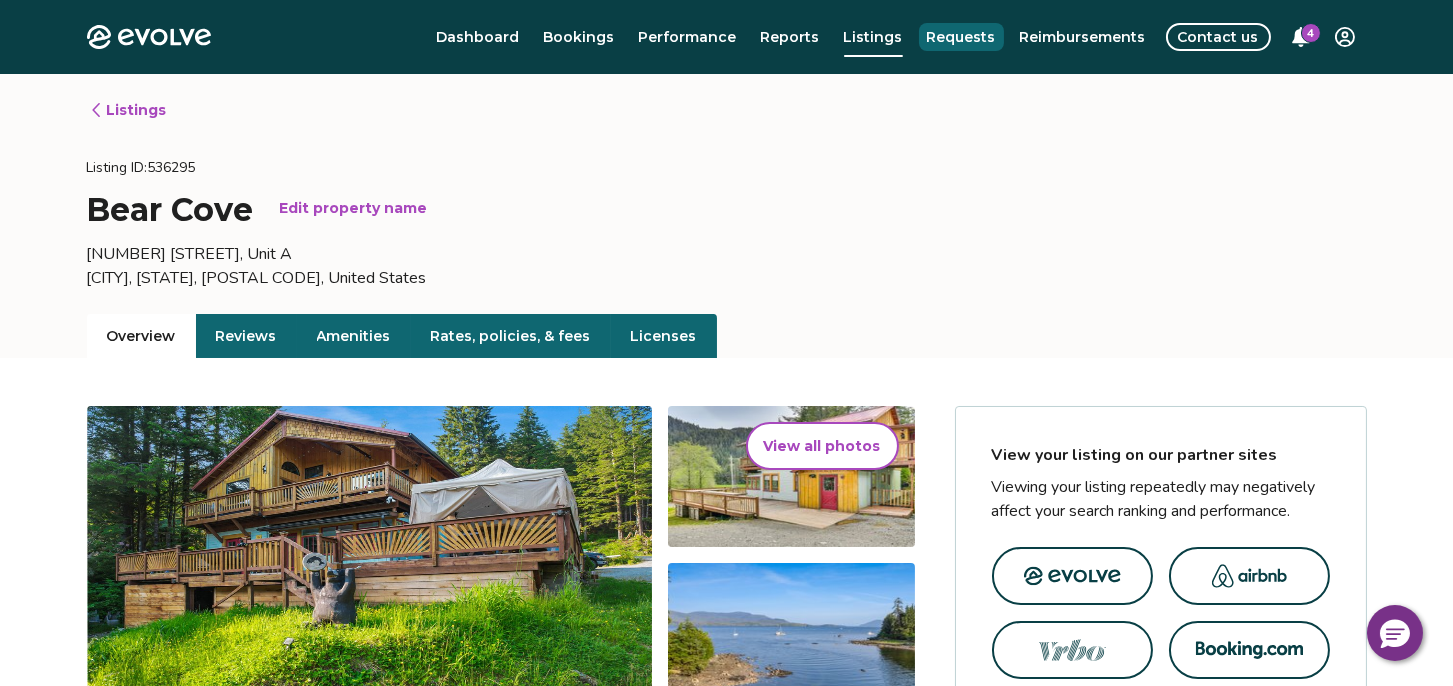 click on "Requests" at bounding box center (961, 37) 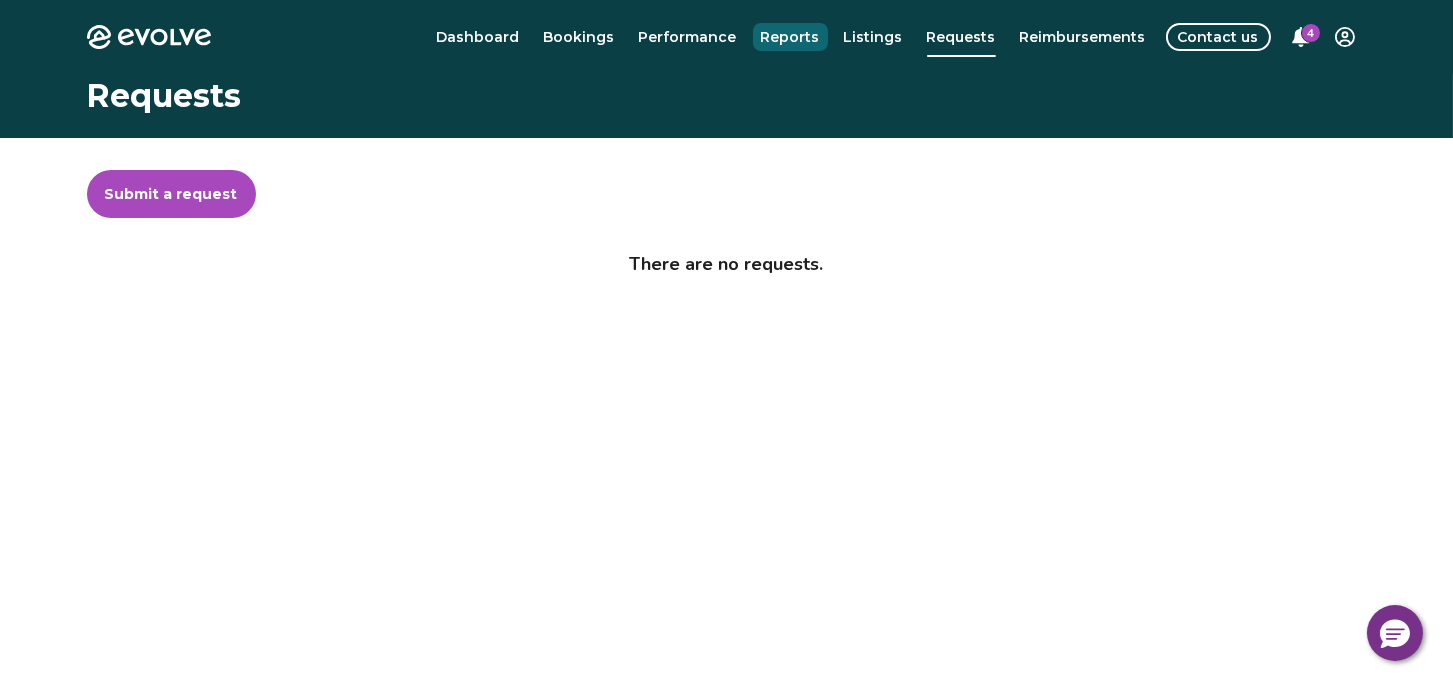 click on "Reports" at bounding box center (790, 37) 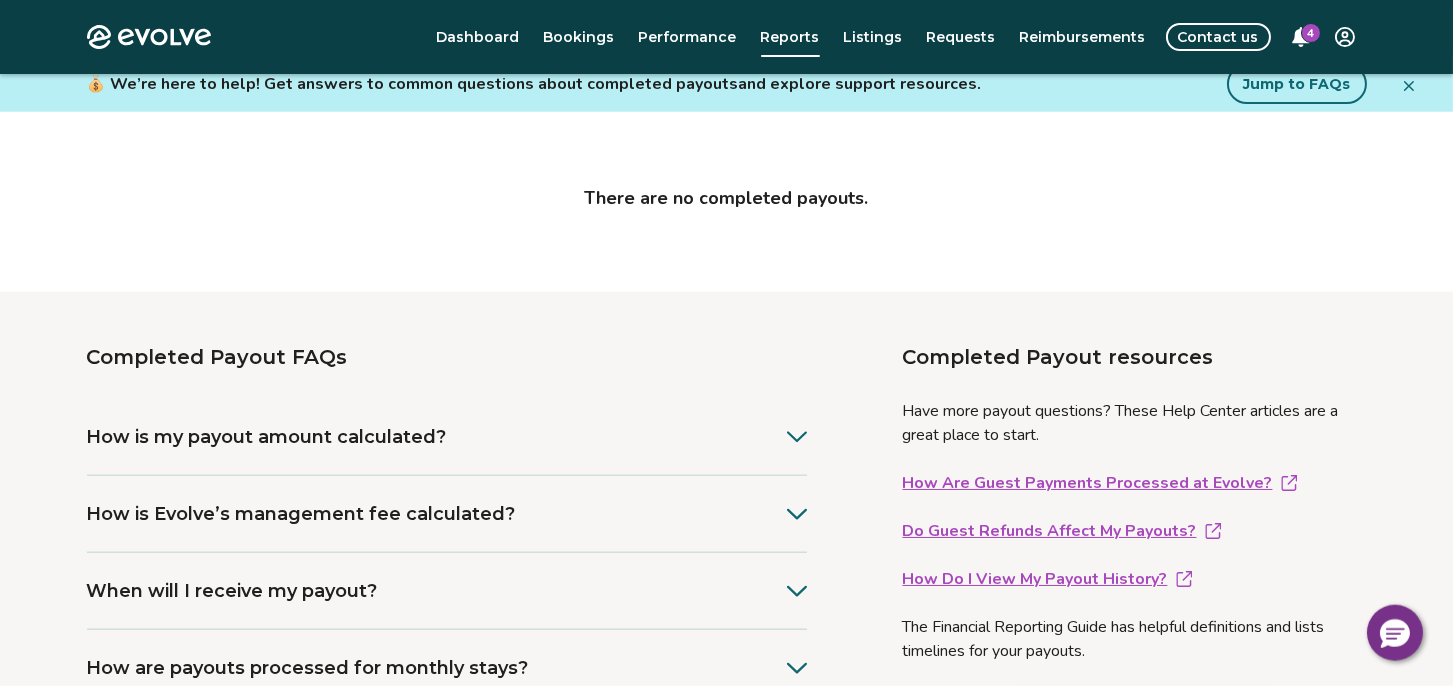 scroll, scrollTop: 0, scrollLeft: 0, axis: both 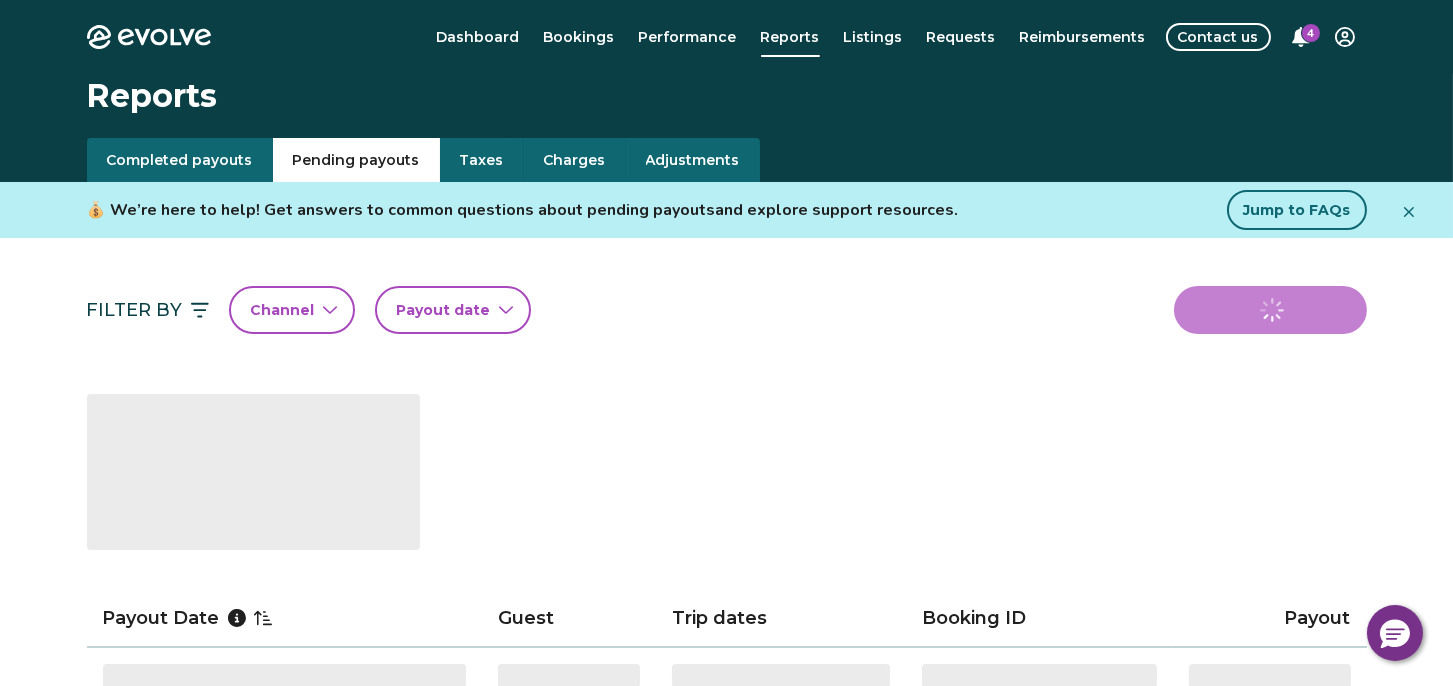 click on "Pending payouts" at bounding box center (356, 160) 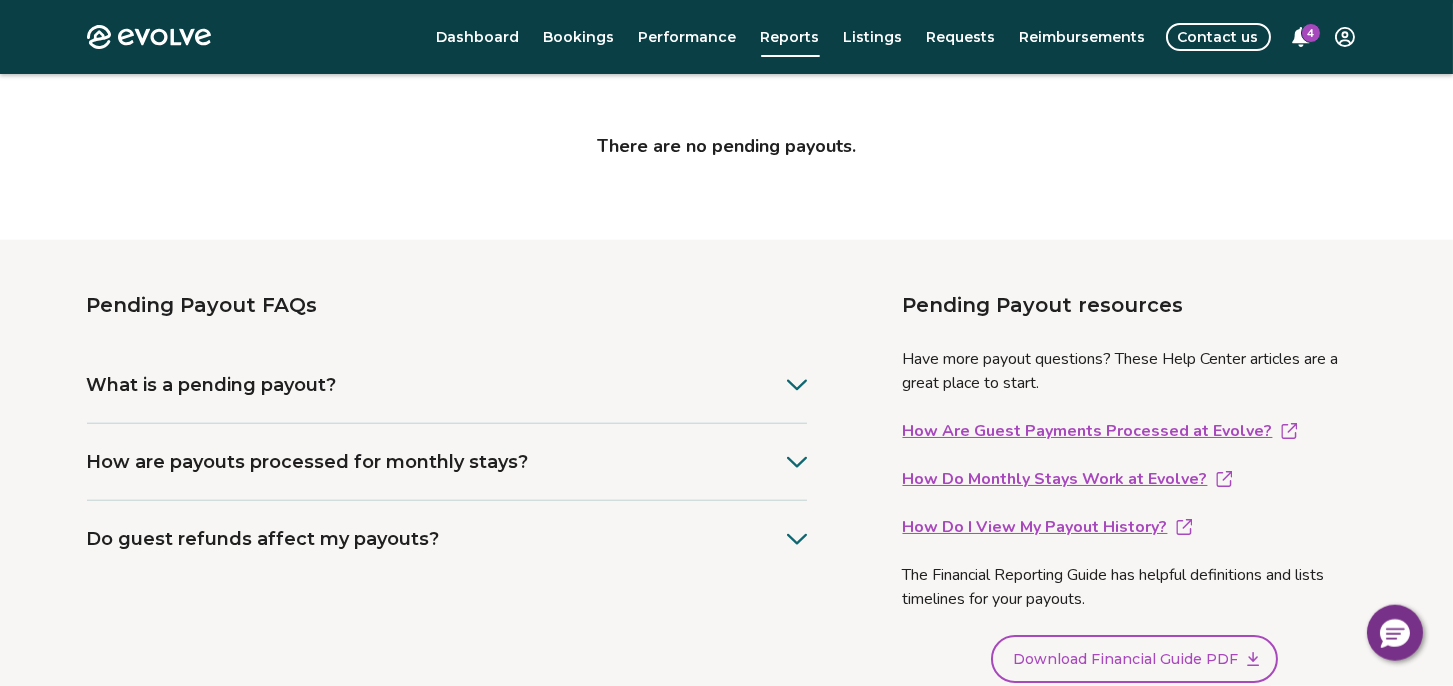 scroll, scrollTop: 0, scrollLeft: 0, axis: both 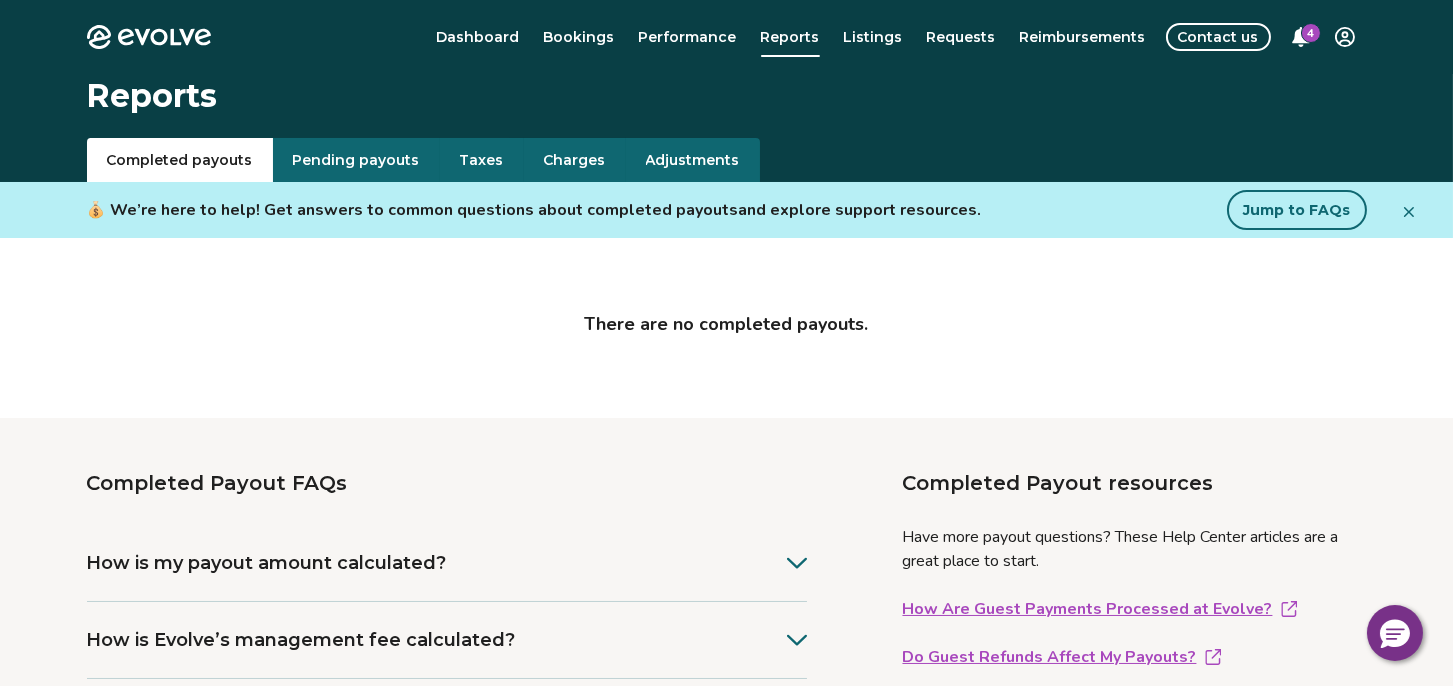 click on "Completed payouts" at bounding box center [180, 160] 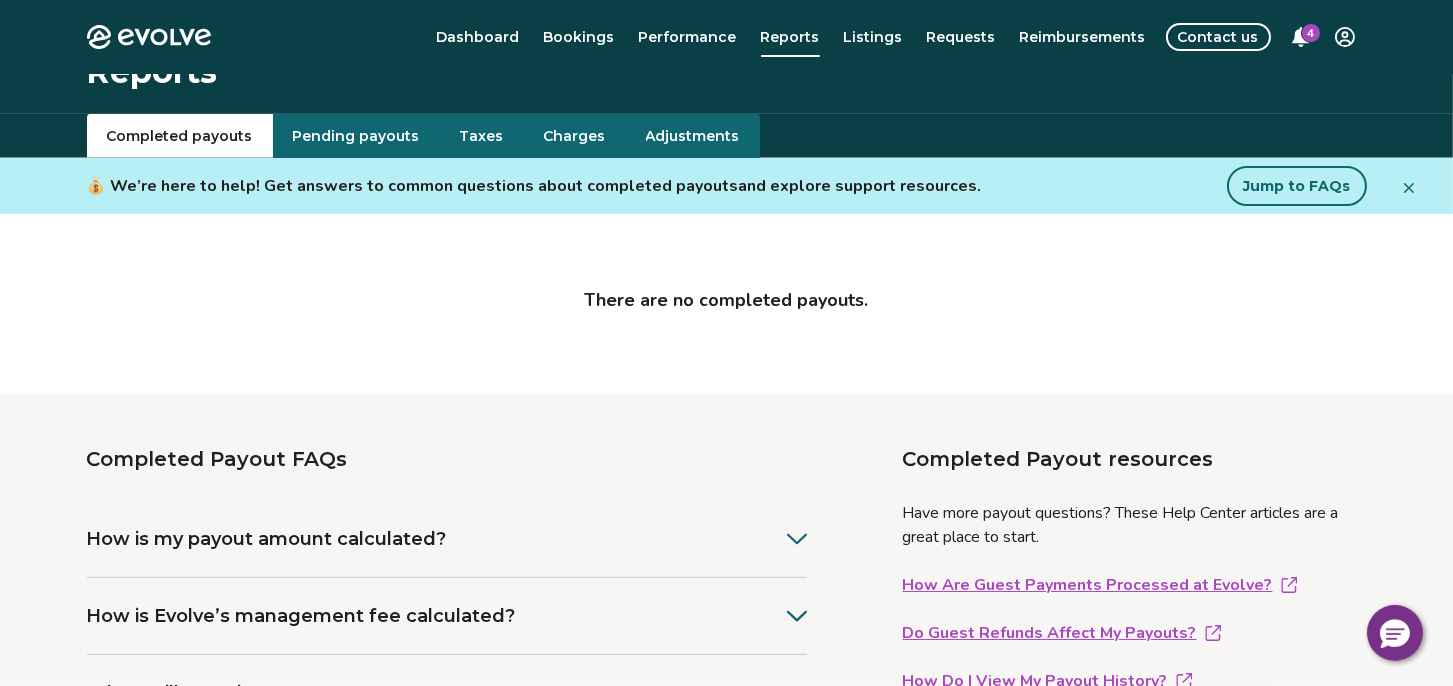 scroll, scrollTop: 0, scrollLeft: 0, axis: both 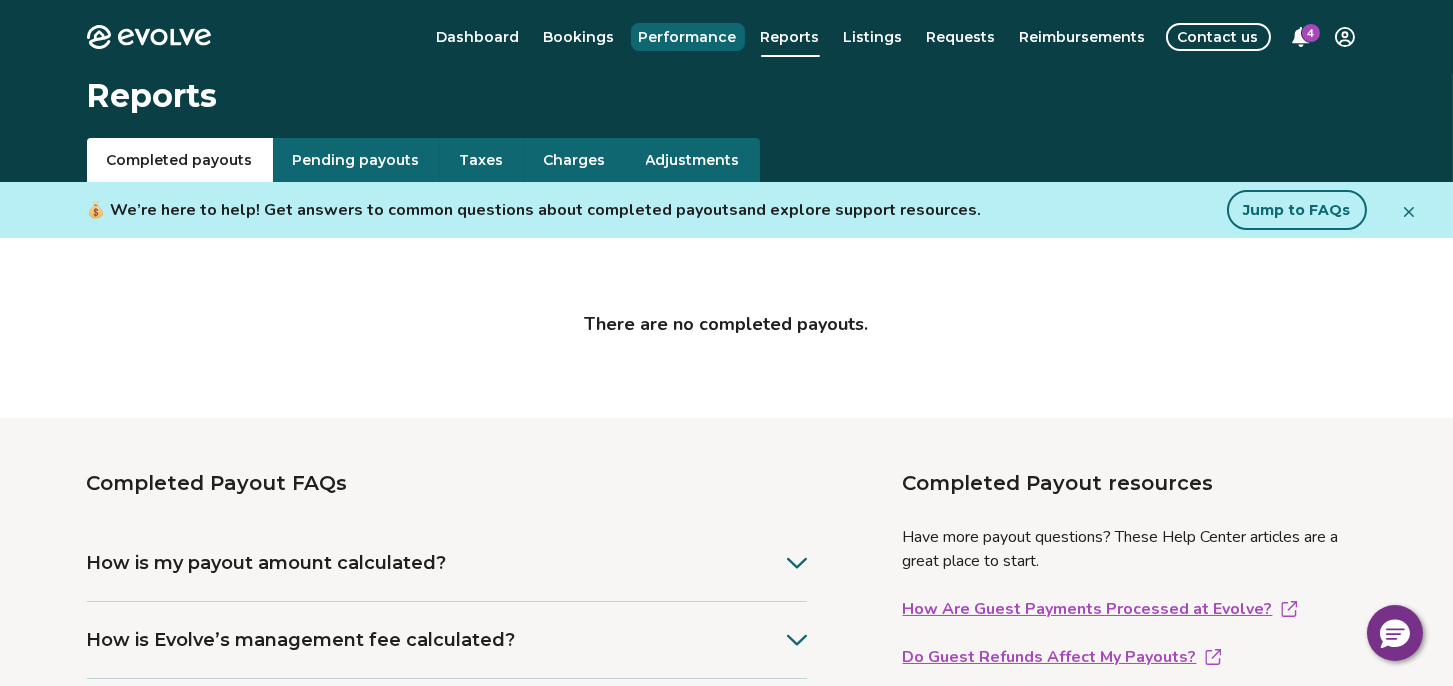 click on "Performance" at bounding box center [688, 37] 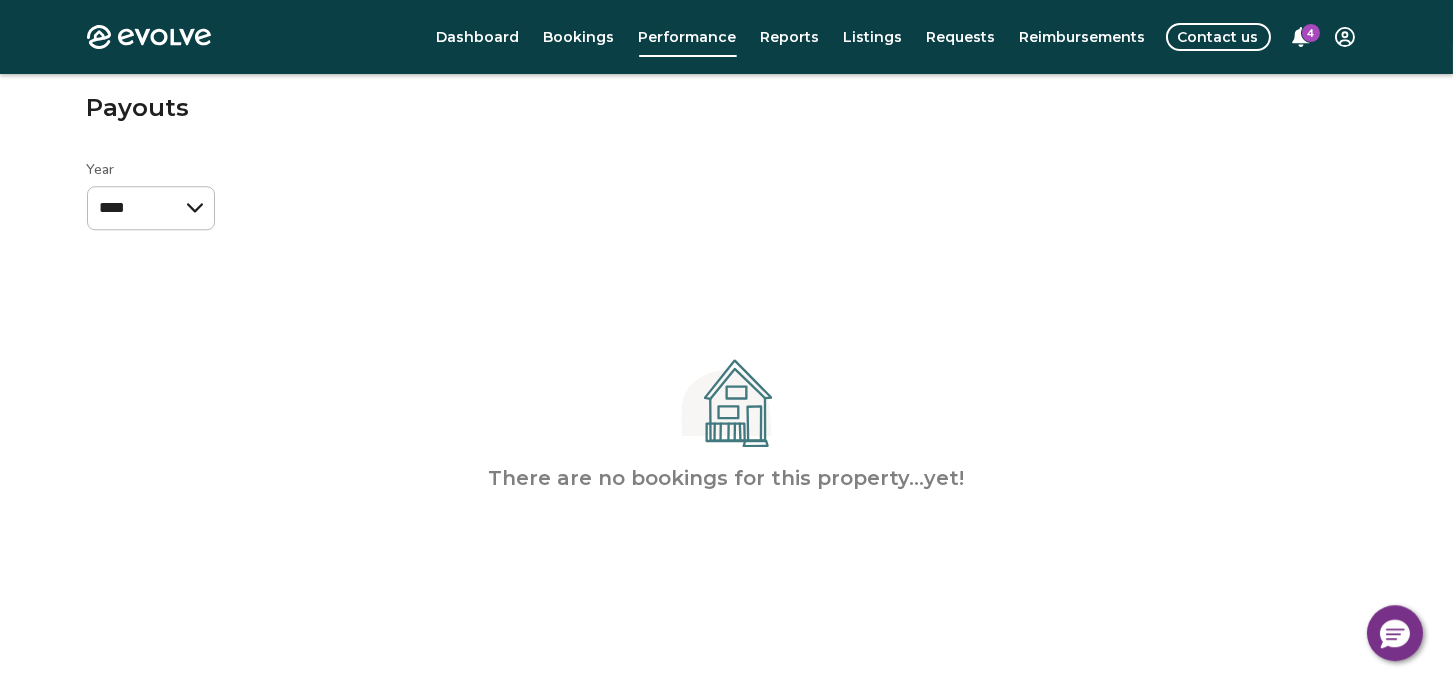 scroll, scrollTop: 0, scrollLeft: 0, axis: both 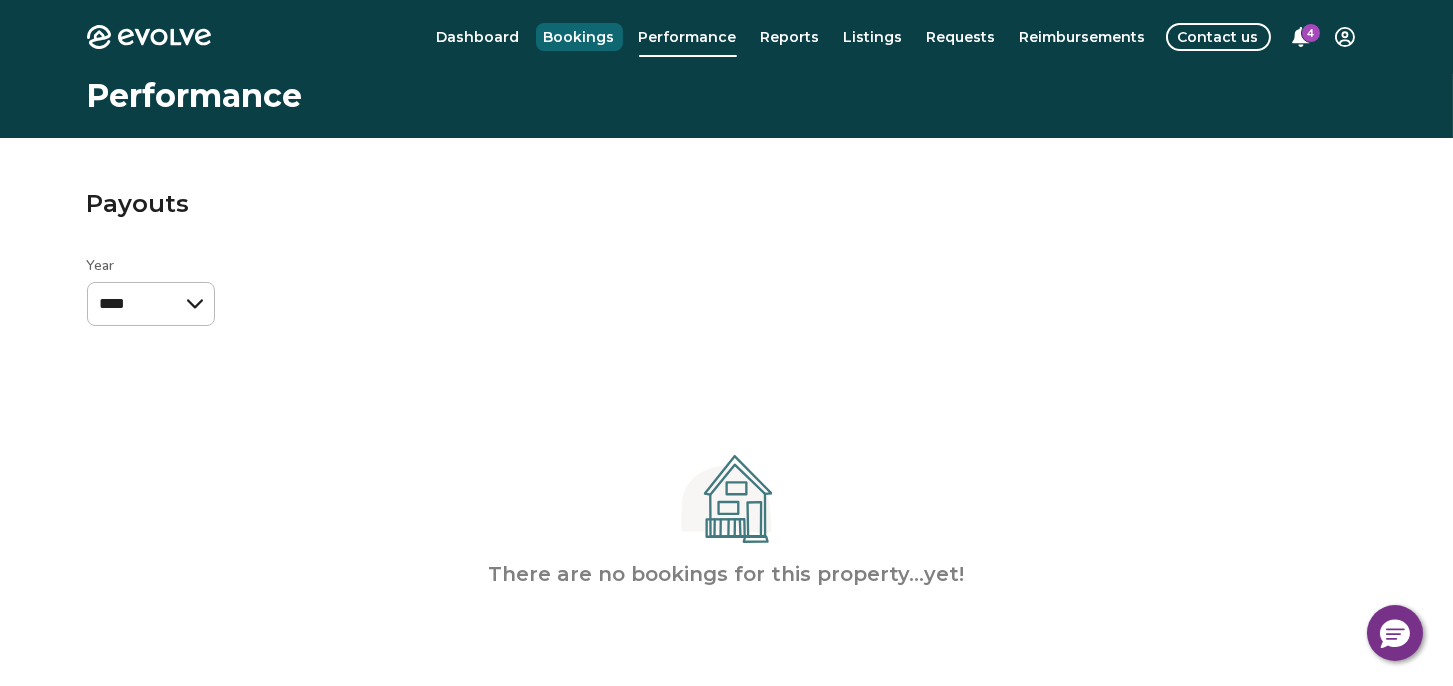 click on "Bookings" at bounding box center [579, 37] 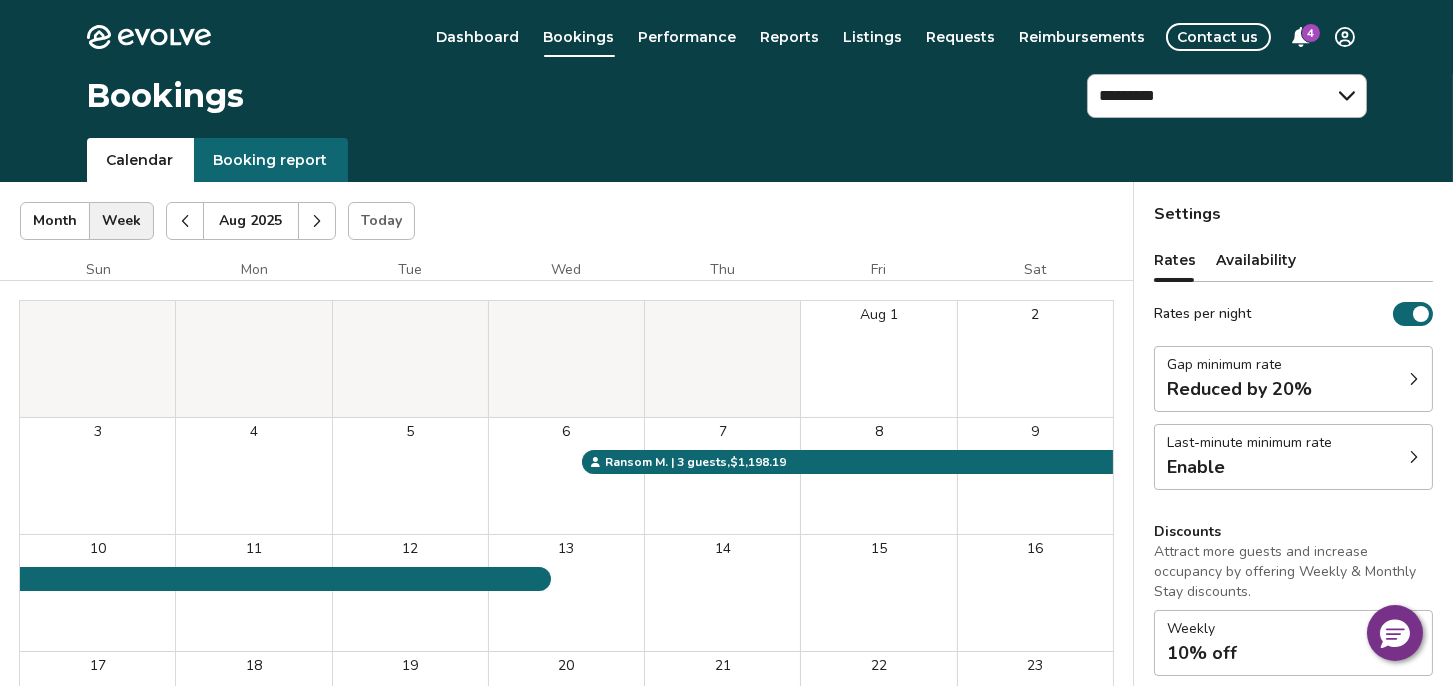 click on "Availability" at bounding box center [1256, 260] 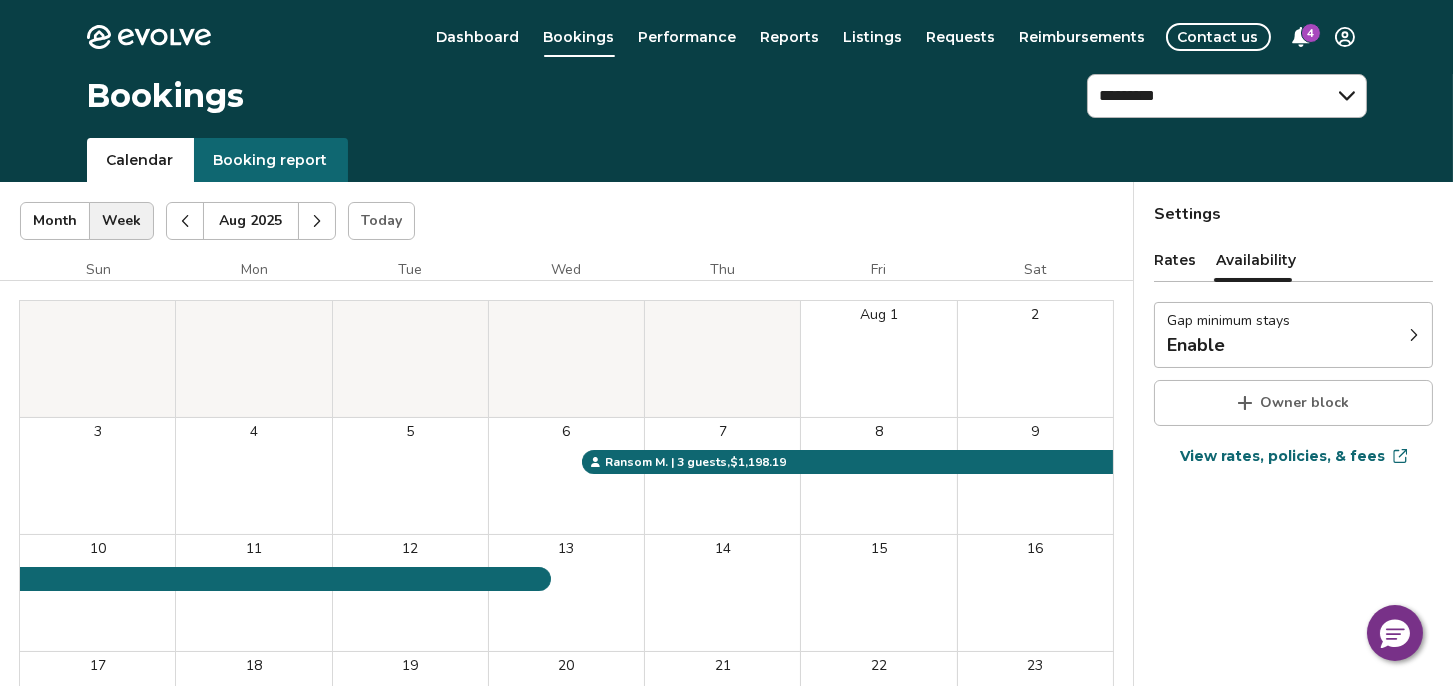 click 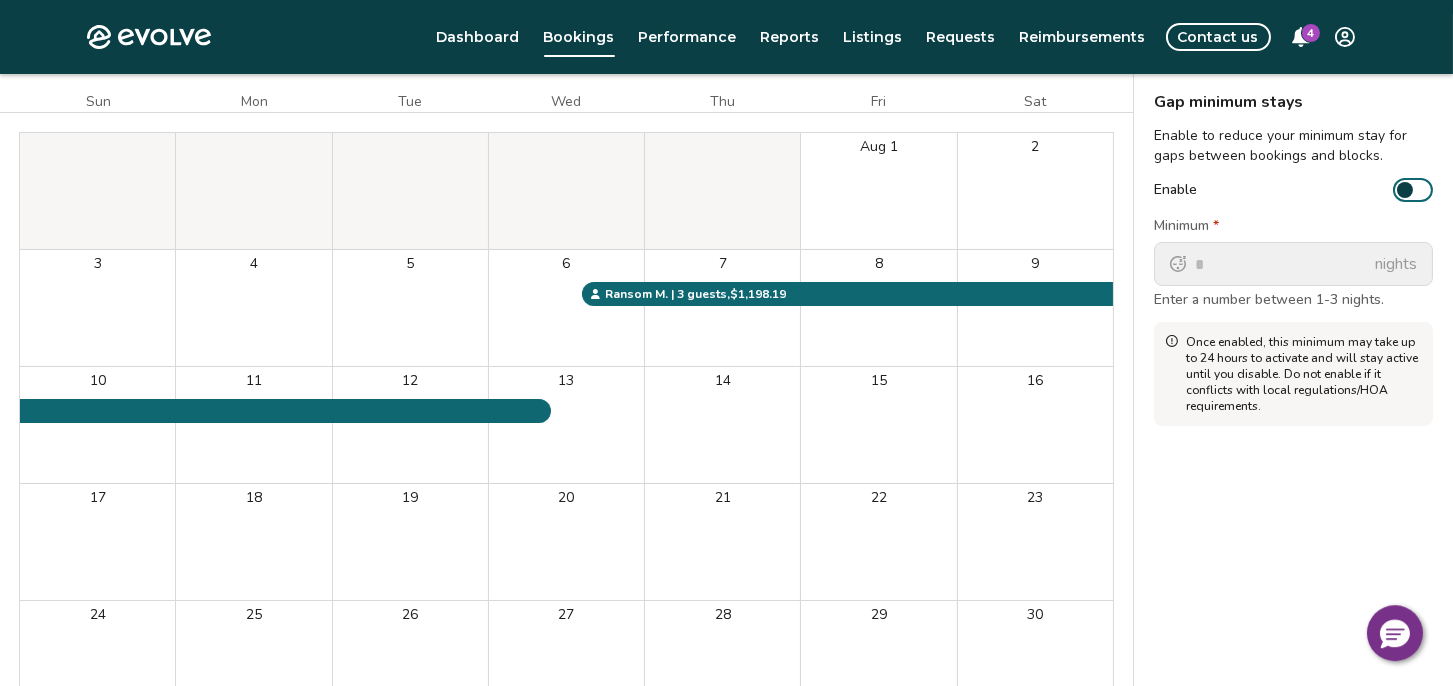 scroll, scrollTop: 0, scrollLeft: 0, axis: both 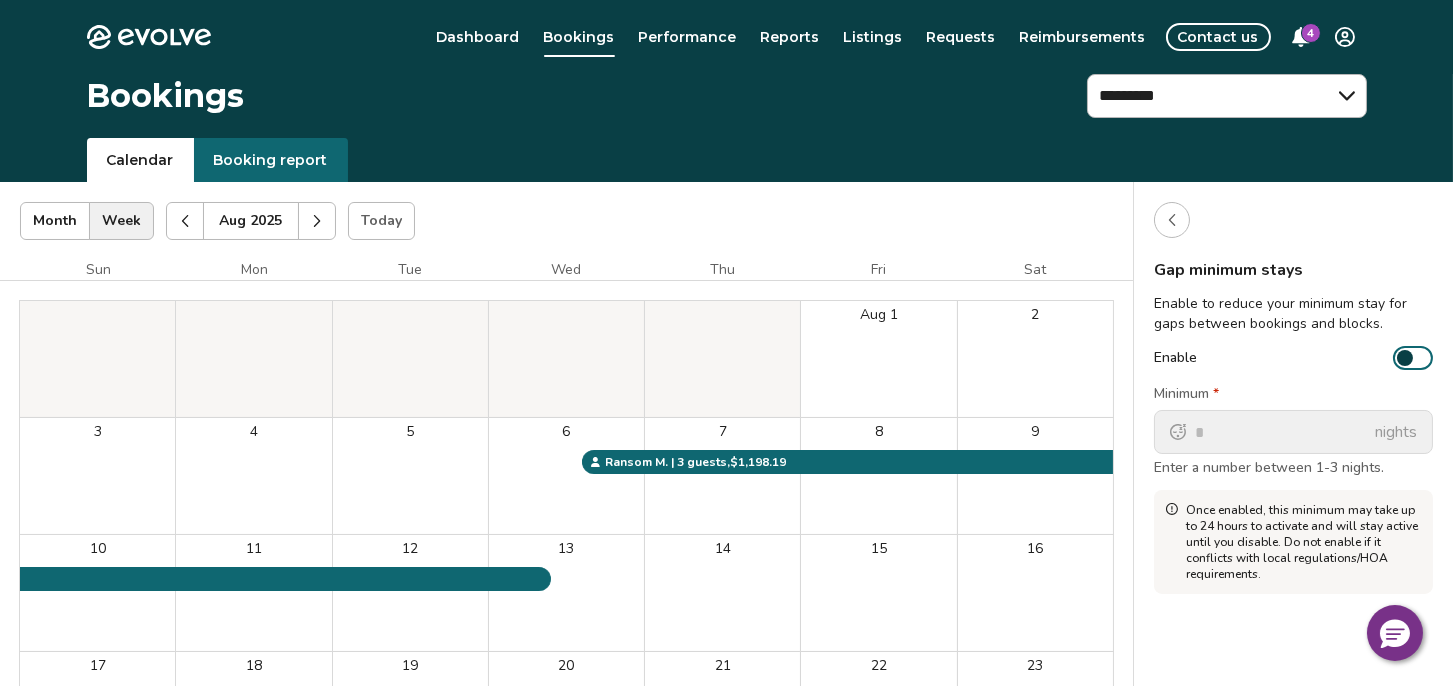 click on "**********" at bounding box center [726, 571] 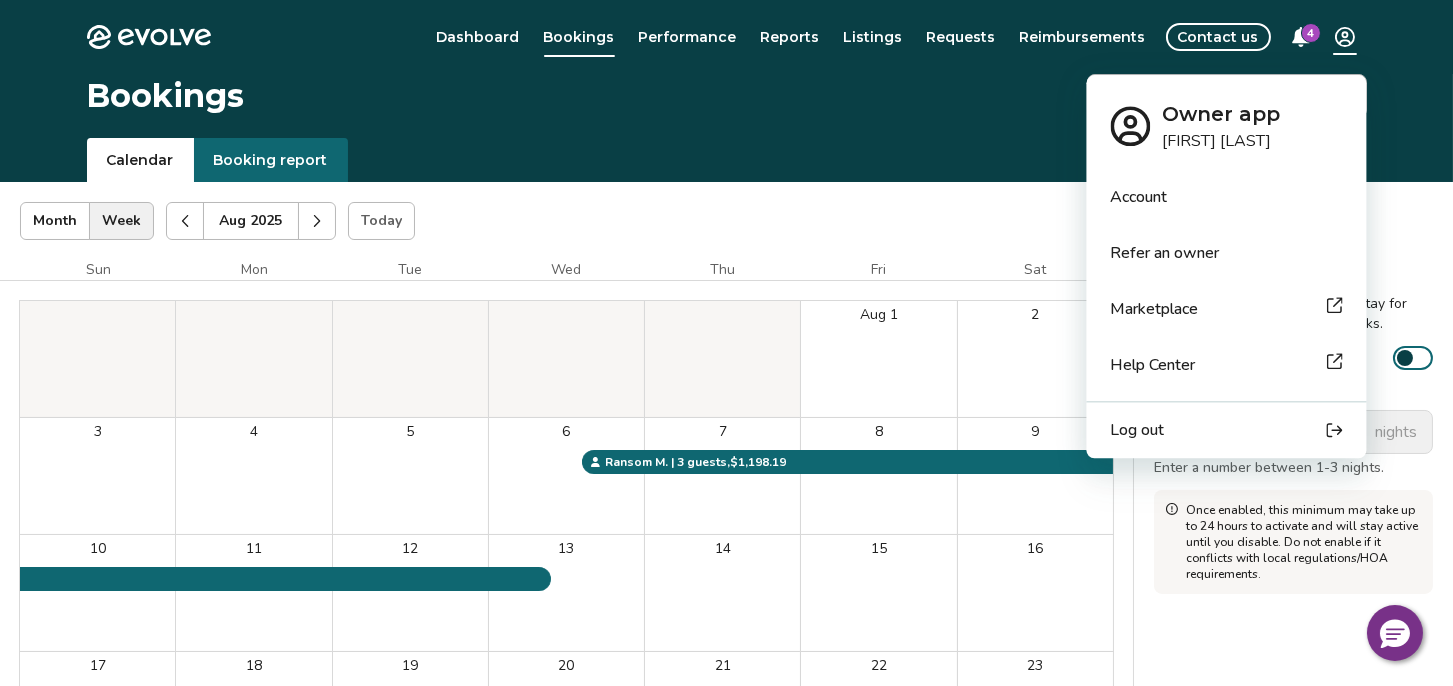 click on "Account" at bounding box center (1138, 197) 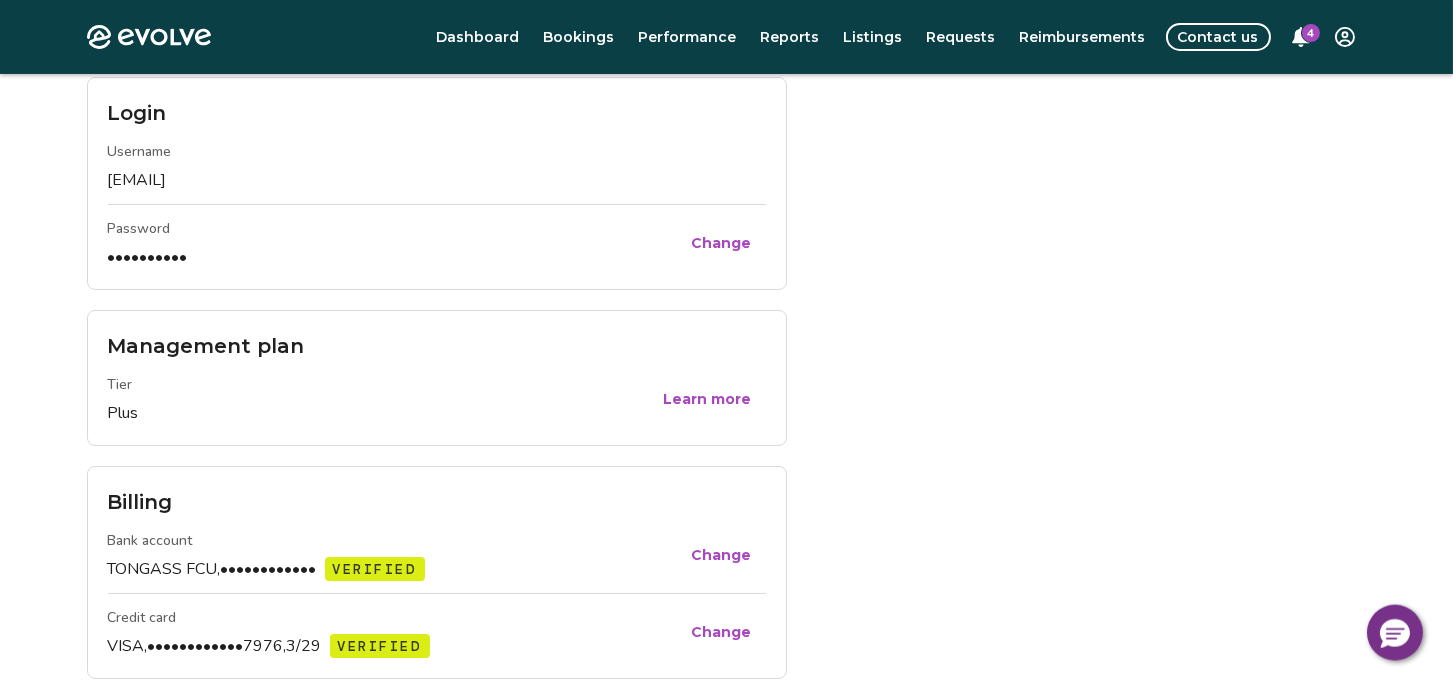 scroll, scrollTop: 502, scrollLeft: 0, axis: vertical 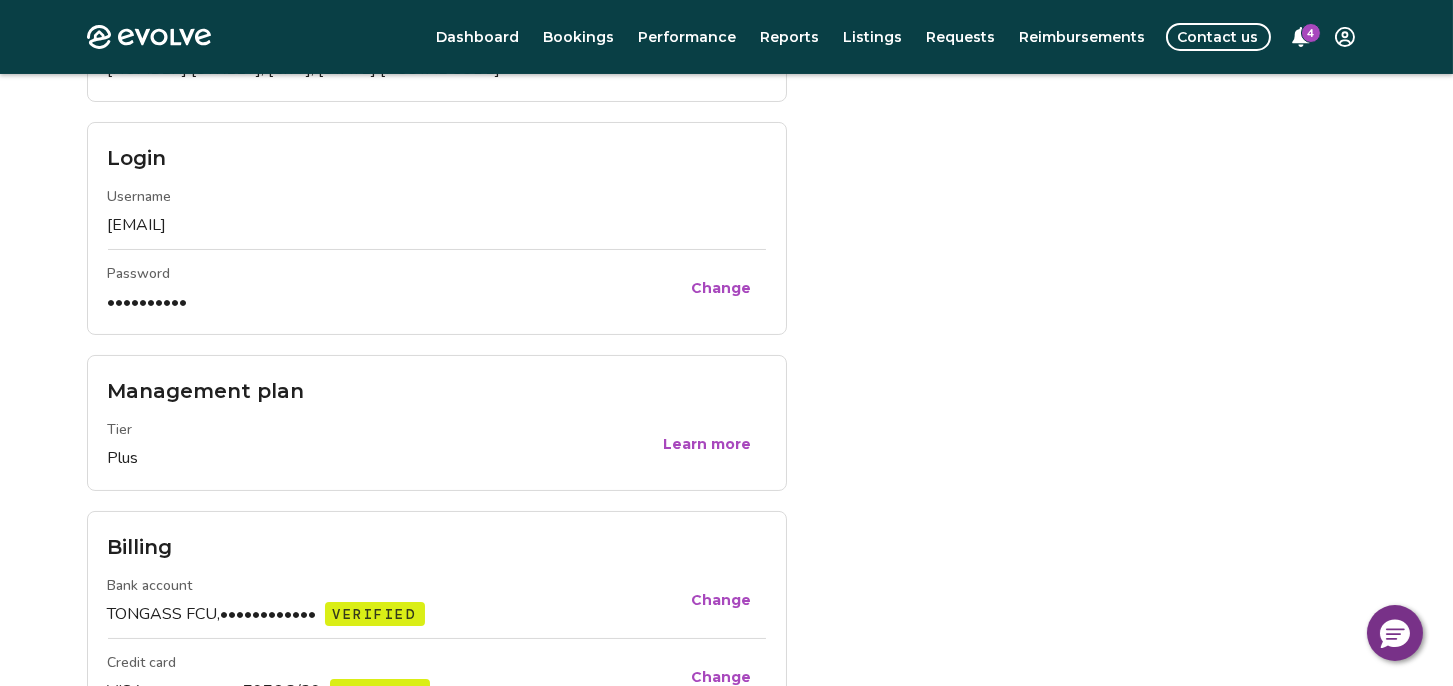 click on "Learn more" at bounding box center (708, 444) 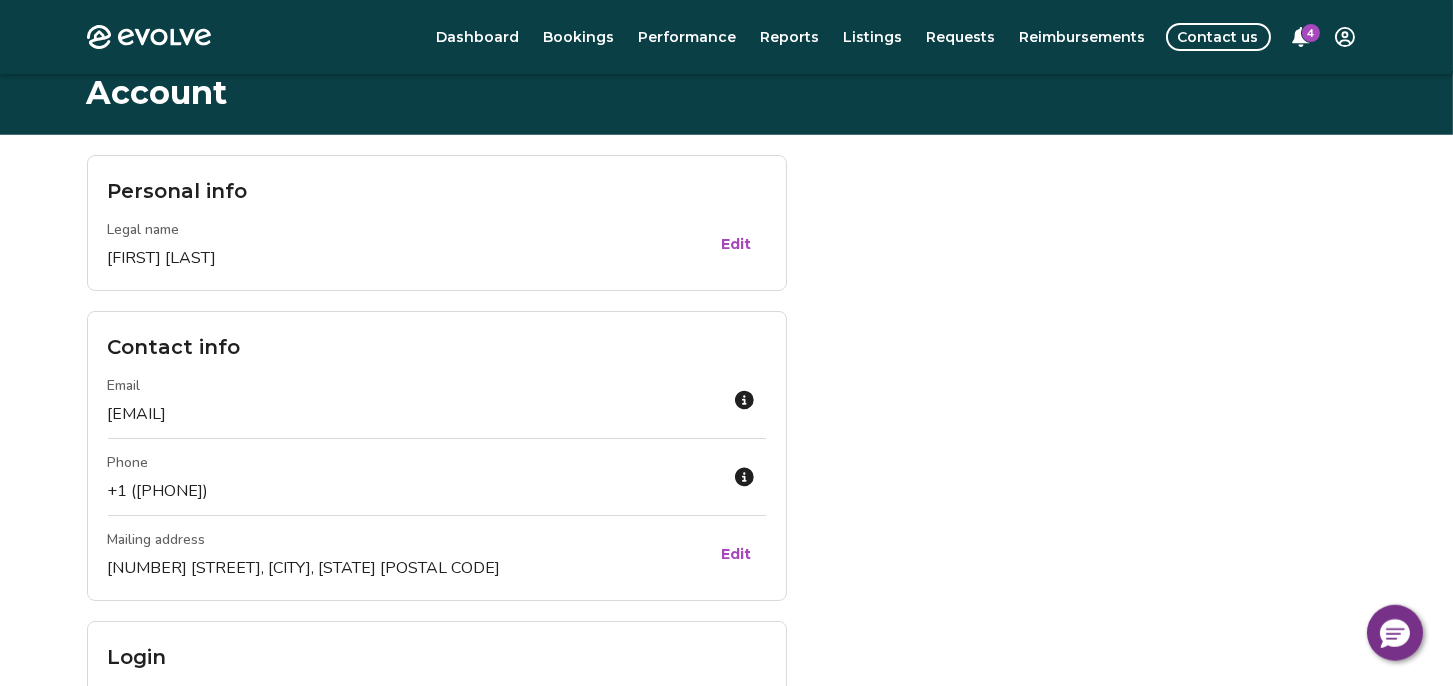 scroll, scrollTop: 0, scrollLeft: 0, axis: both 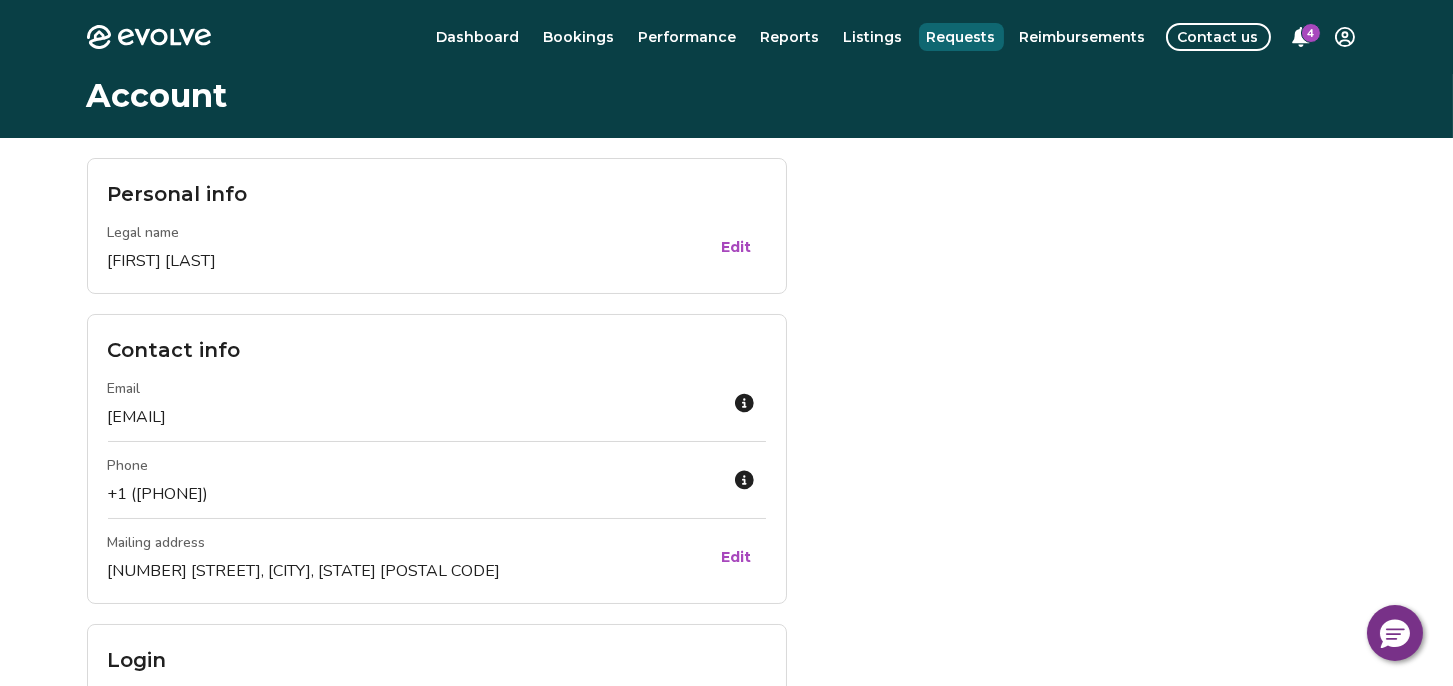 click on "Requests" at bounding box center [961, 37] 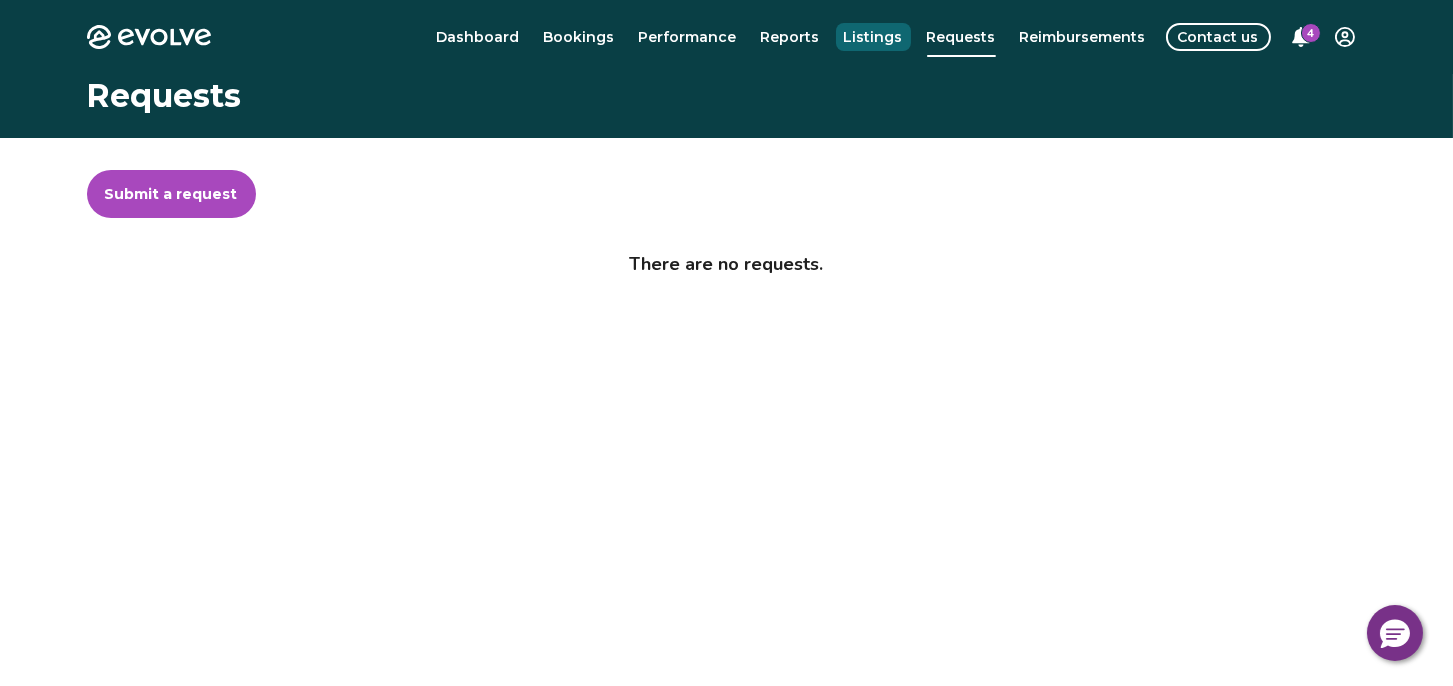 click on "Listings" at bounding box center [873, 37] 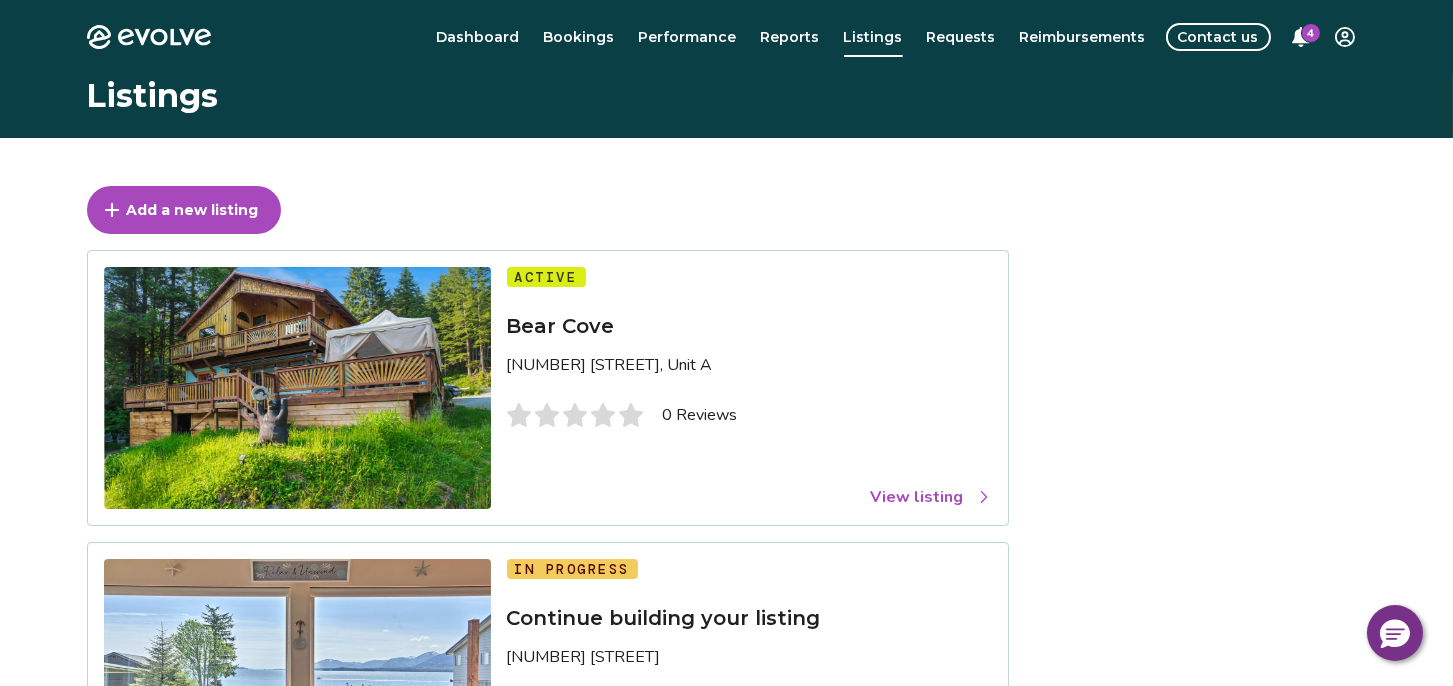 click on "View listing" at bounding box center [931, 497] 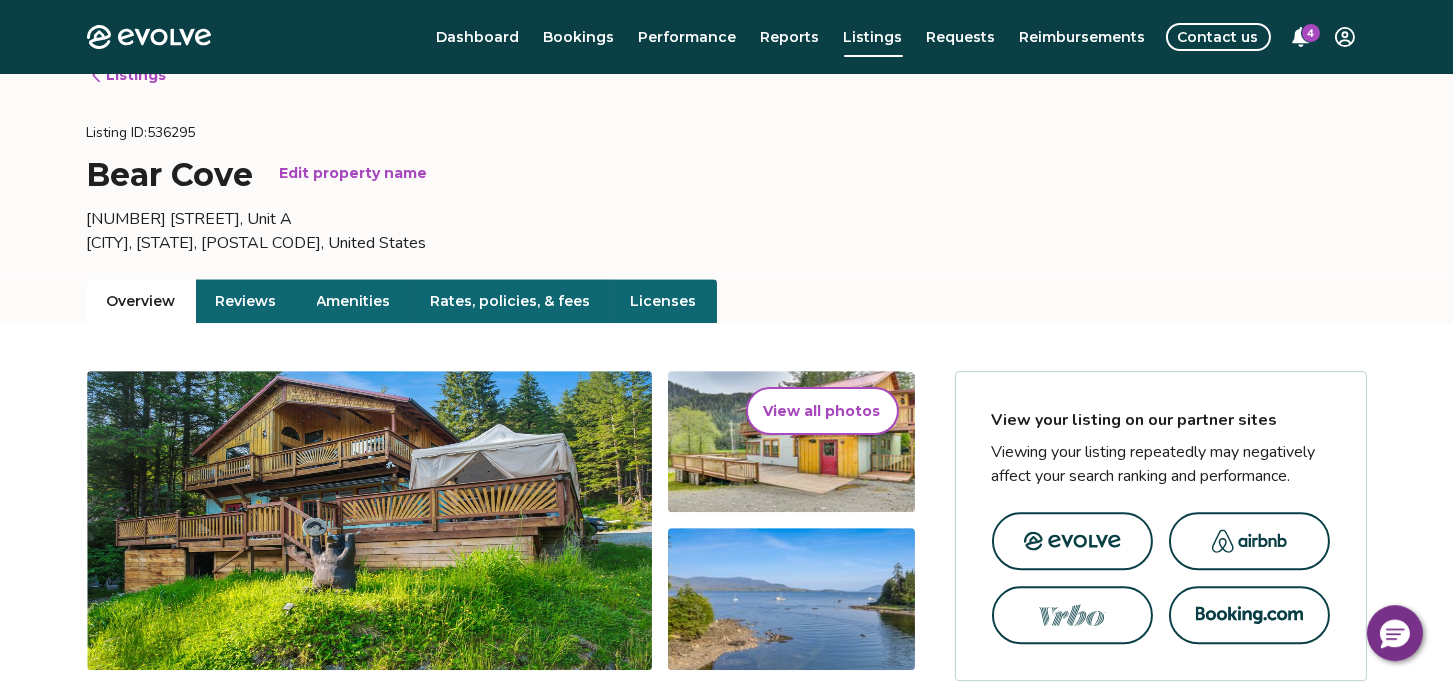 scroll, scrollTop: 0, scrollLeft: 0, axis: both 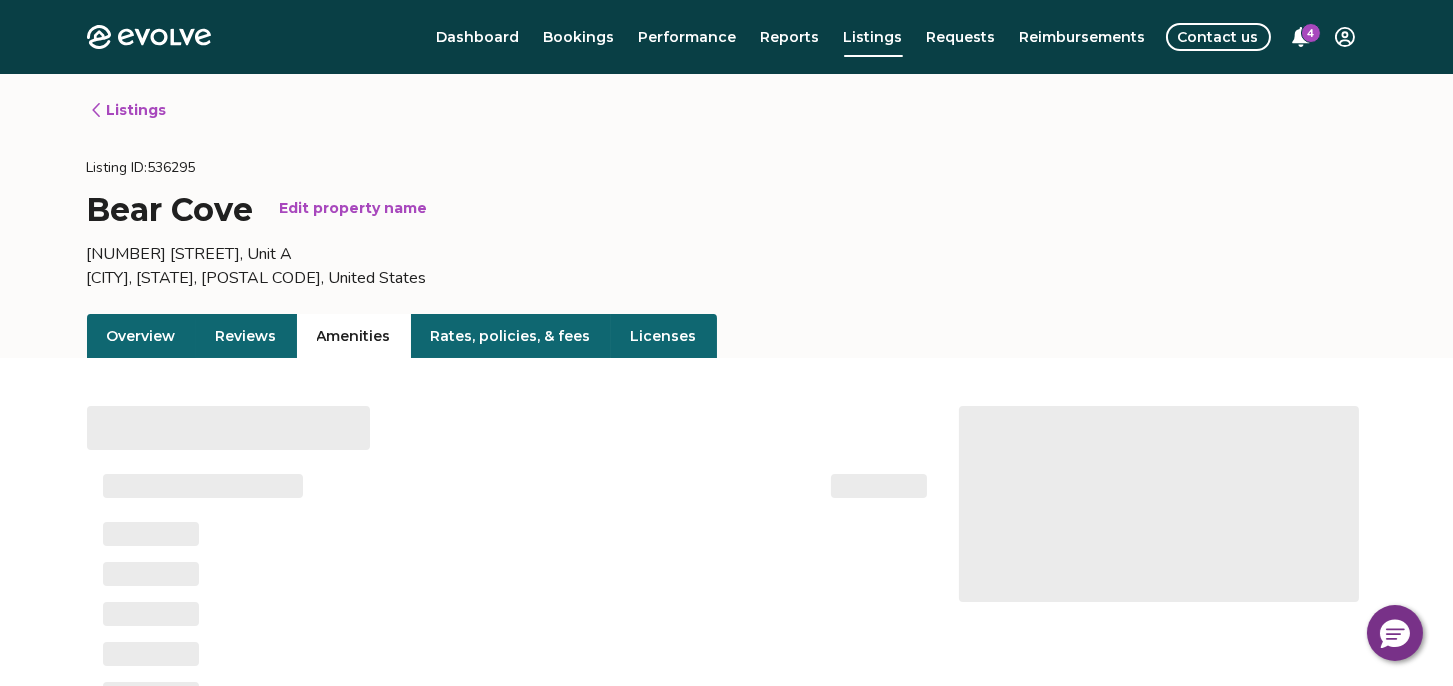 click on "Amenities" at bounding box center [354, 336] 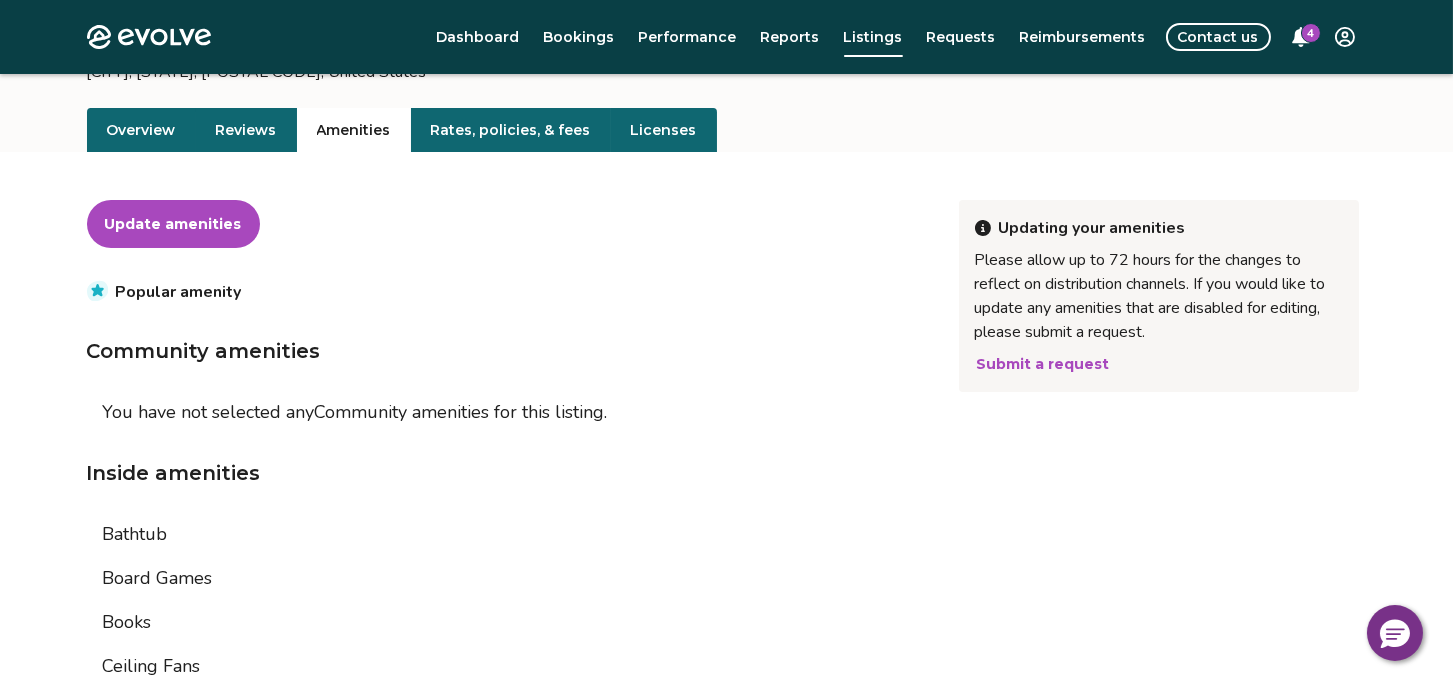 scroll, scrollTop: 0, scrollLeft: 0, axis: both 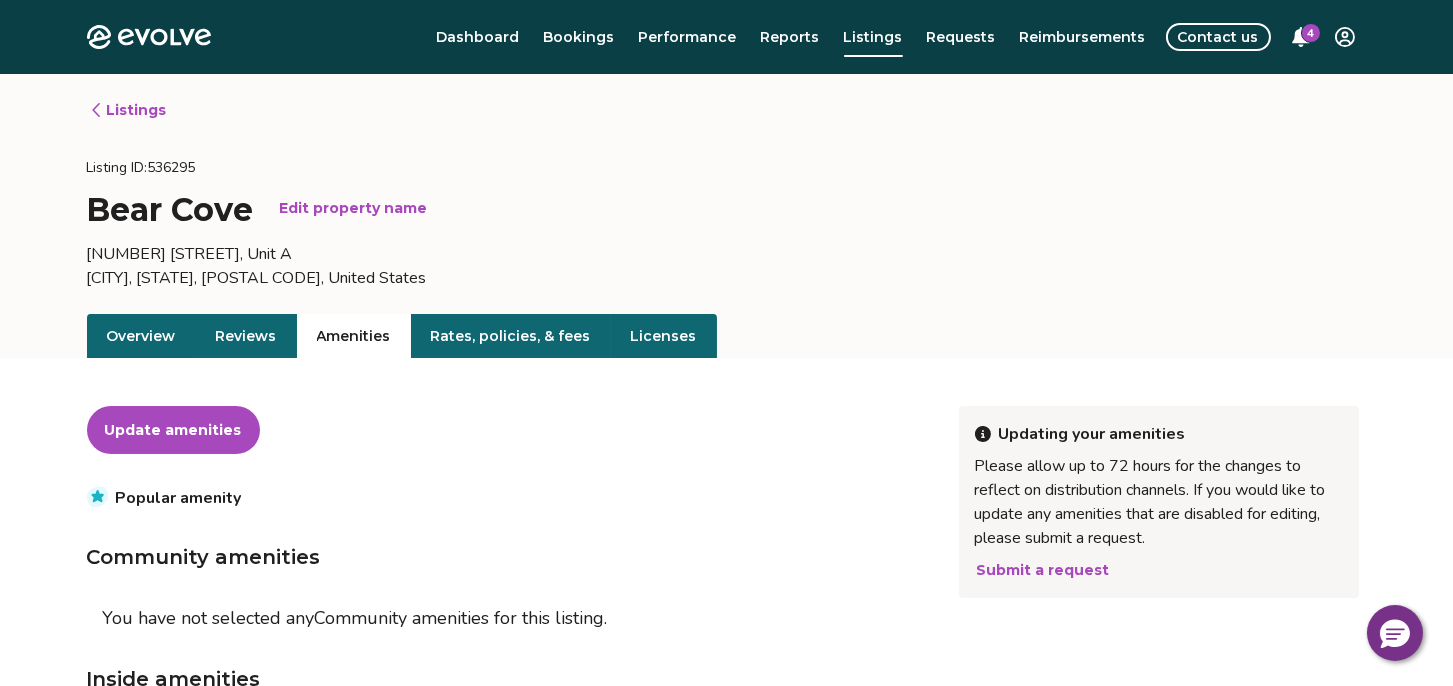 click on "Rates, policies, & fees" at bounding box center (511, 336) 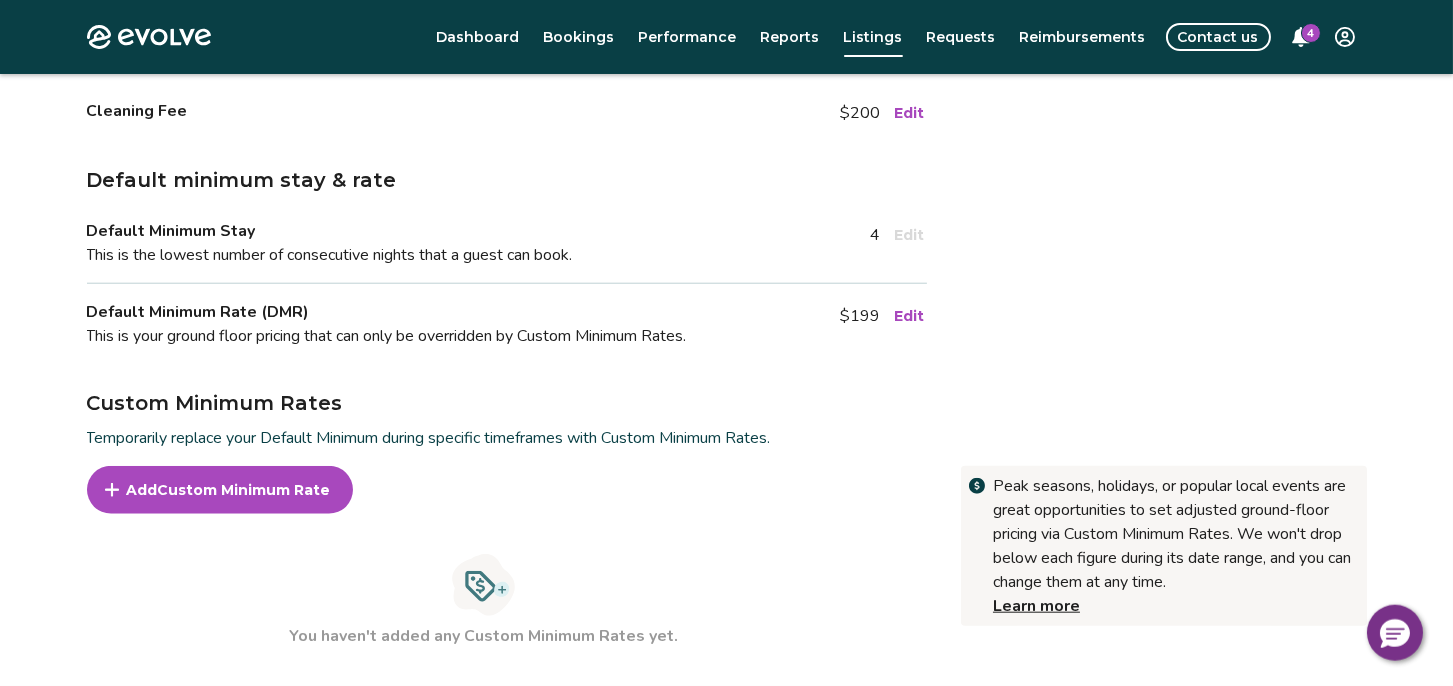 scroll, scrollTop: 413, scrollLeft: 0, axis: vertical 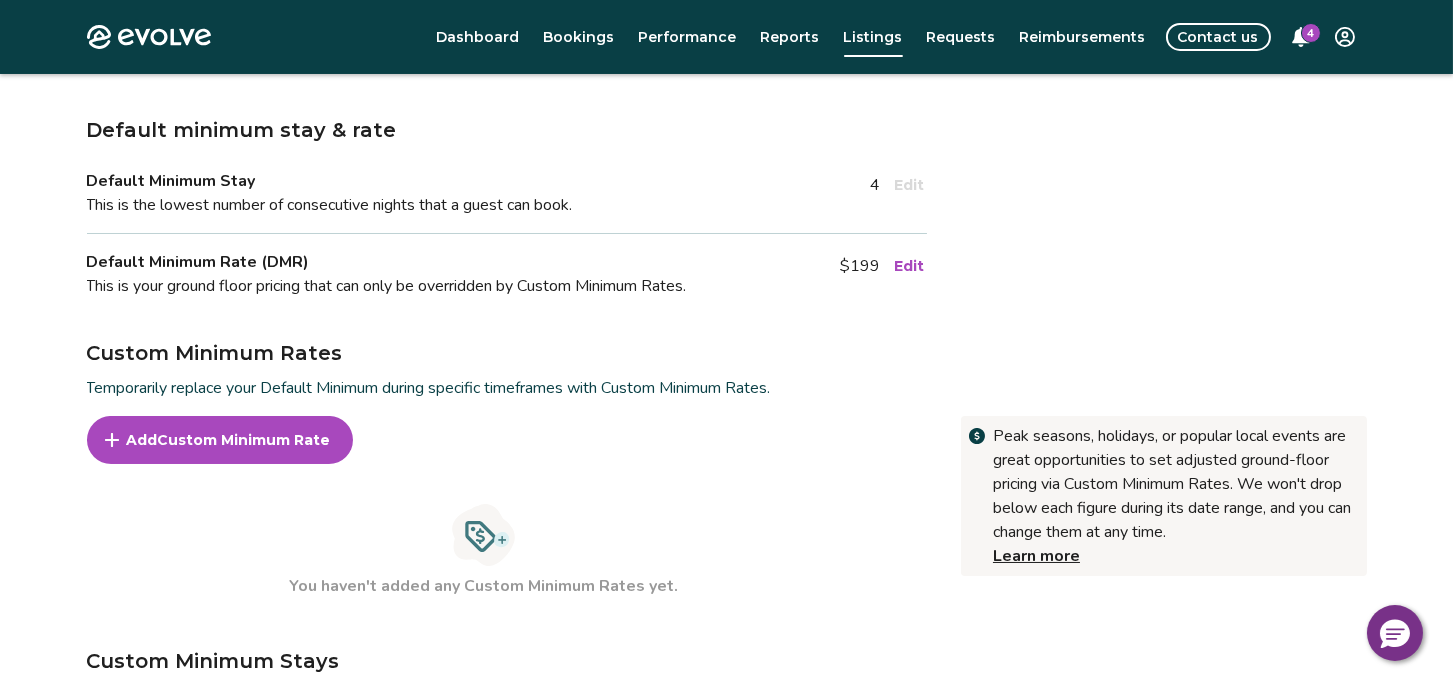 click on "Custom Minimum Rate" at bounding box center (244, 440) 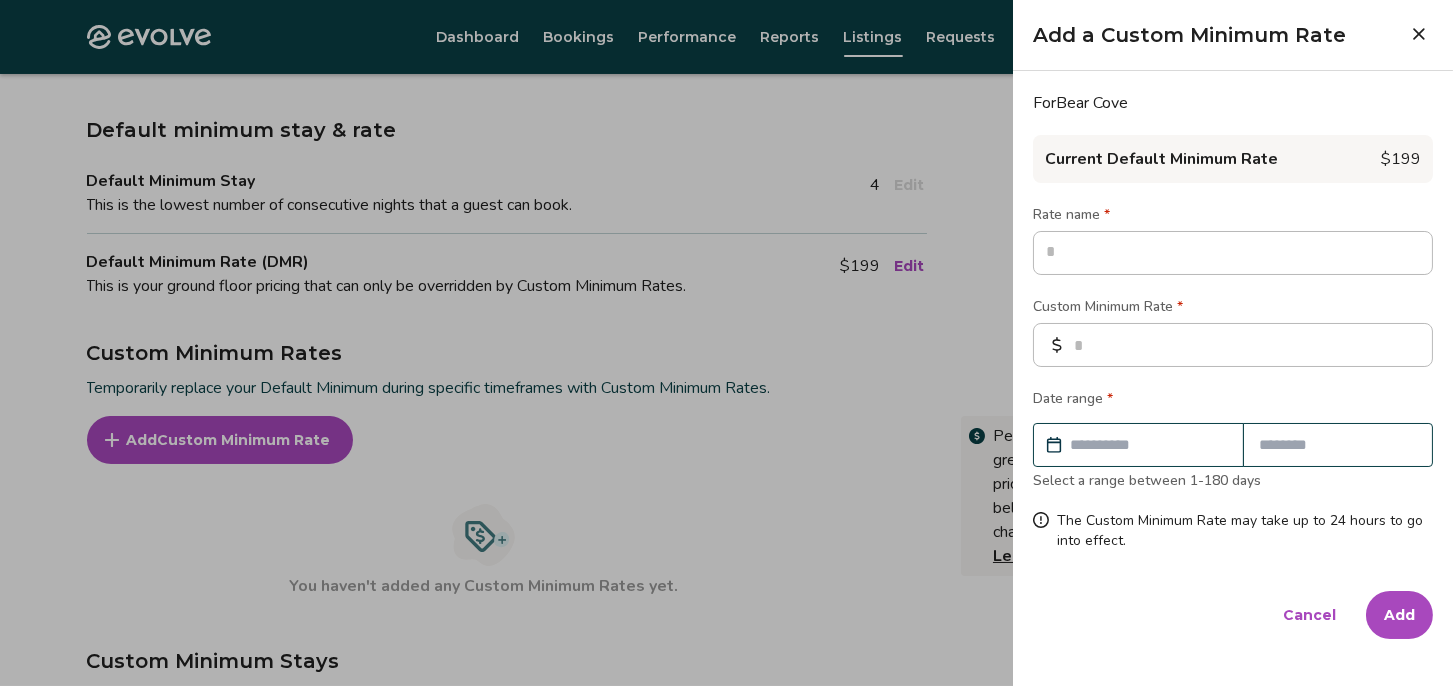 click on "Cancel" at bounding box center (1309, 615) 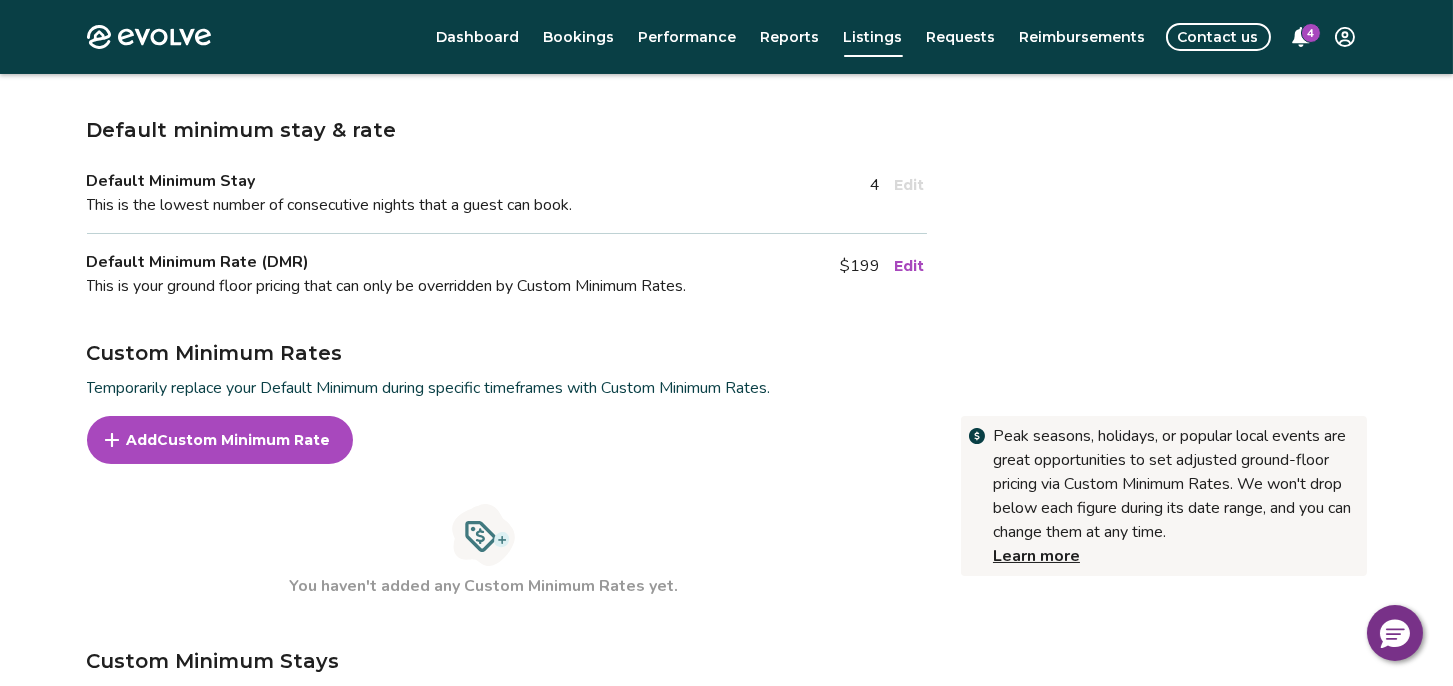 click on "Custom Minimum Rate" at bounding box center [244, 440] 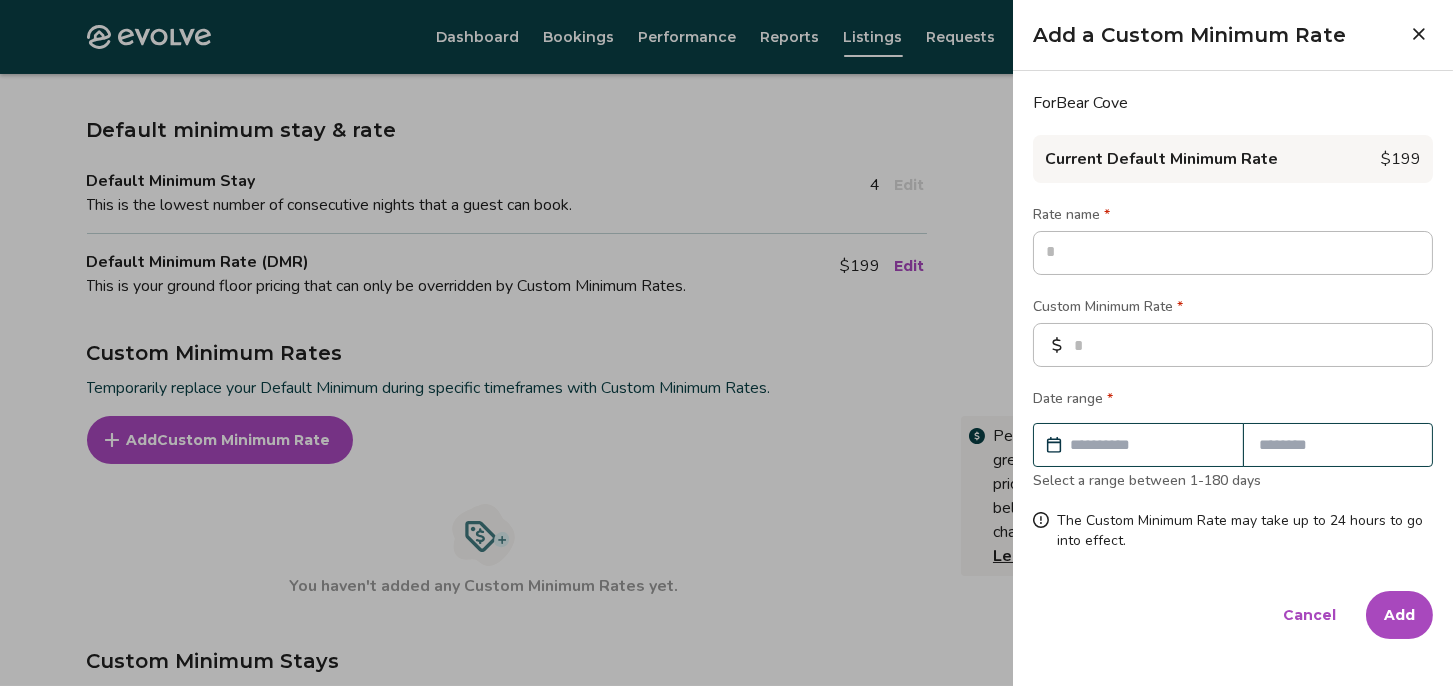 click at bounding box center [1233, 253] 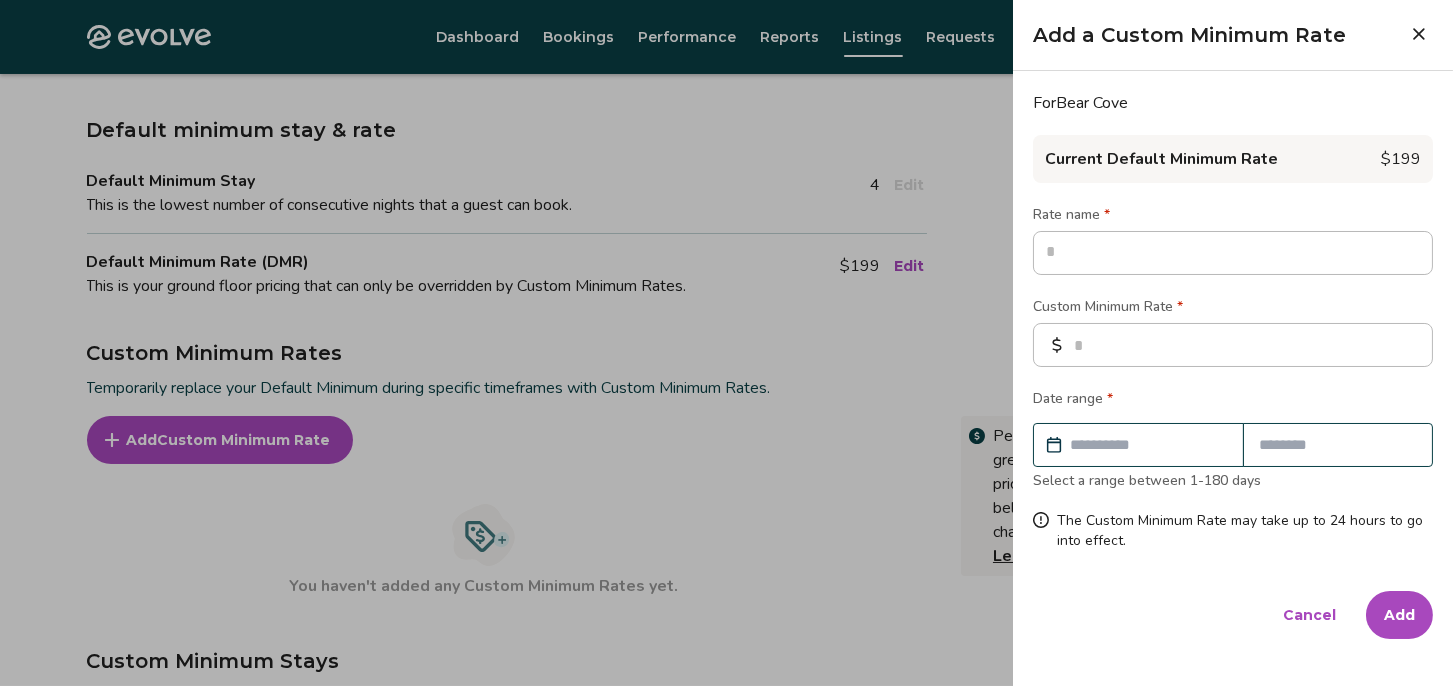 type on "*" 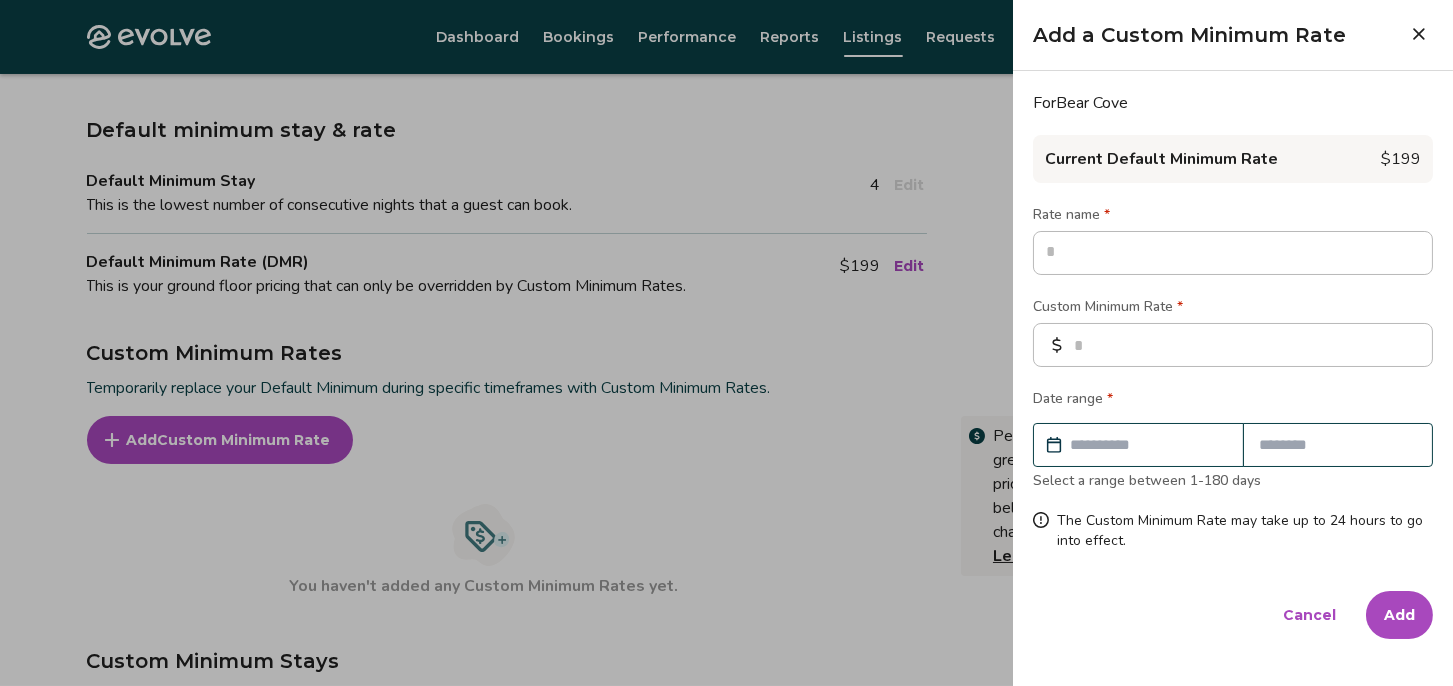 type on "*" 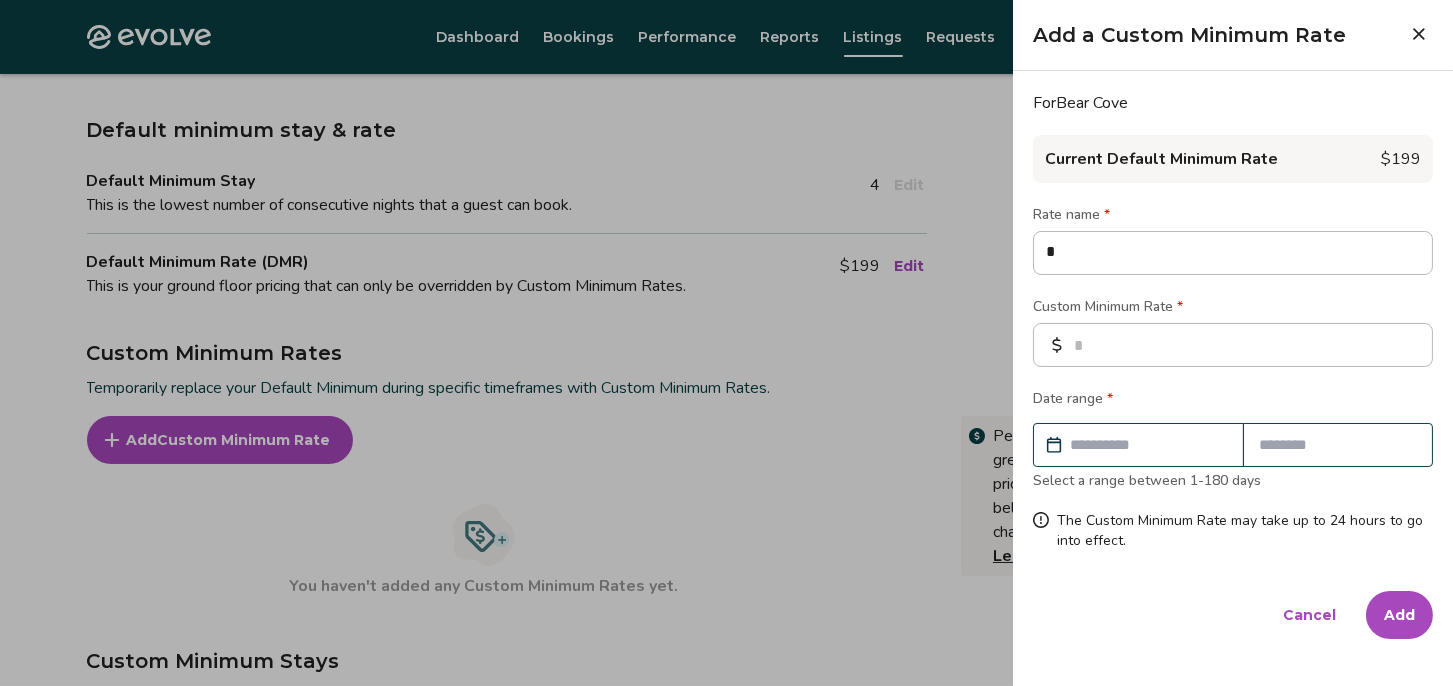 type on "*" 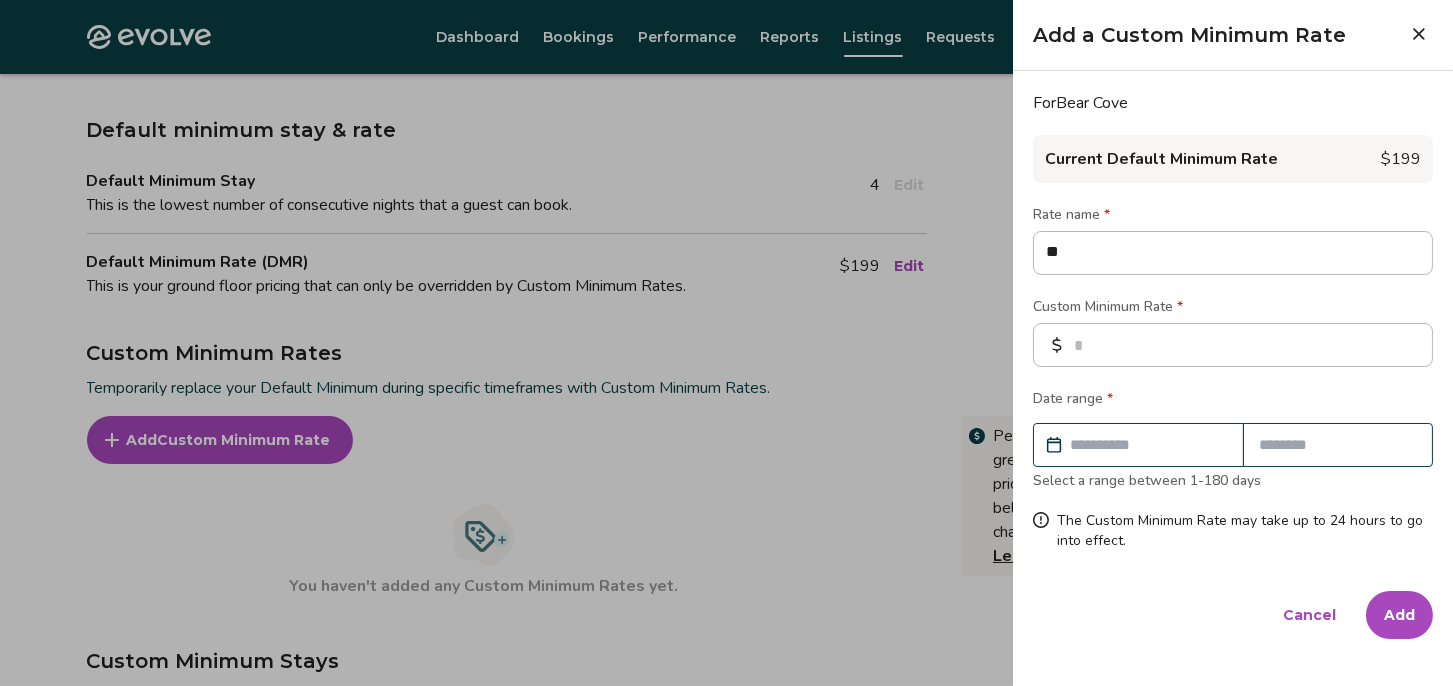 type on "*" 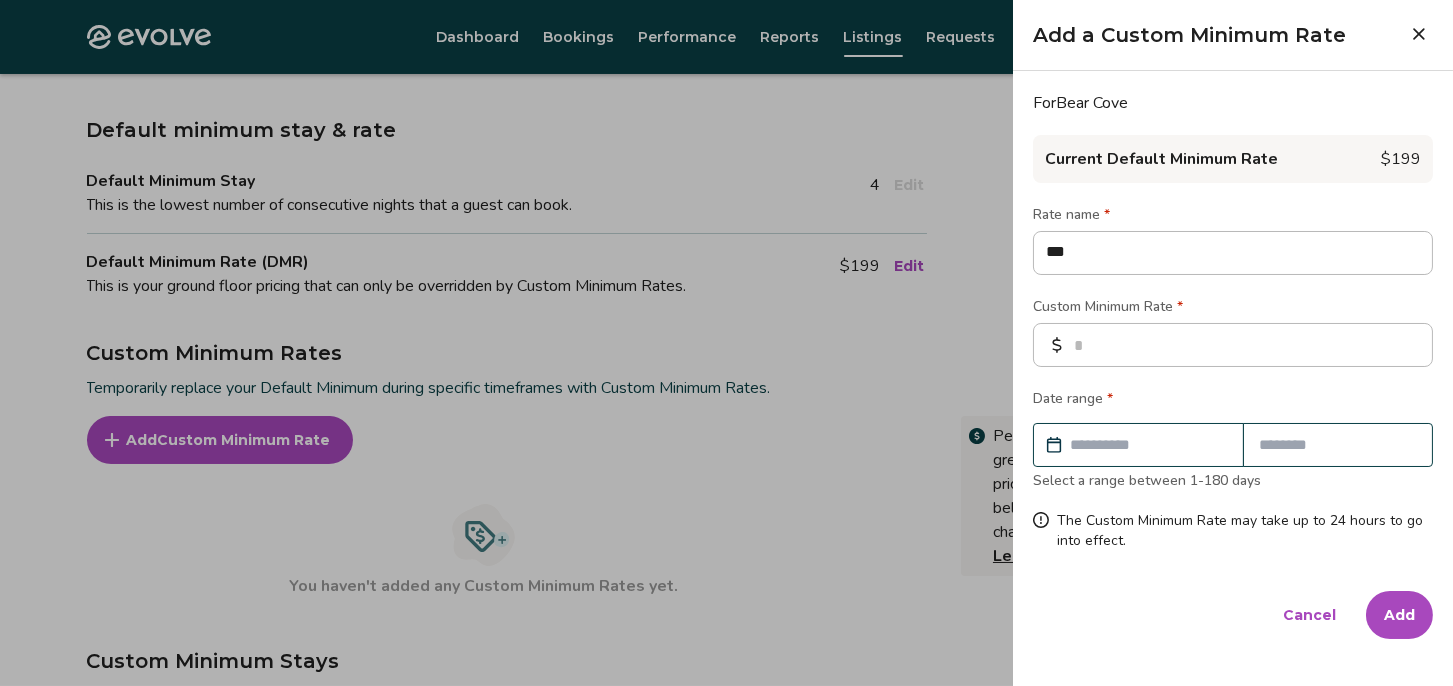 type on "*" 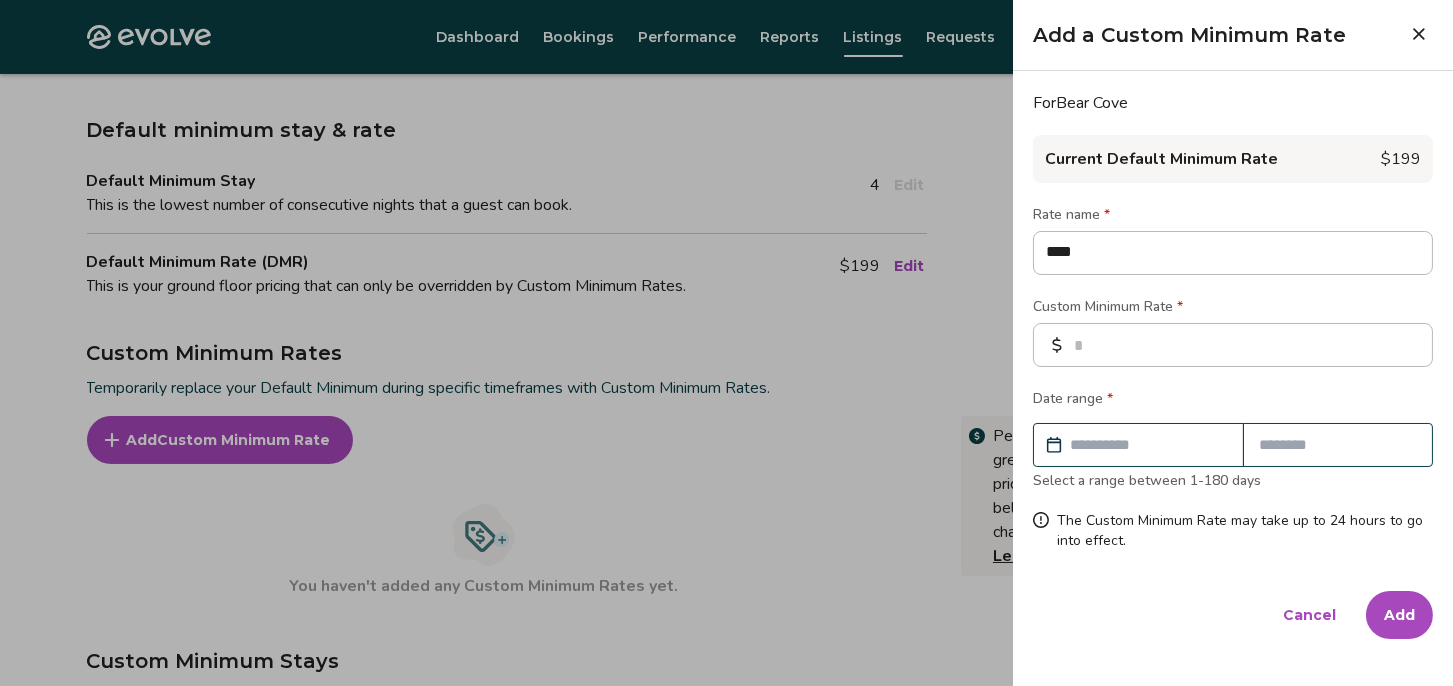 type on "*" 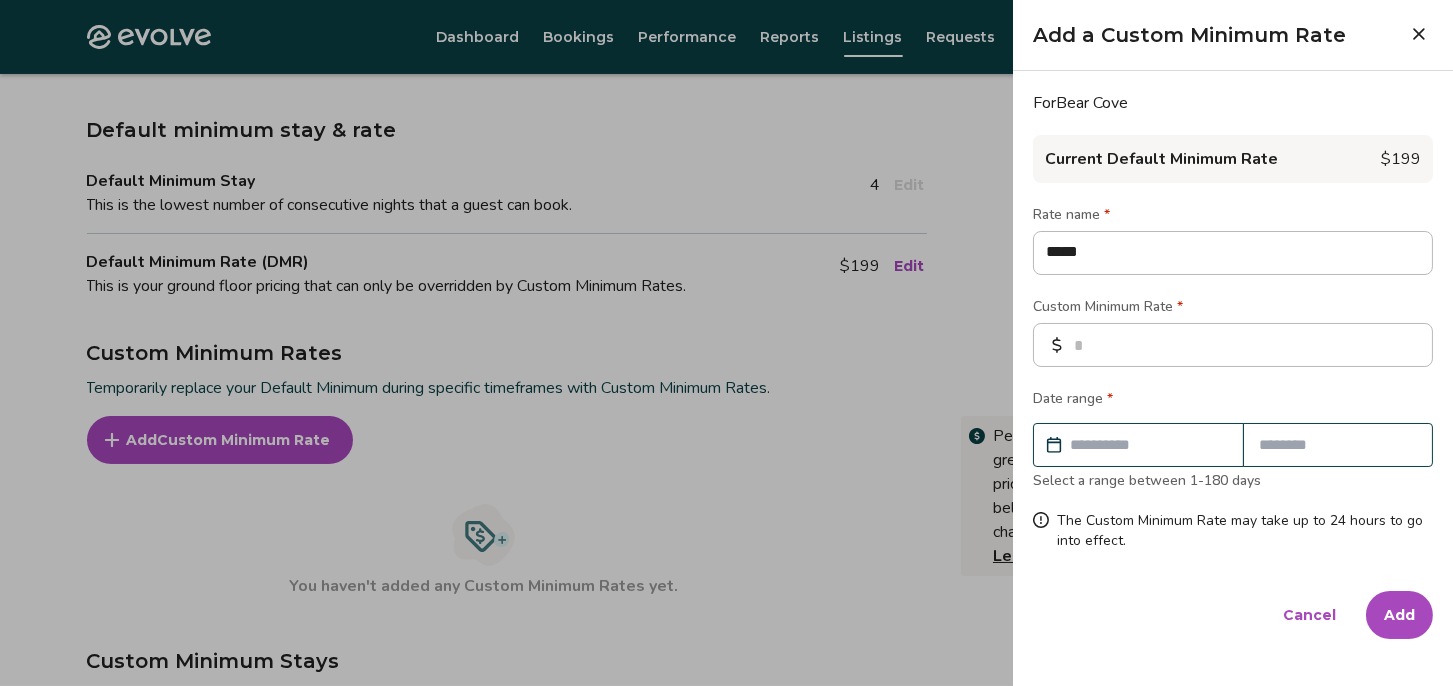 type on "*" 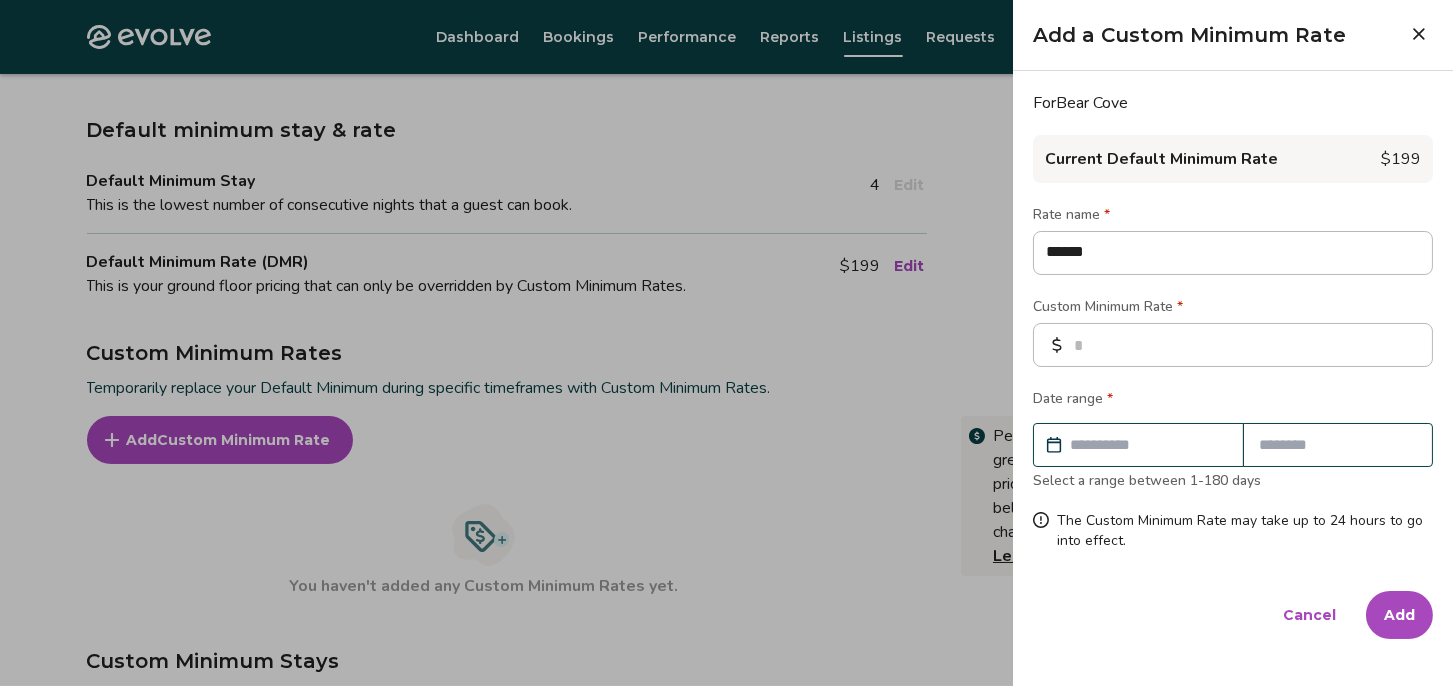 type on "*" 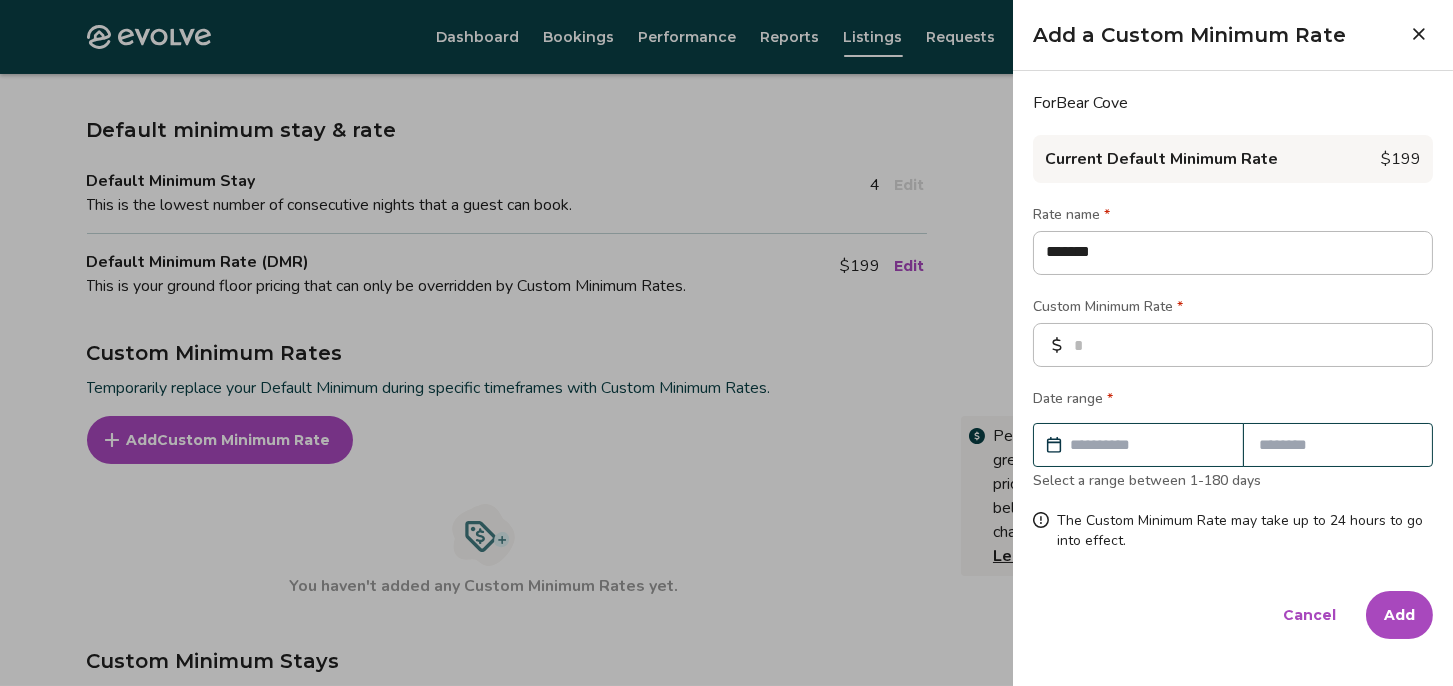 type on "*" 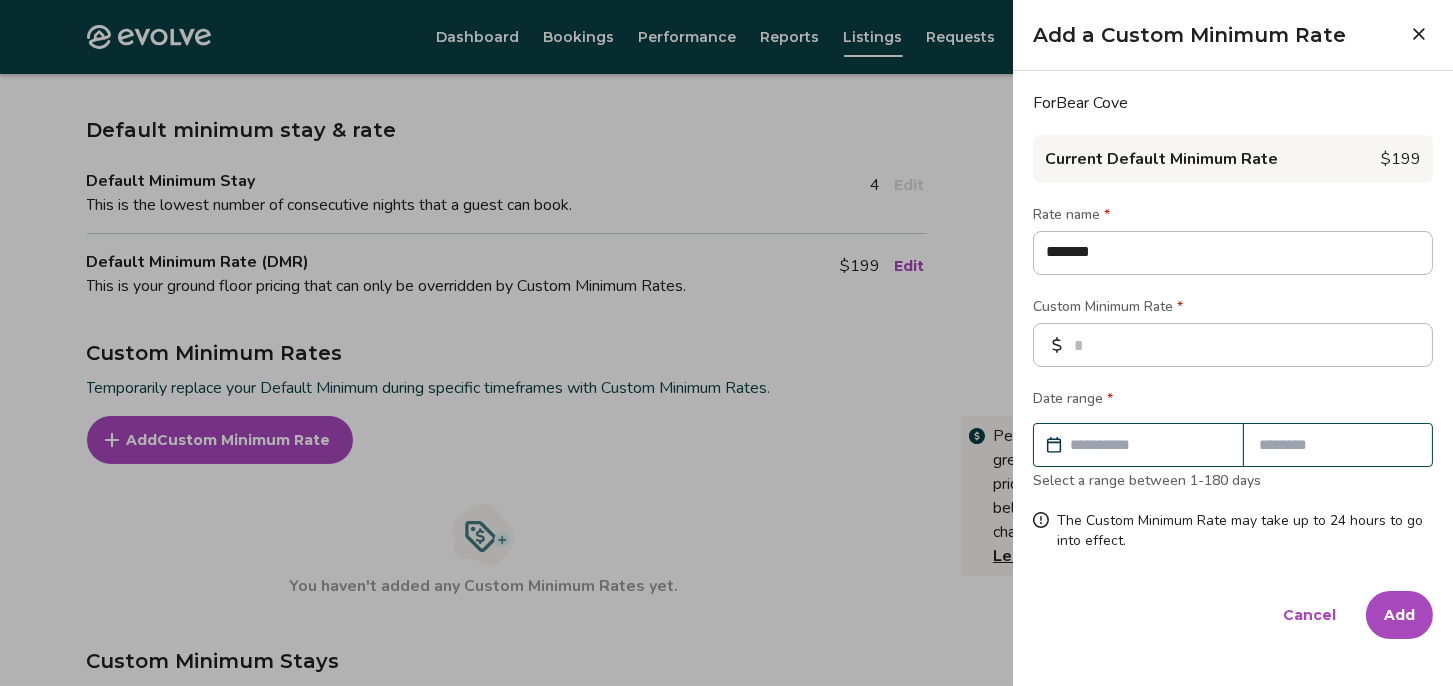type on "********" 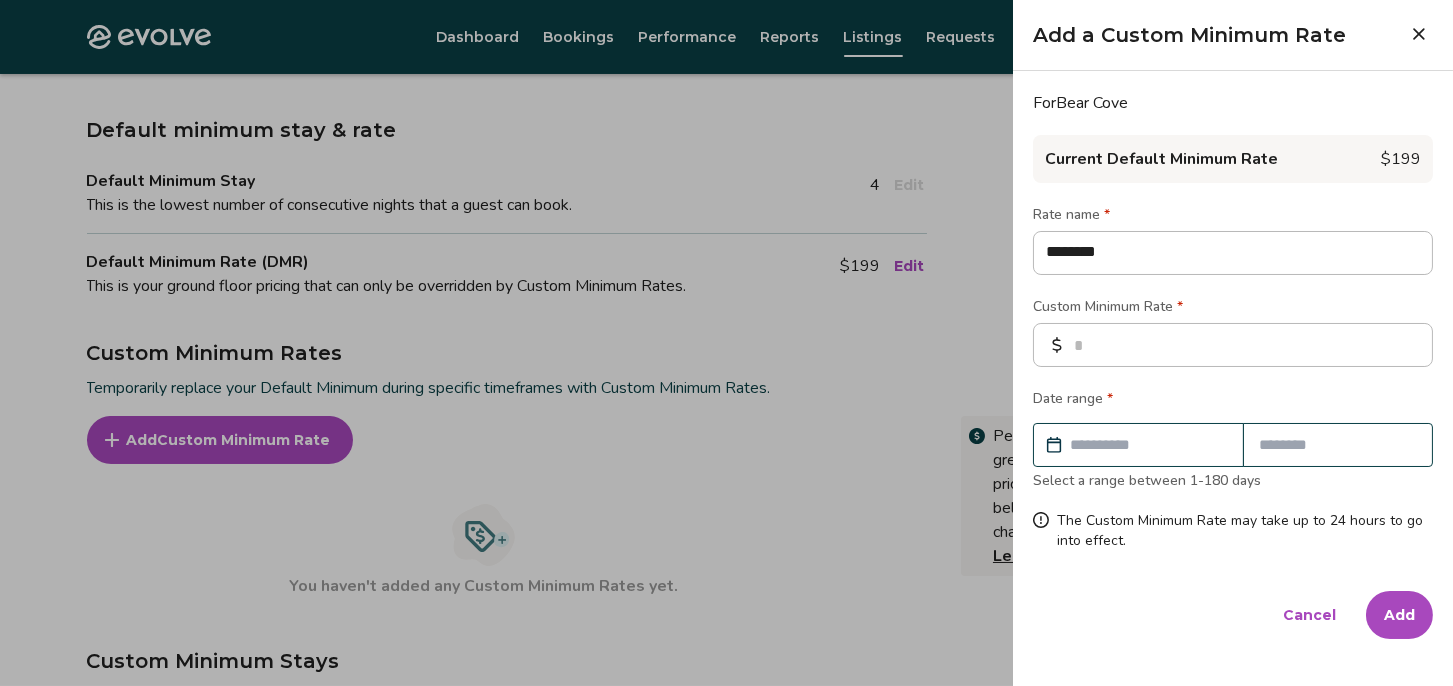 type on "*" 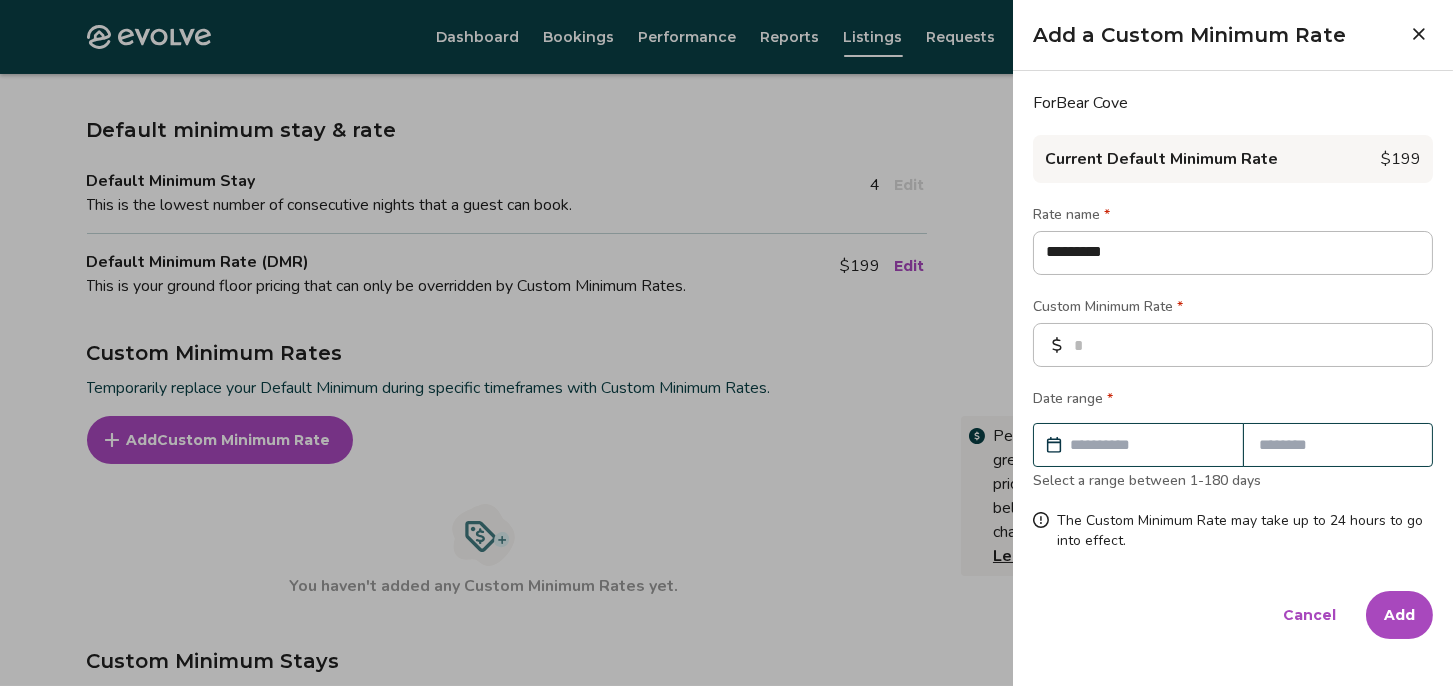type on "*" 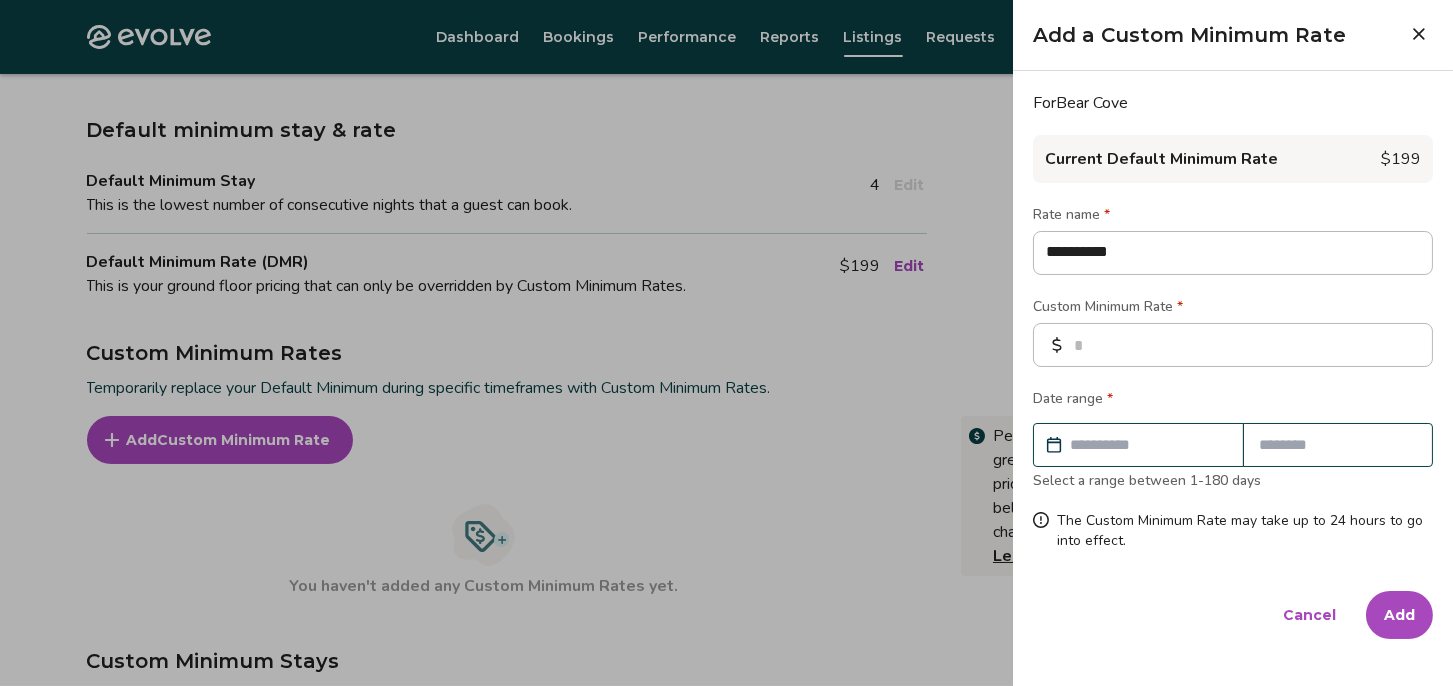 type on "*" 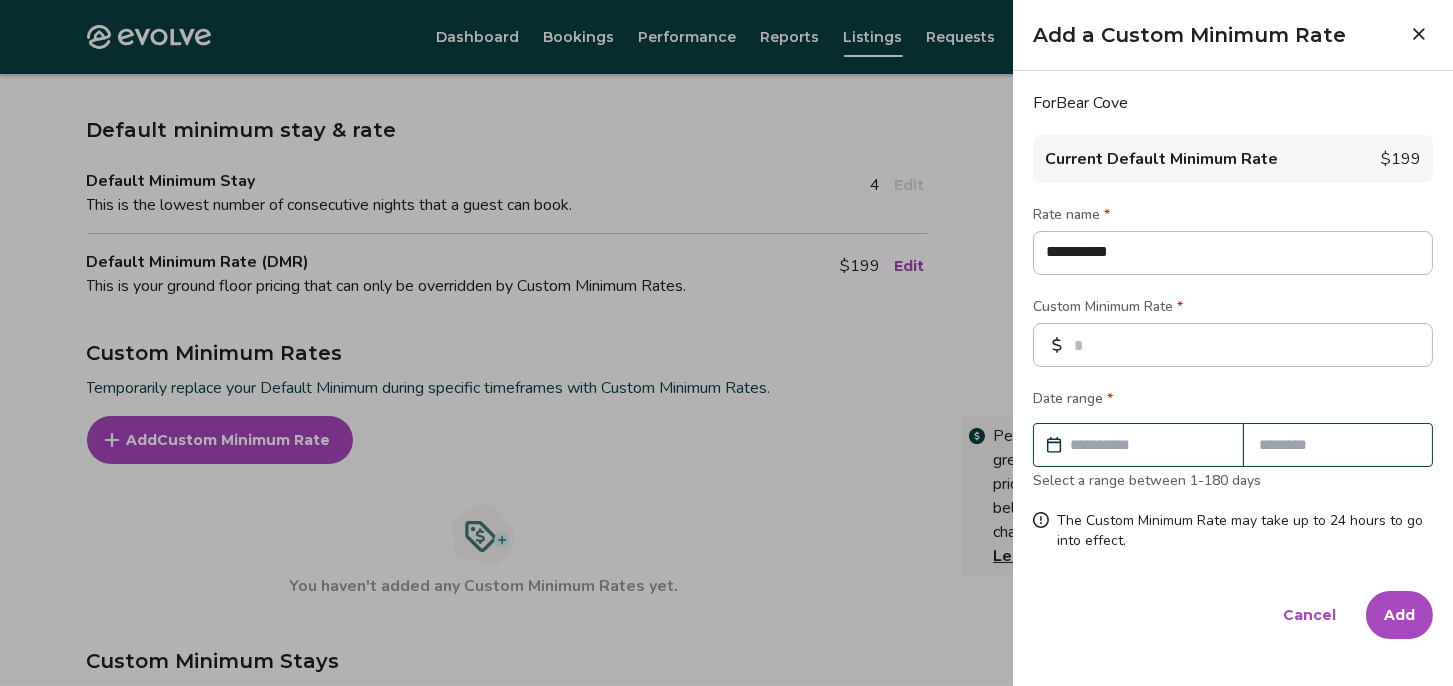 type on "**********" 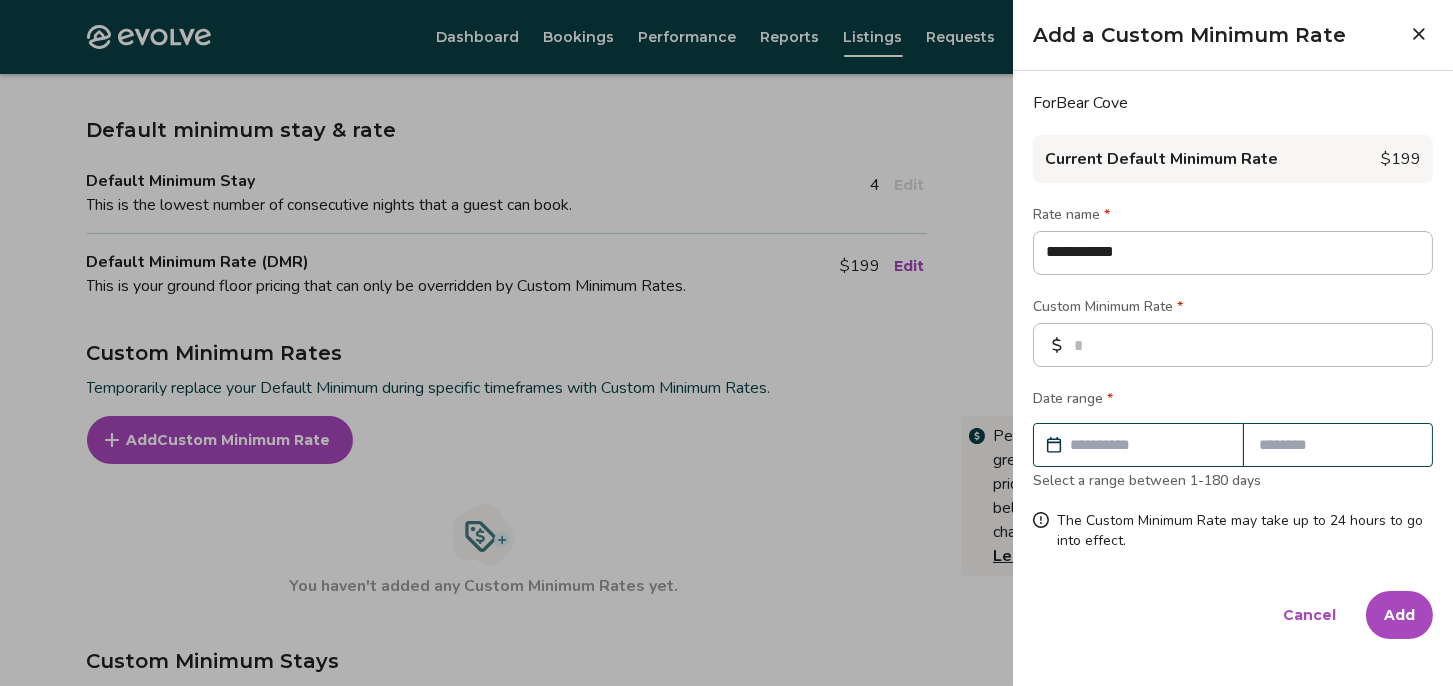 type on "*" 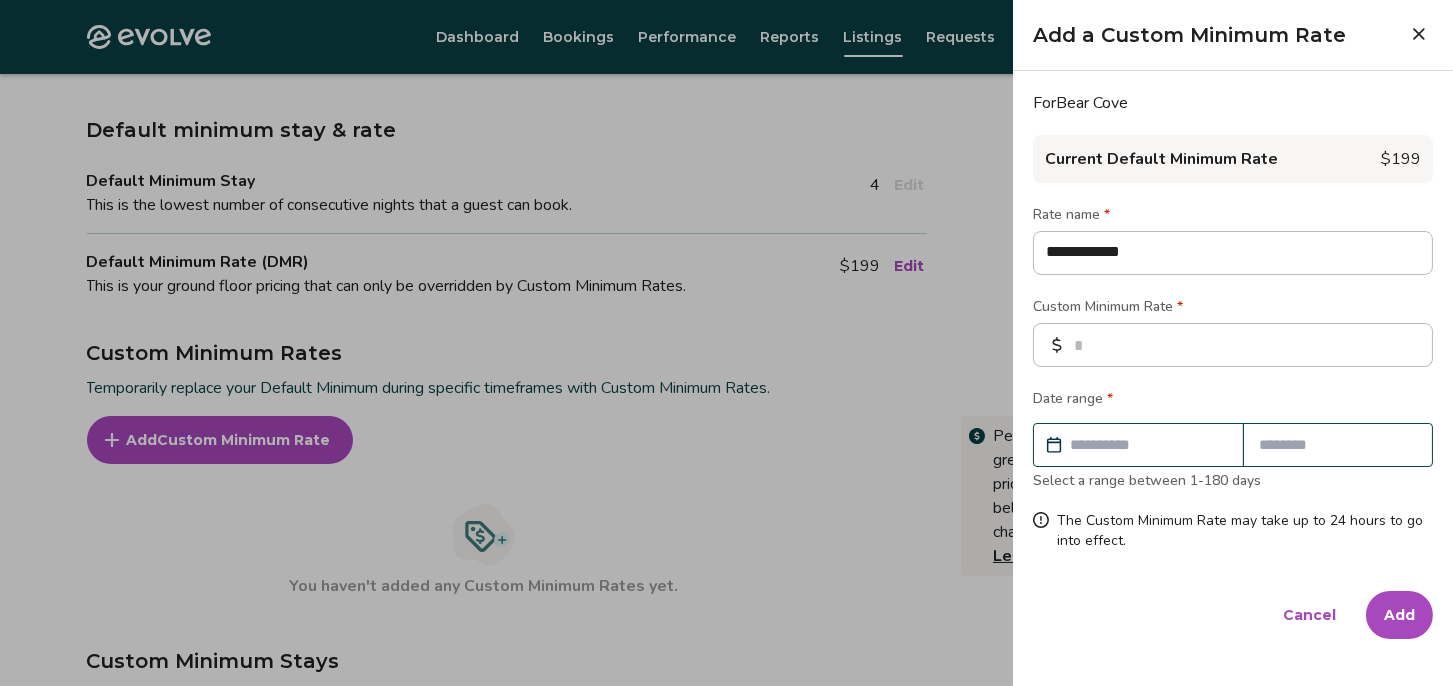 type on "*" 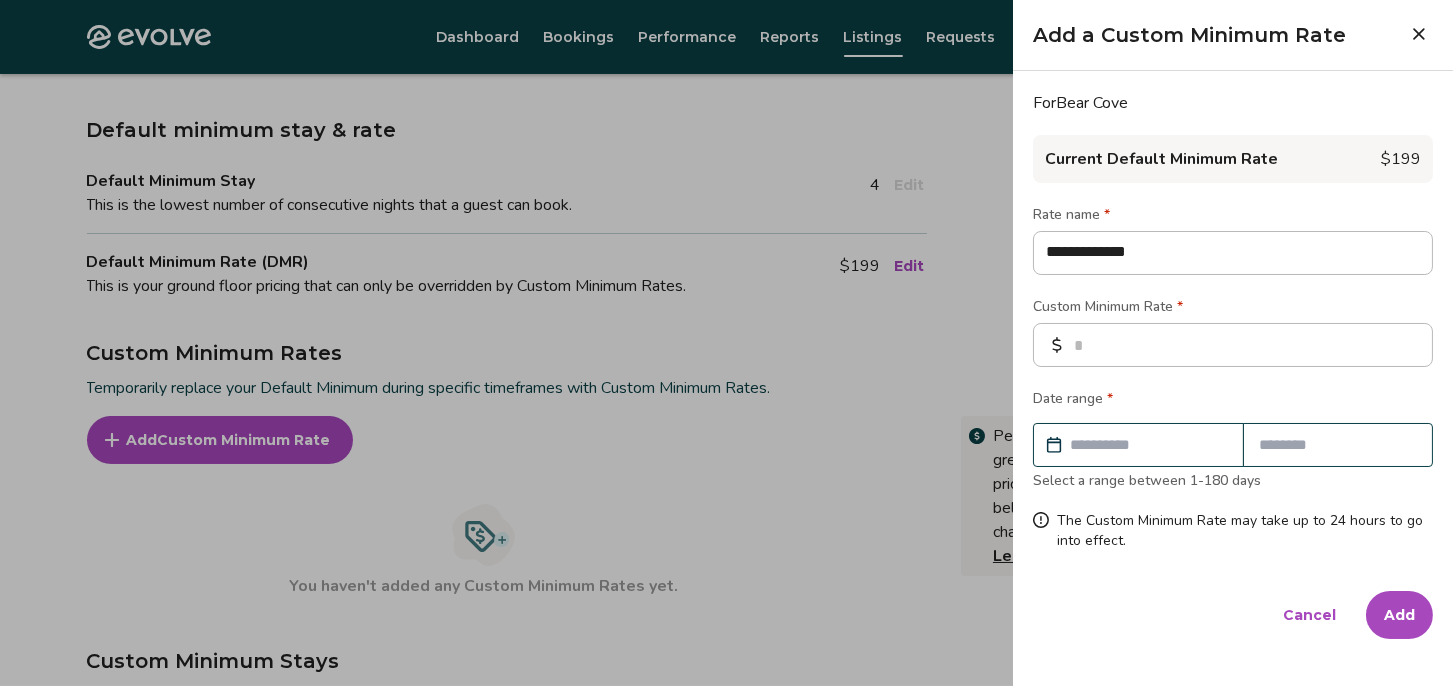 type on "*" 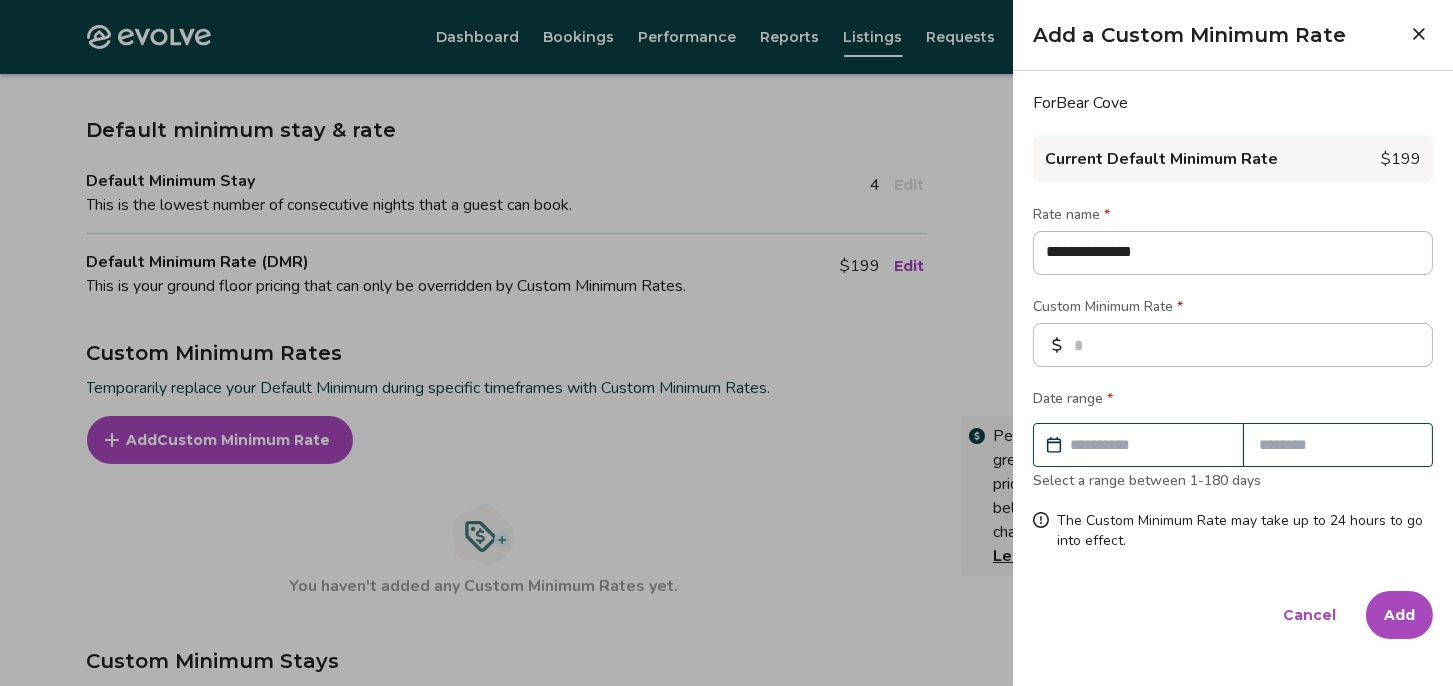 type on "*" 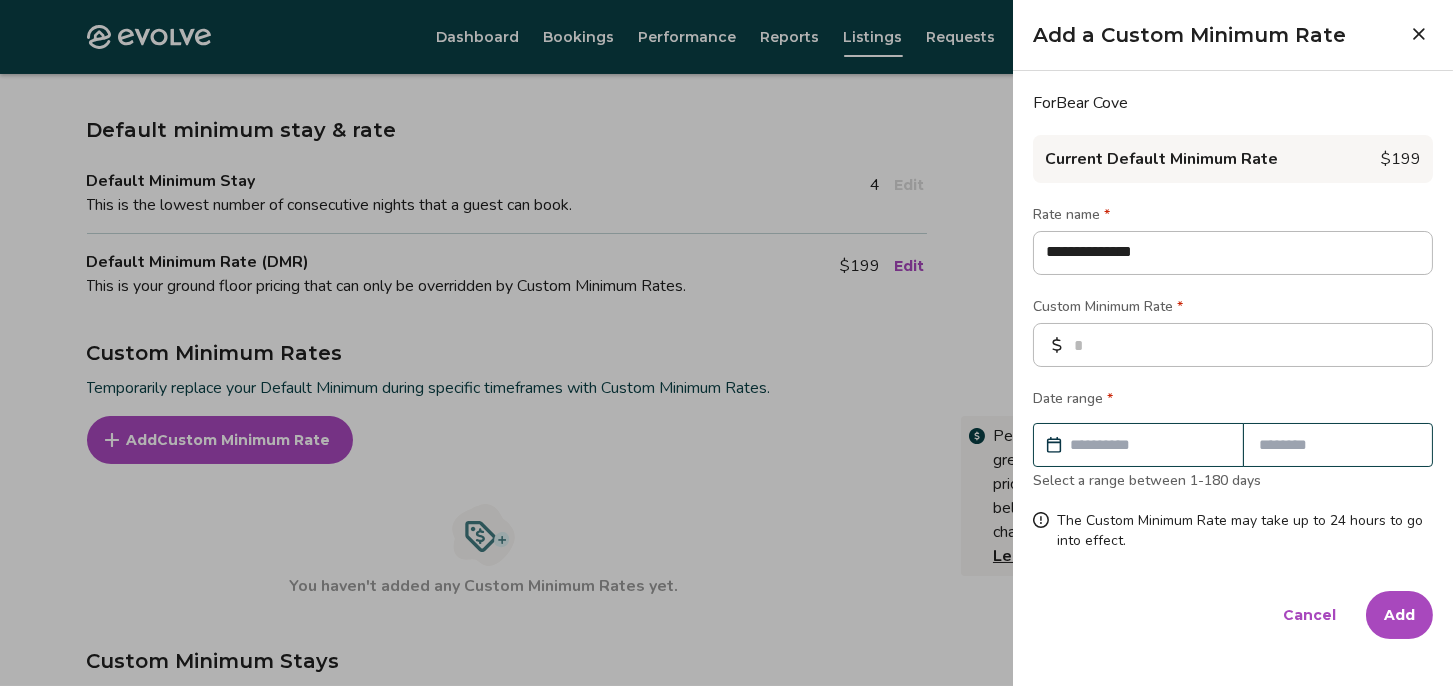type on "**********" 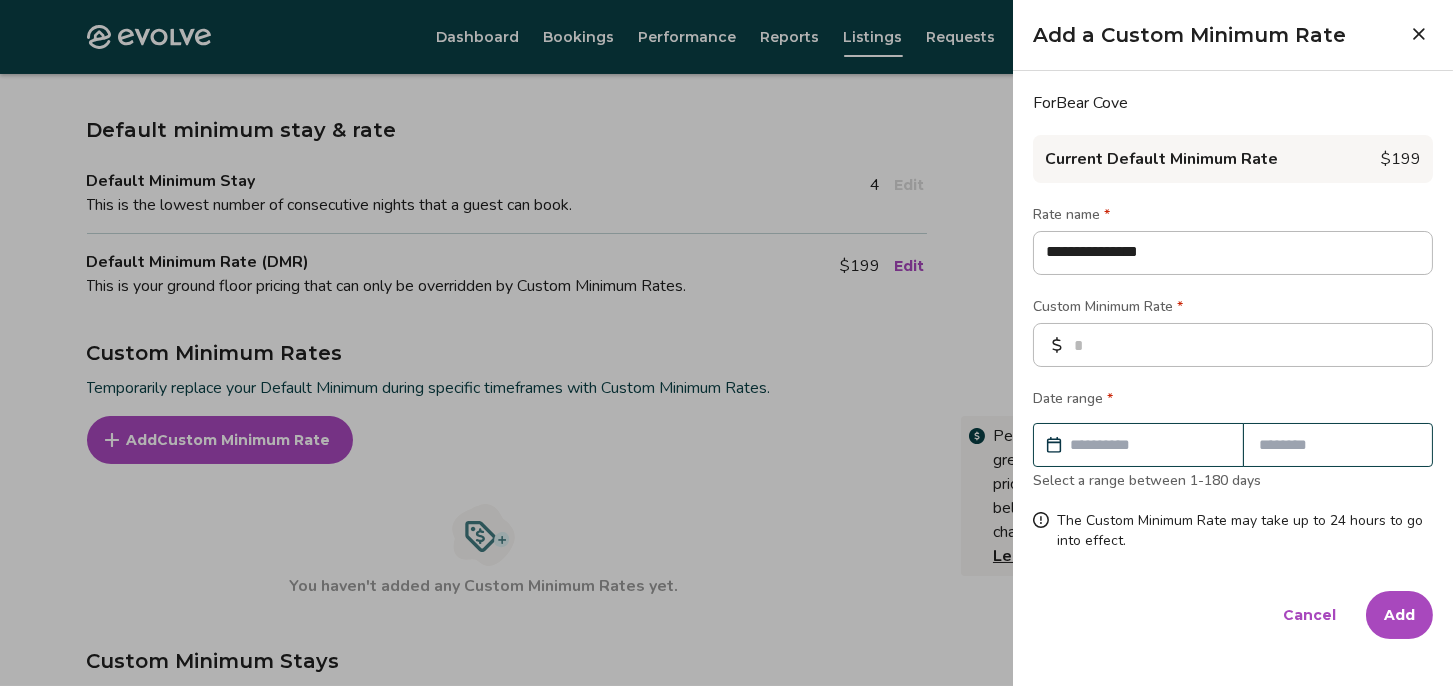 type on "*" 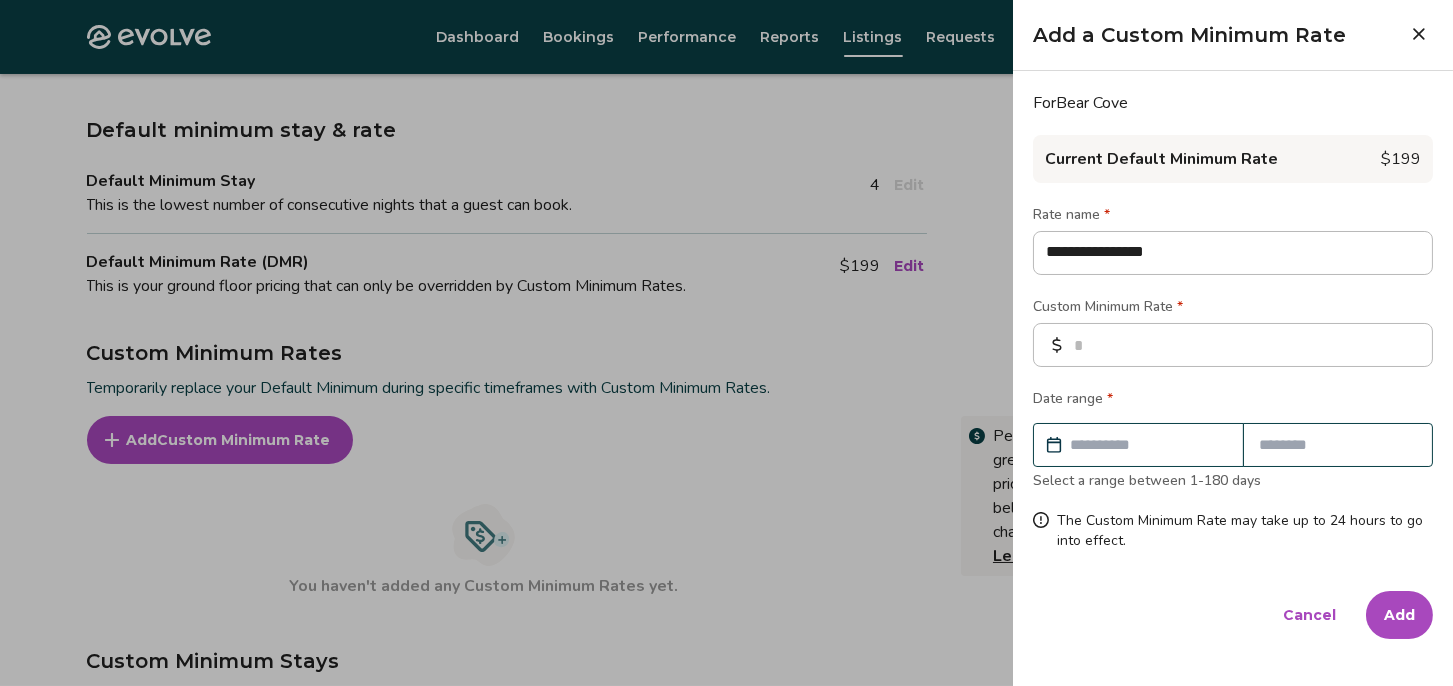 type on "*" 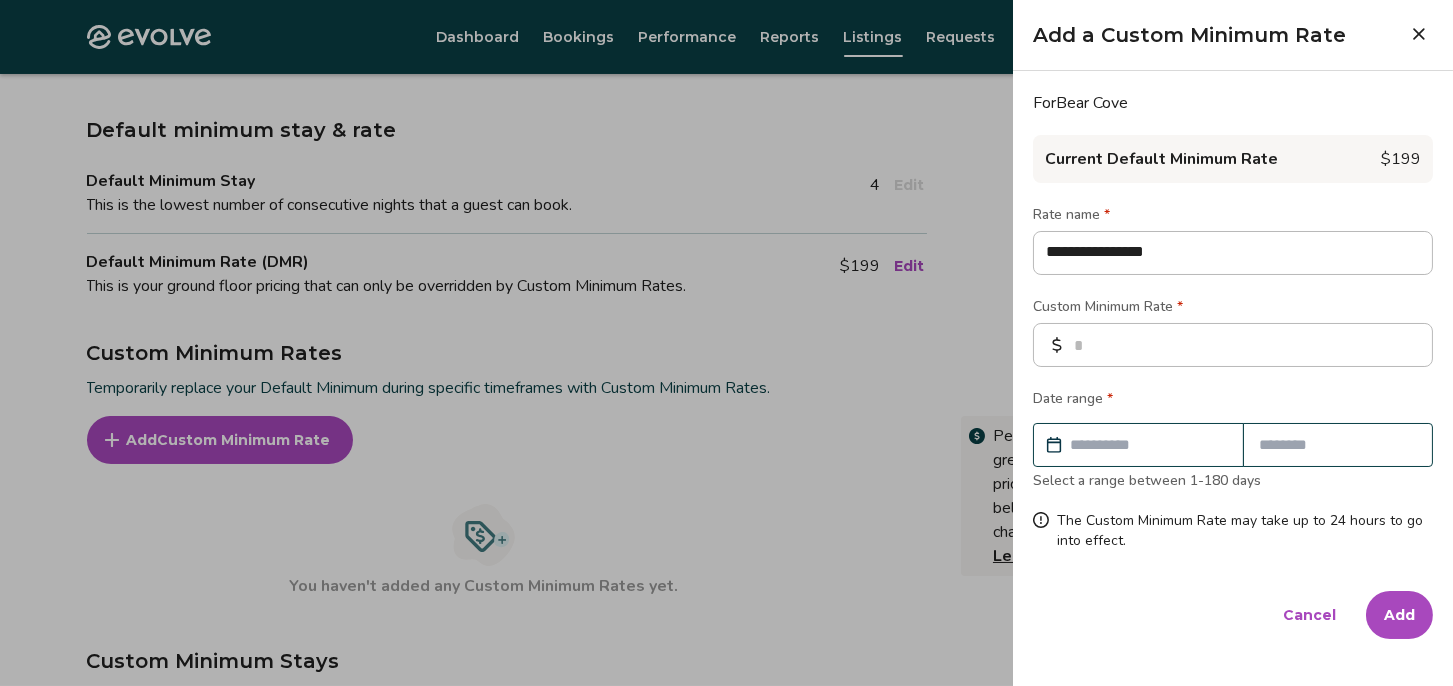 type on "**********" 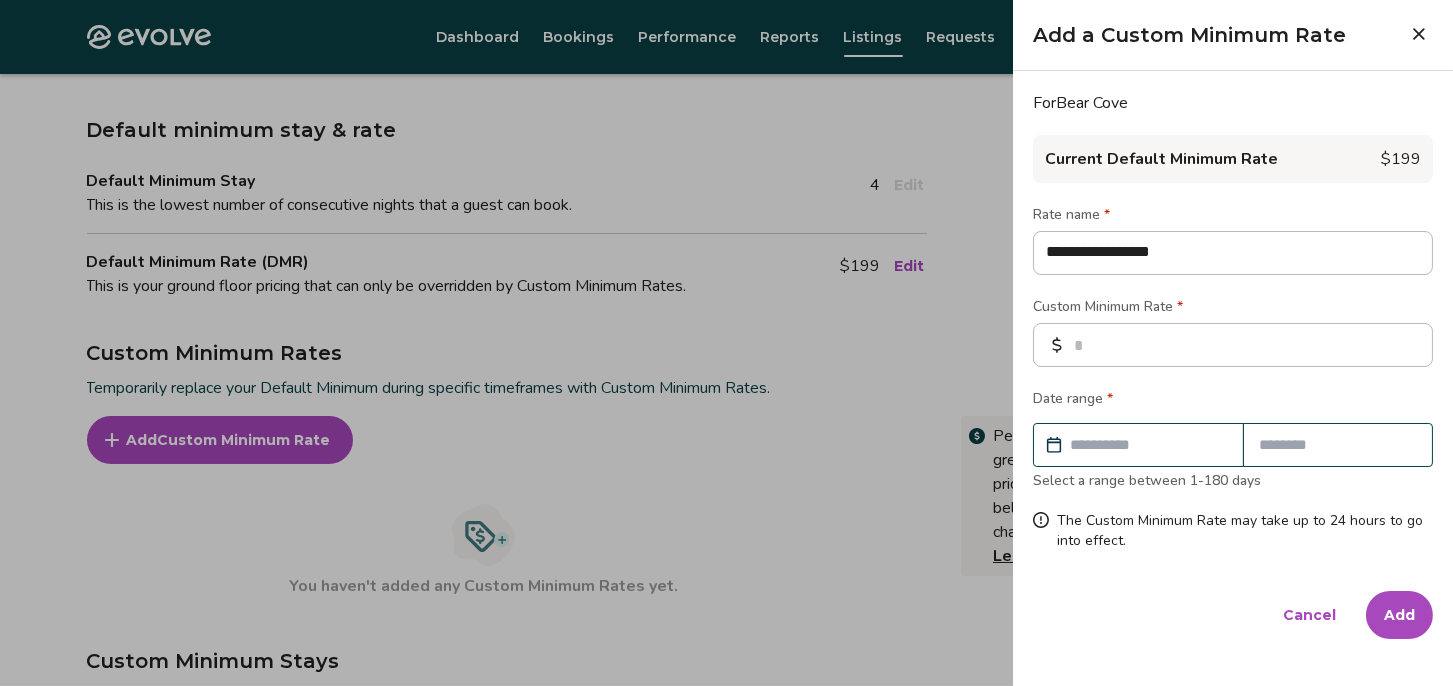 type on "*" 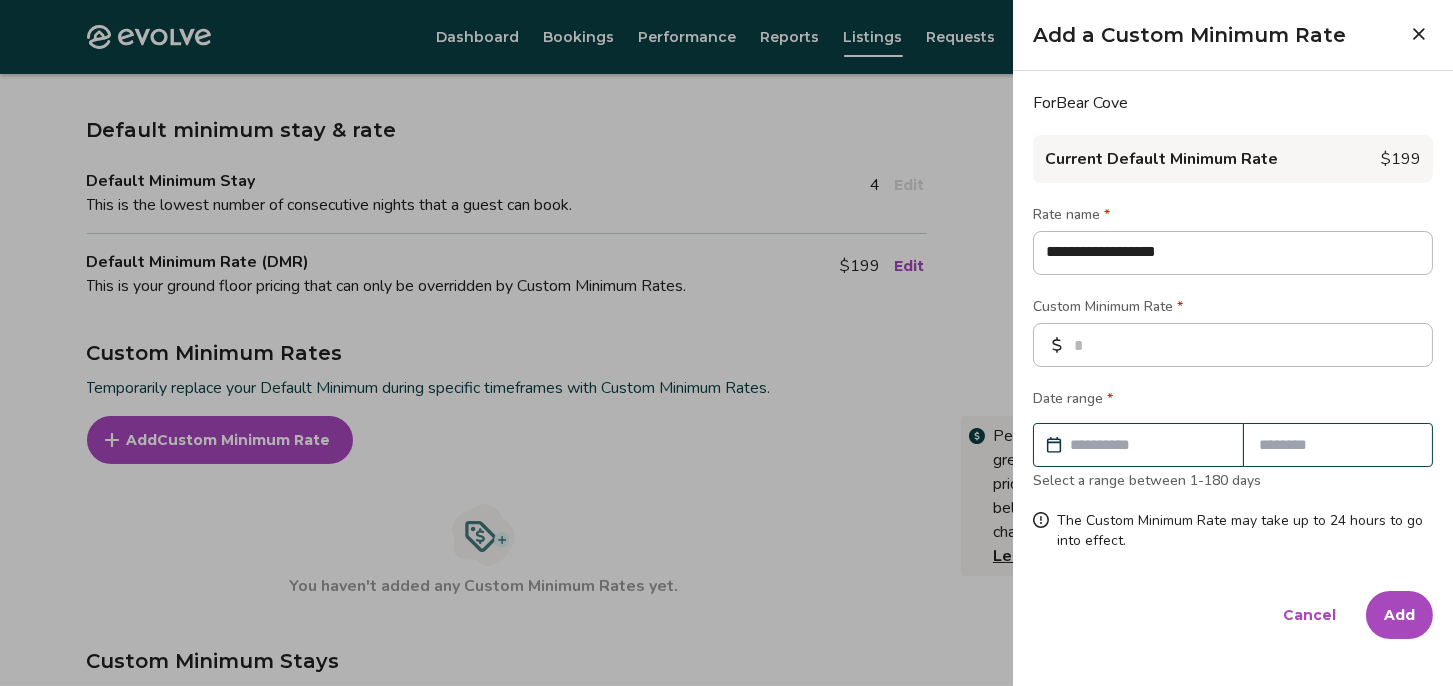 type on "*" 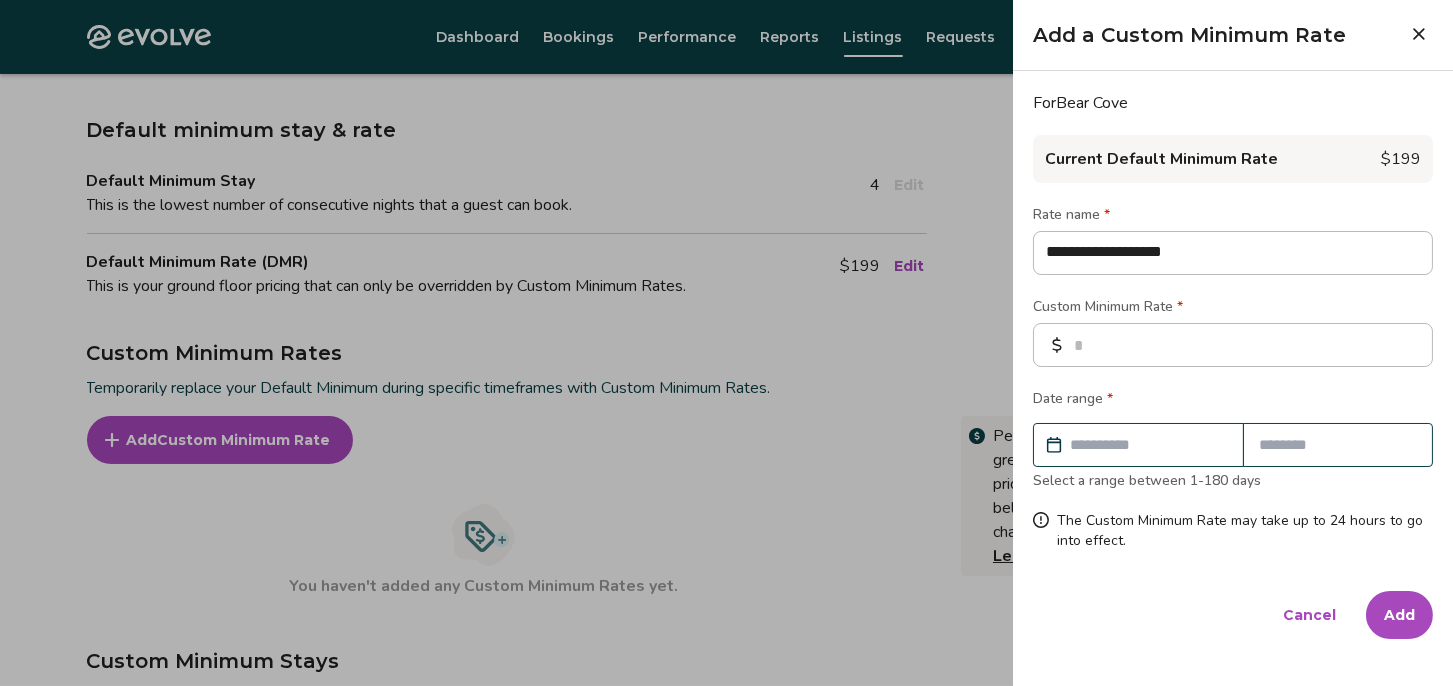 type on "*" 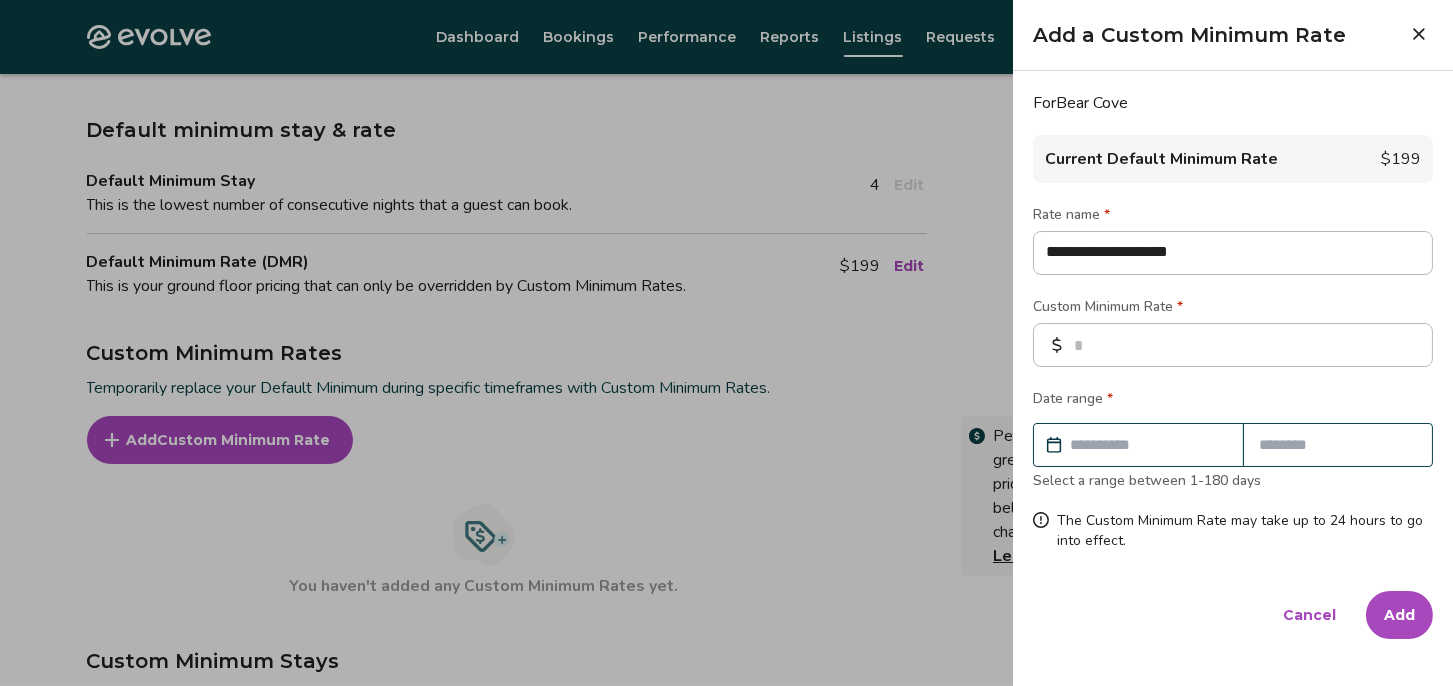type on "*" 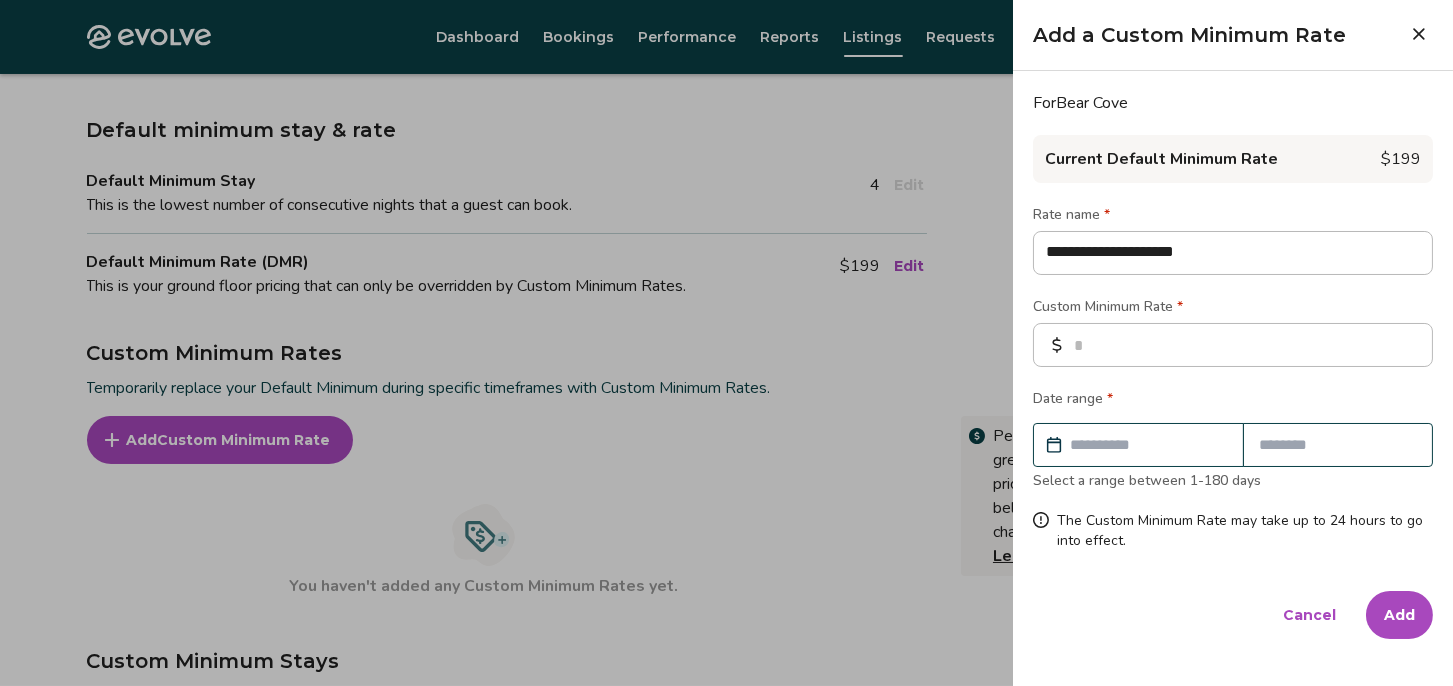 type on "*" 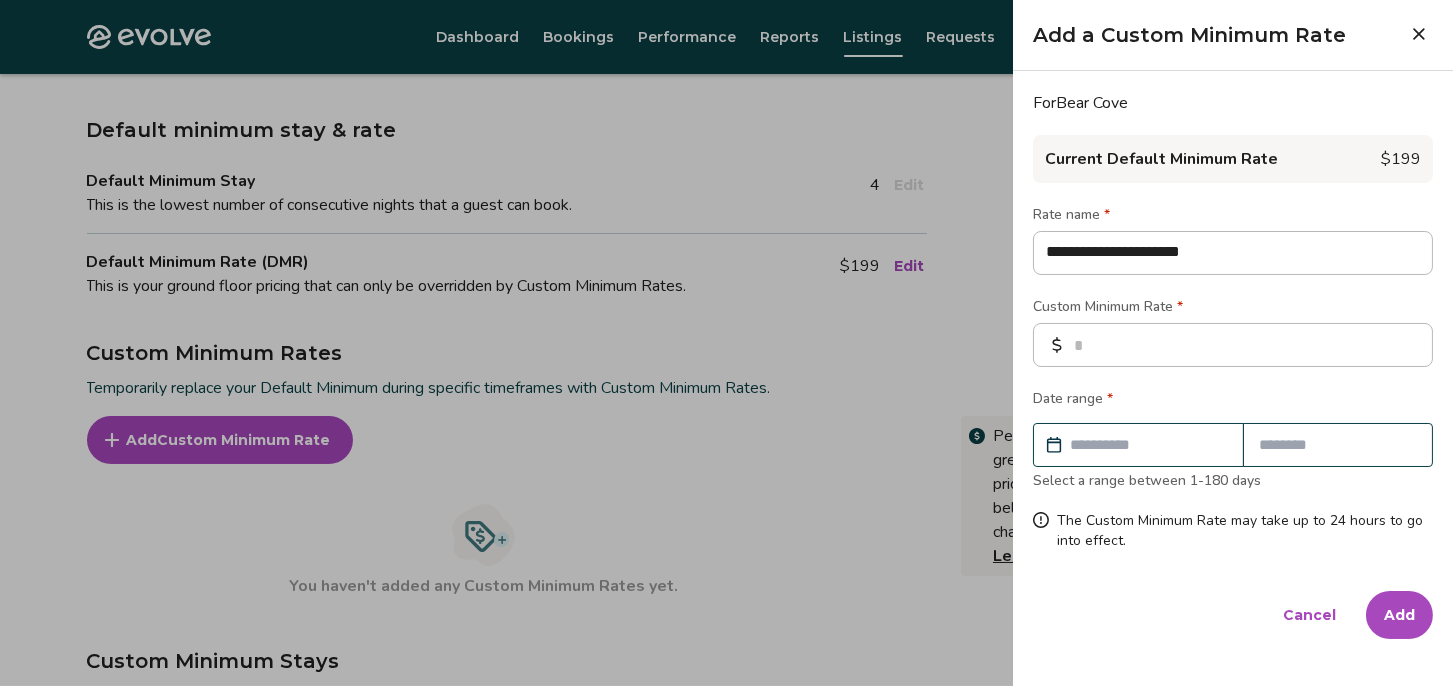 type on "*" 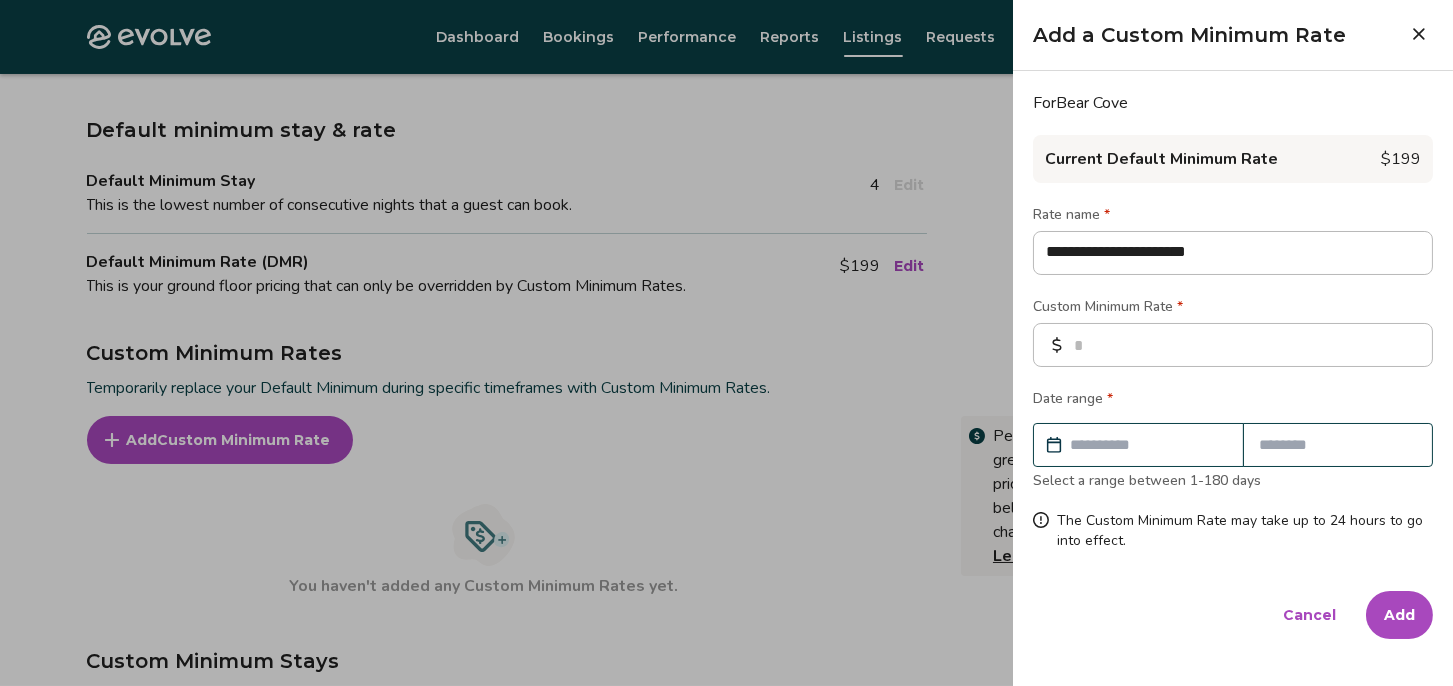 type on "**********" 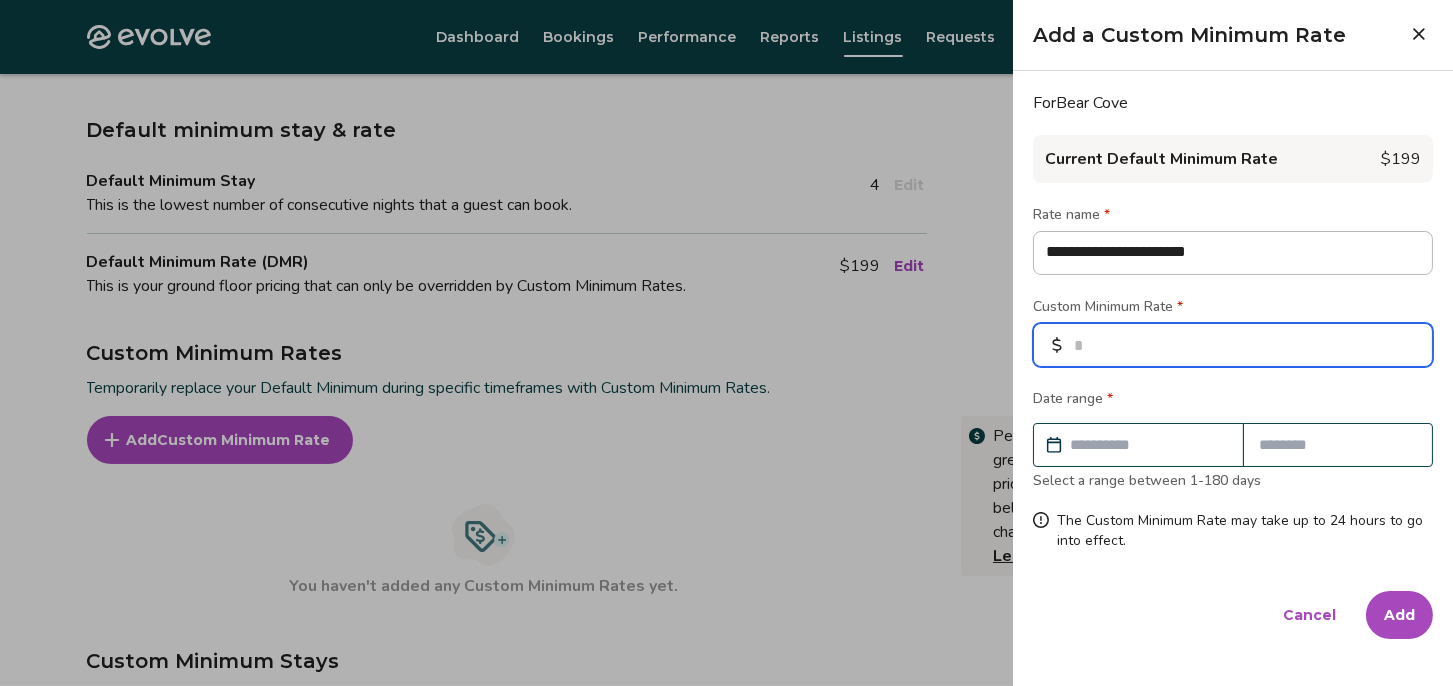 click at bounding box center (1233, 345) 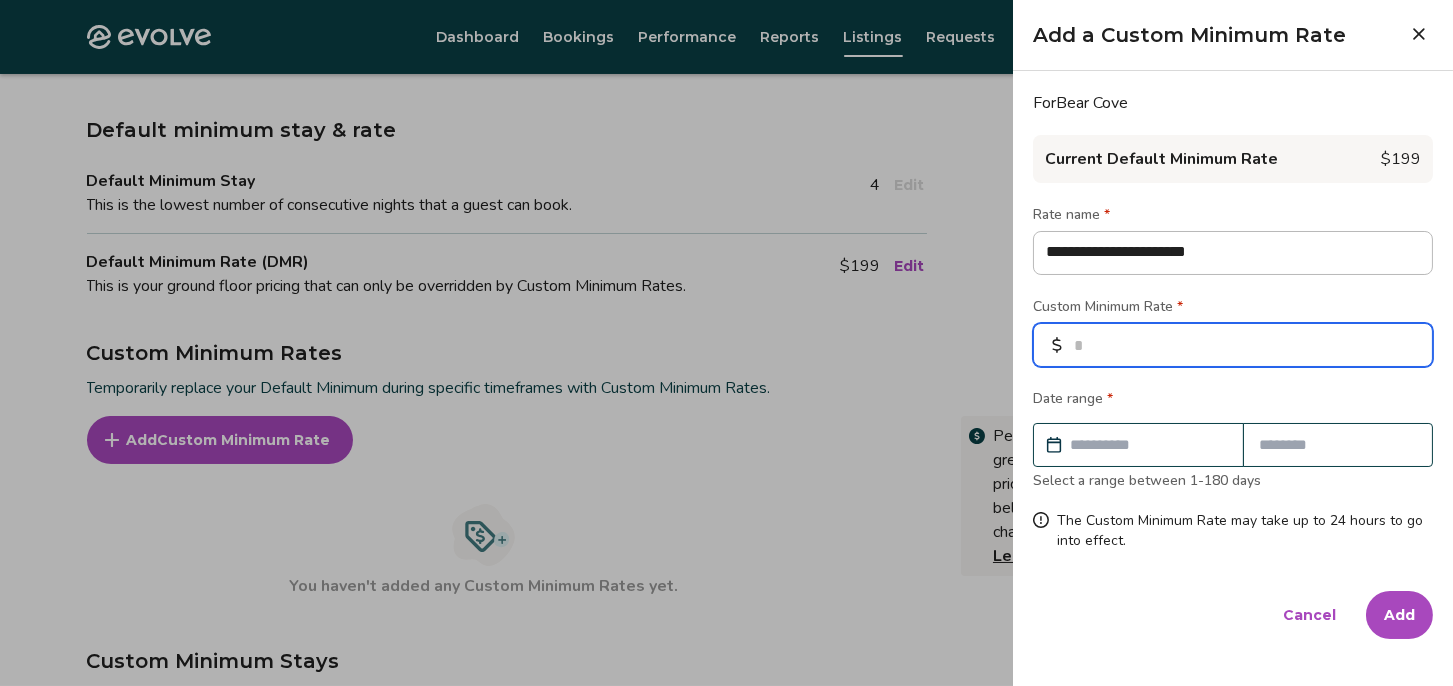 type on "*" 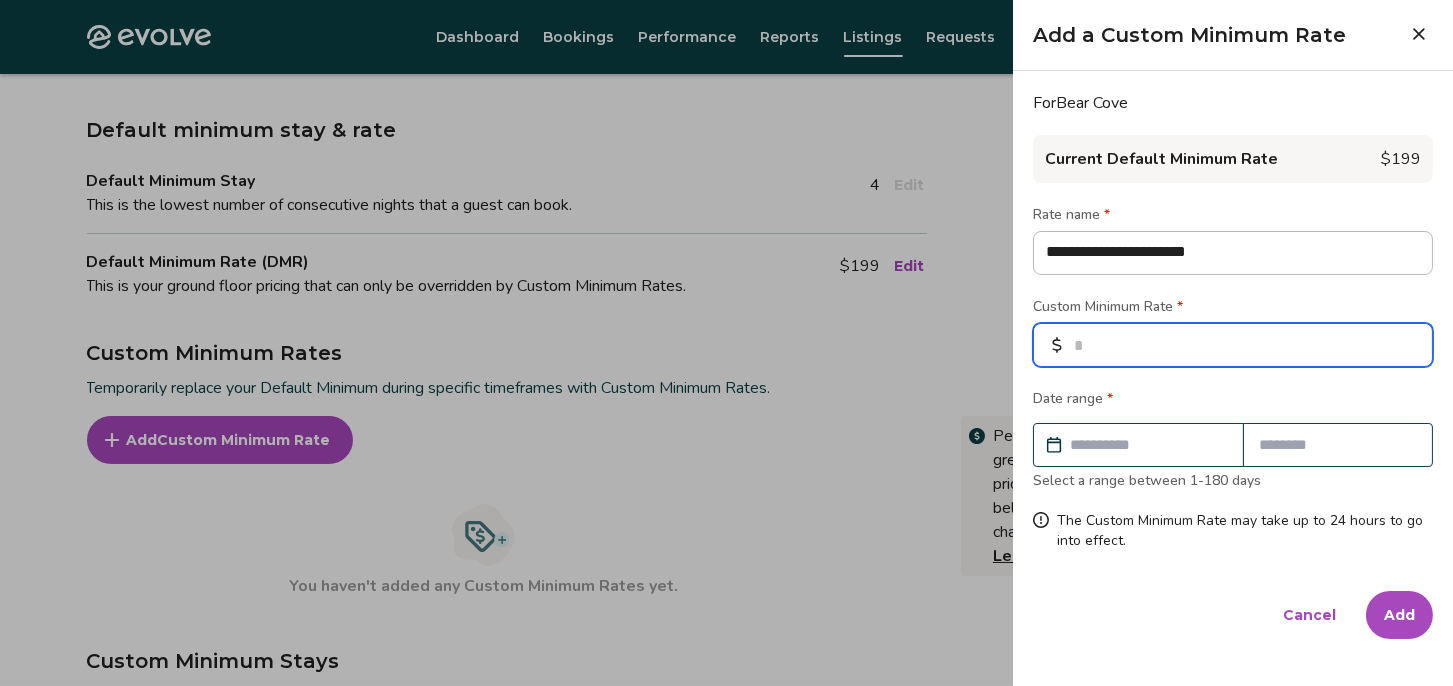type on "*" 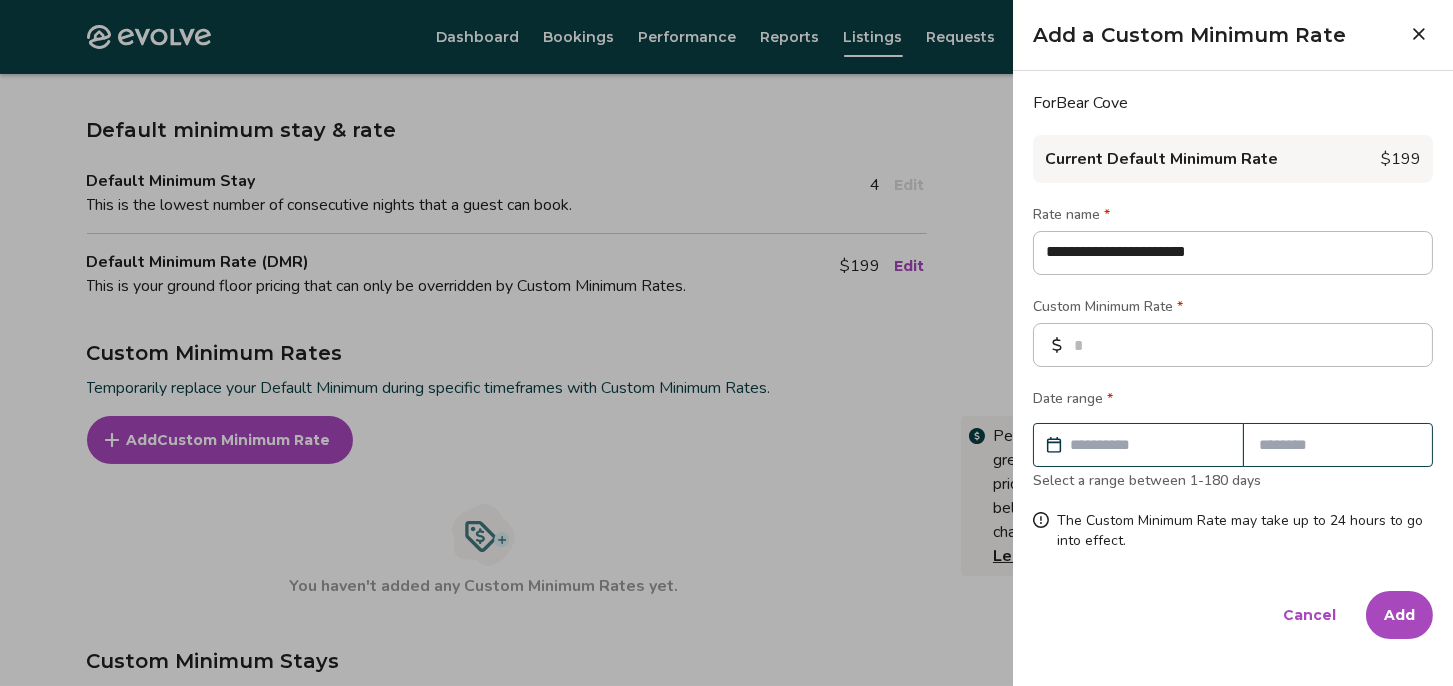 click at bounding box center [1148, 445] 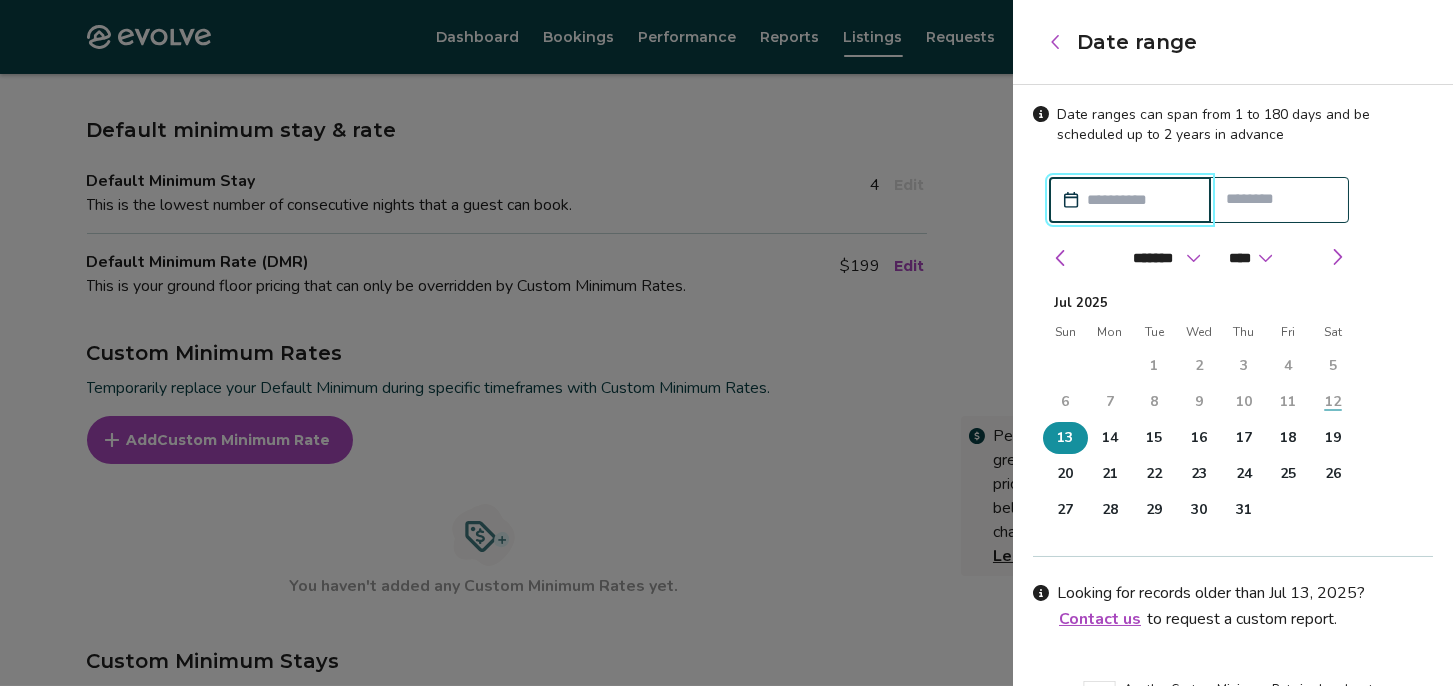 click on "13" at bounding box center [1065, 438] 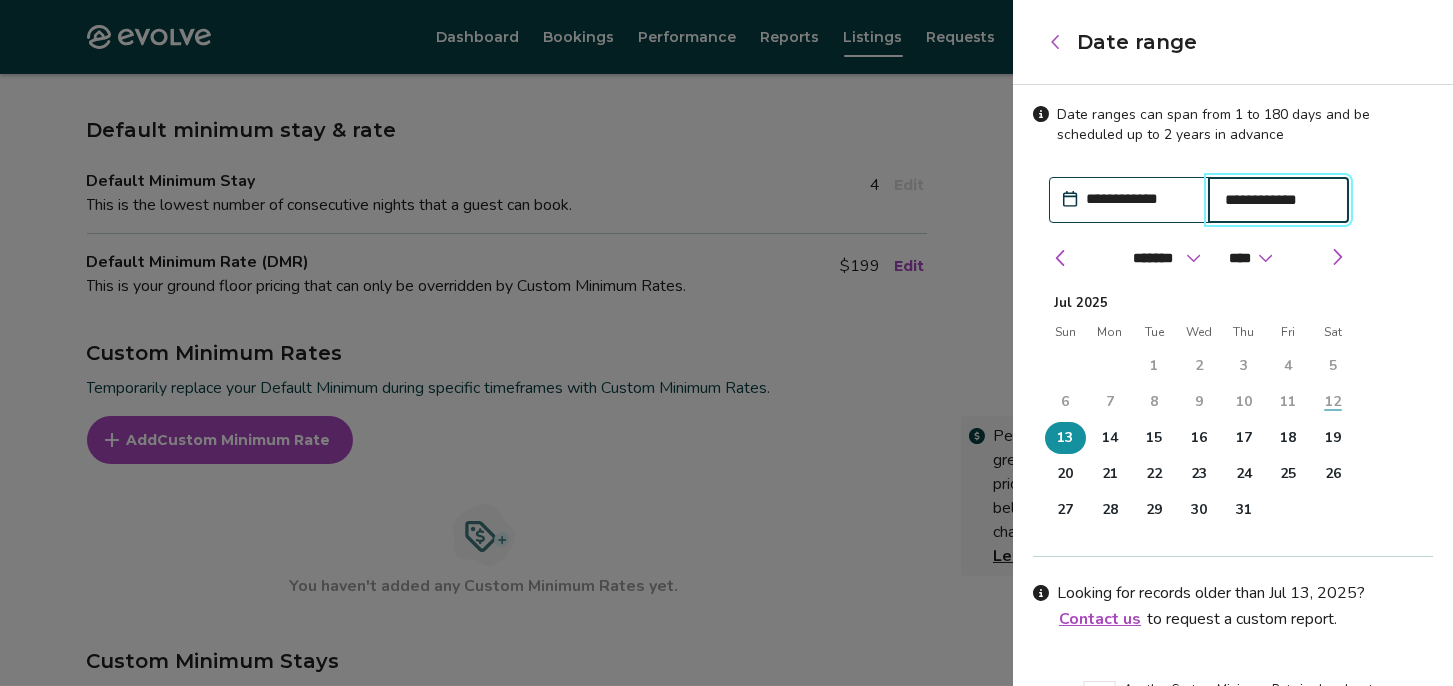 click on "1" at bounding box center (1154, 366) 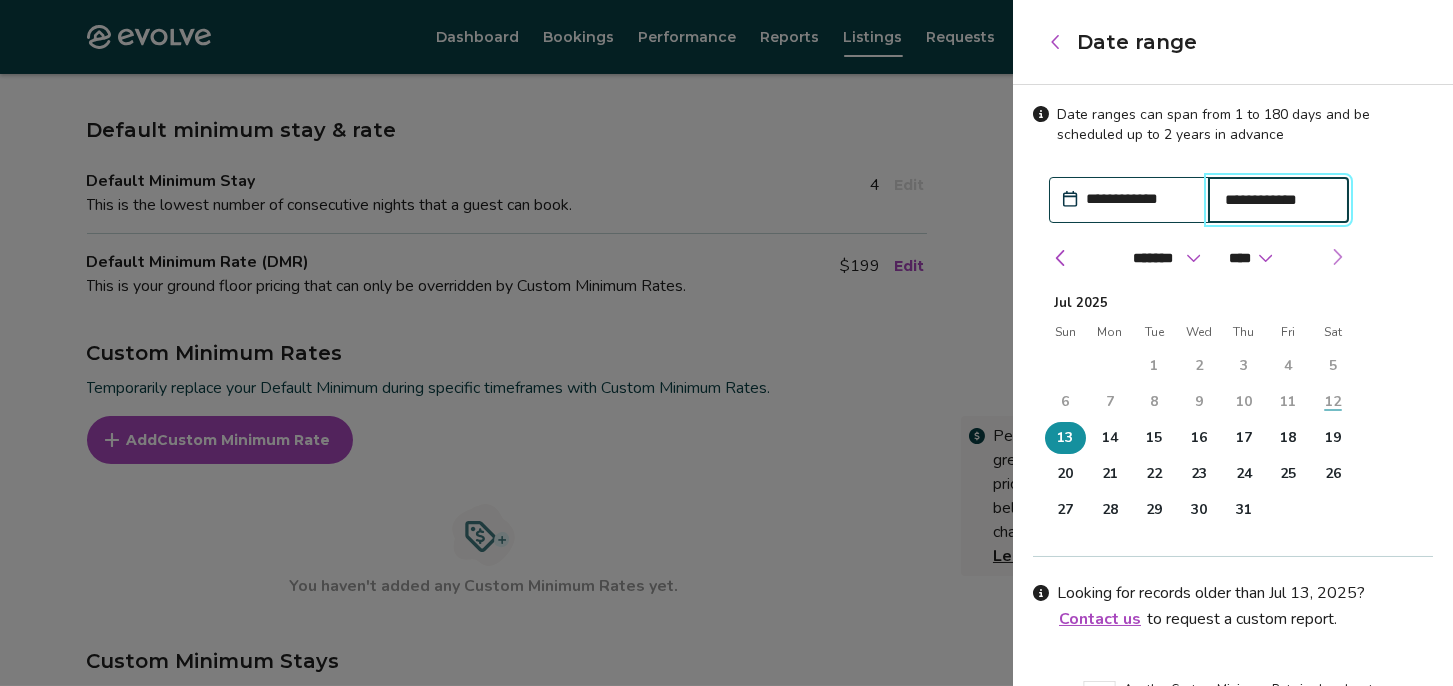 click at bounding box center (1337, 257) 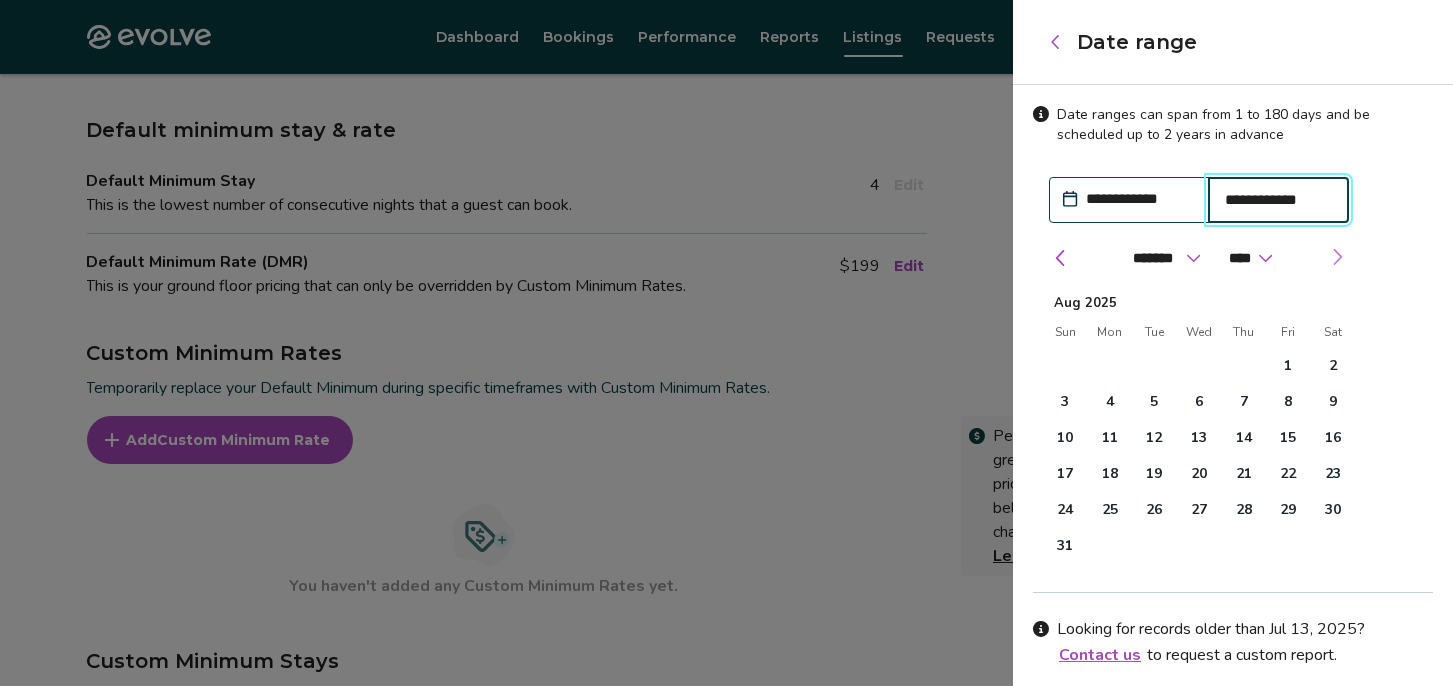 click at bounding box center [1337, 257] 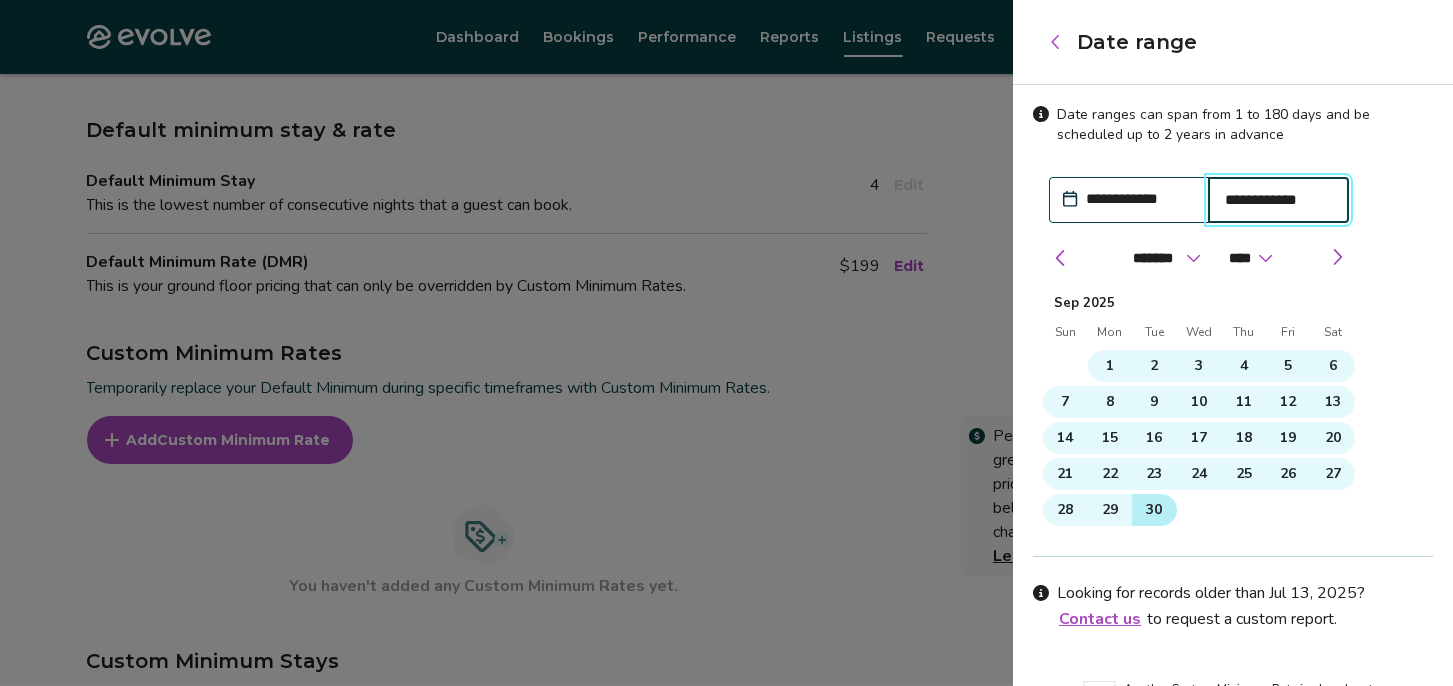 click on "30" at bounding box center (1154, 510) 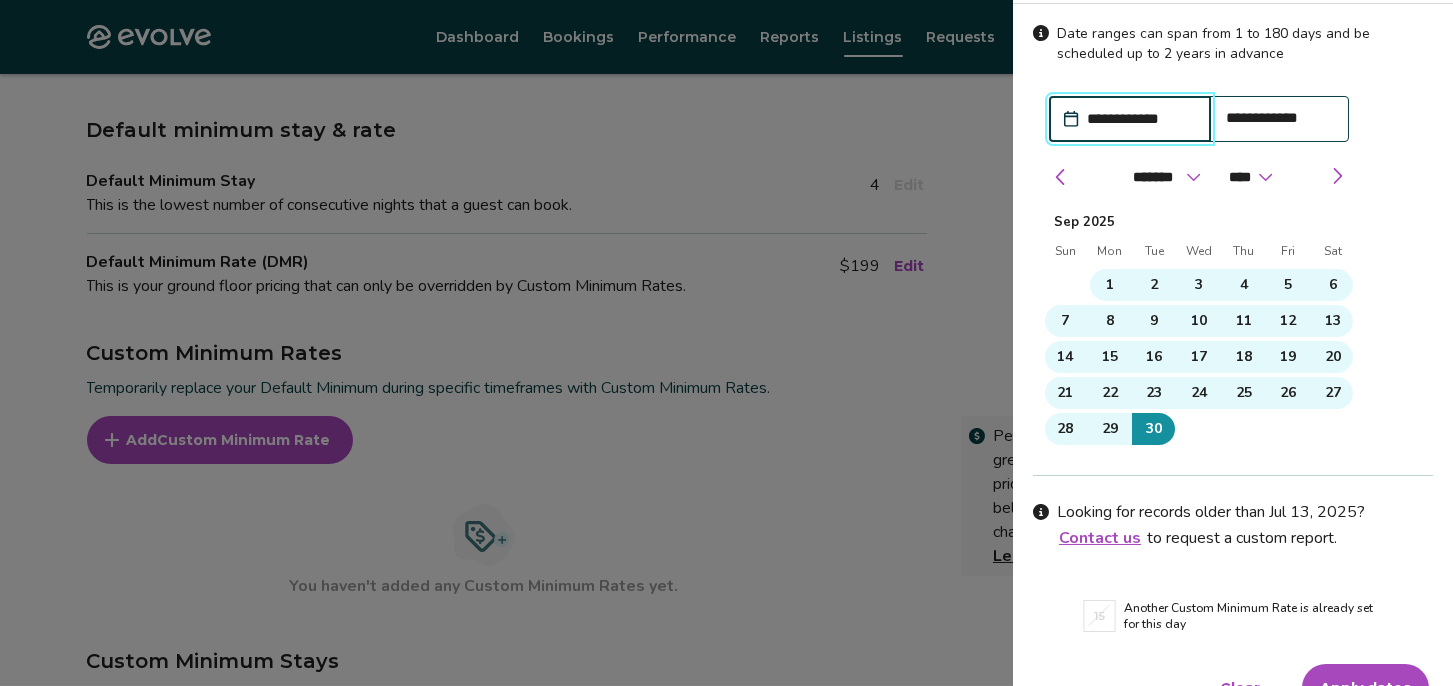 scroll, scrollTop: 116, scrollLeft: 0, axis: vertical 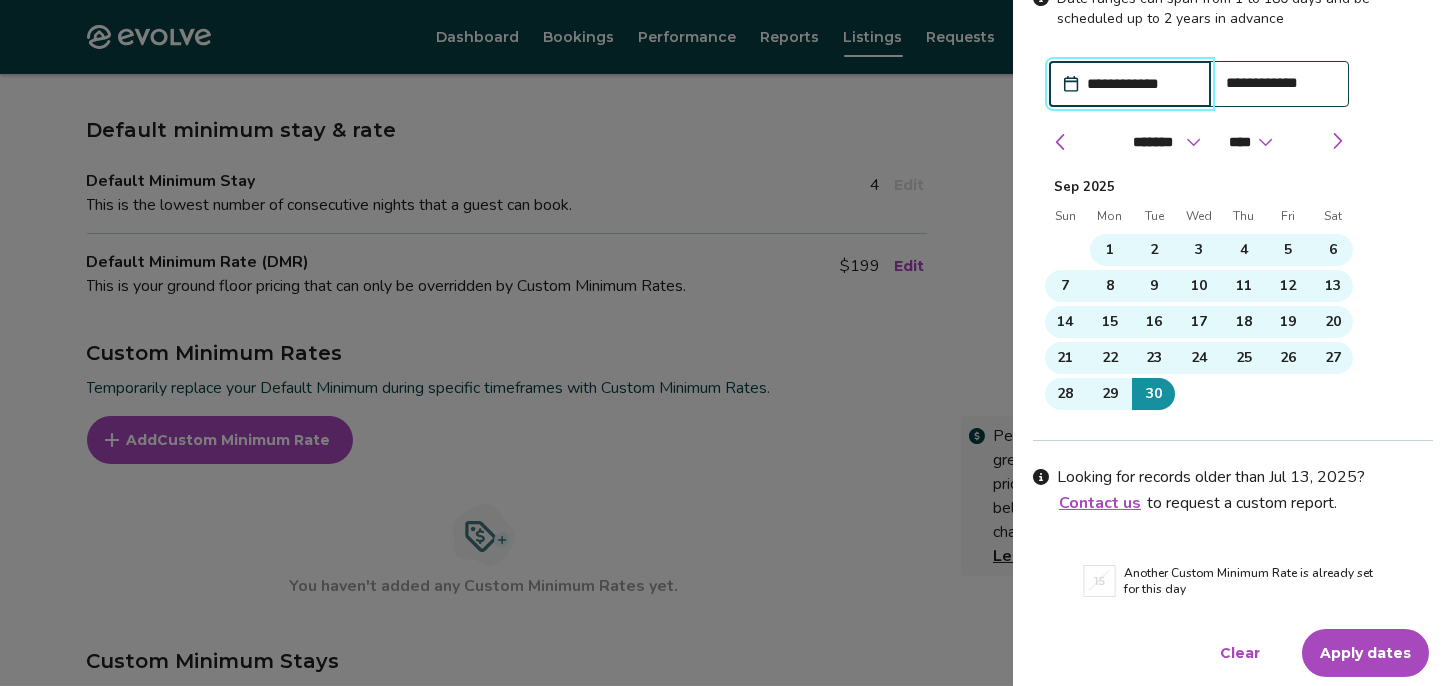 click on "Apply dates" at bounding box center [1365, 653] 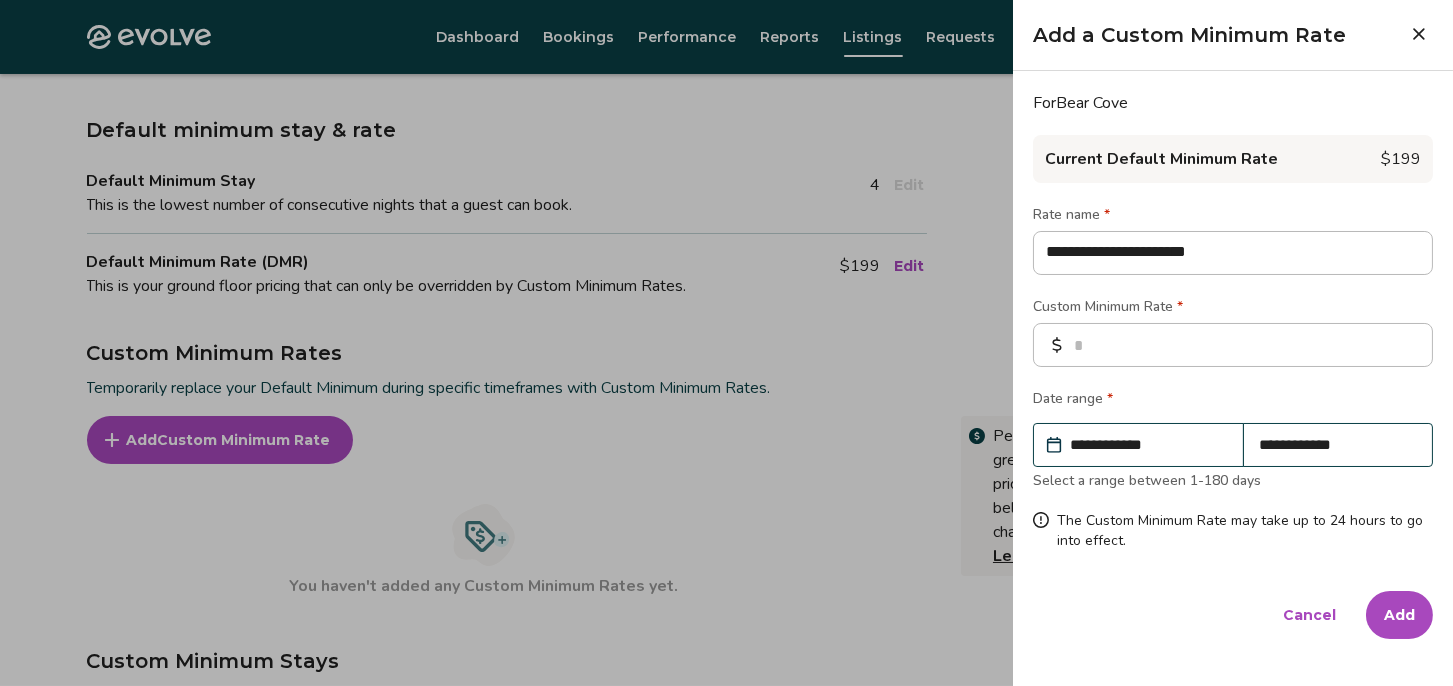 click on "Add" at bounding box center [1399, 615] 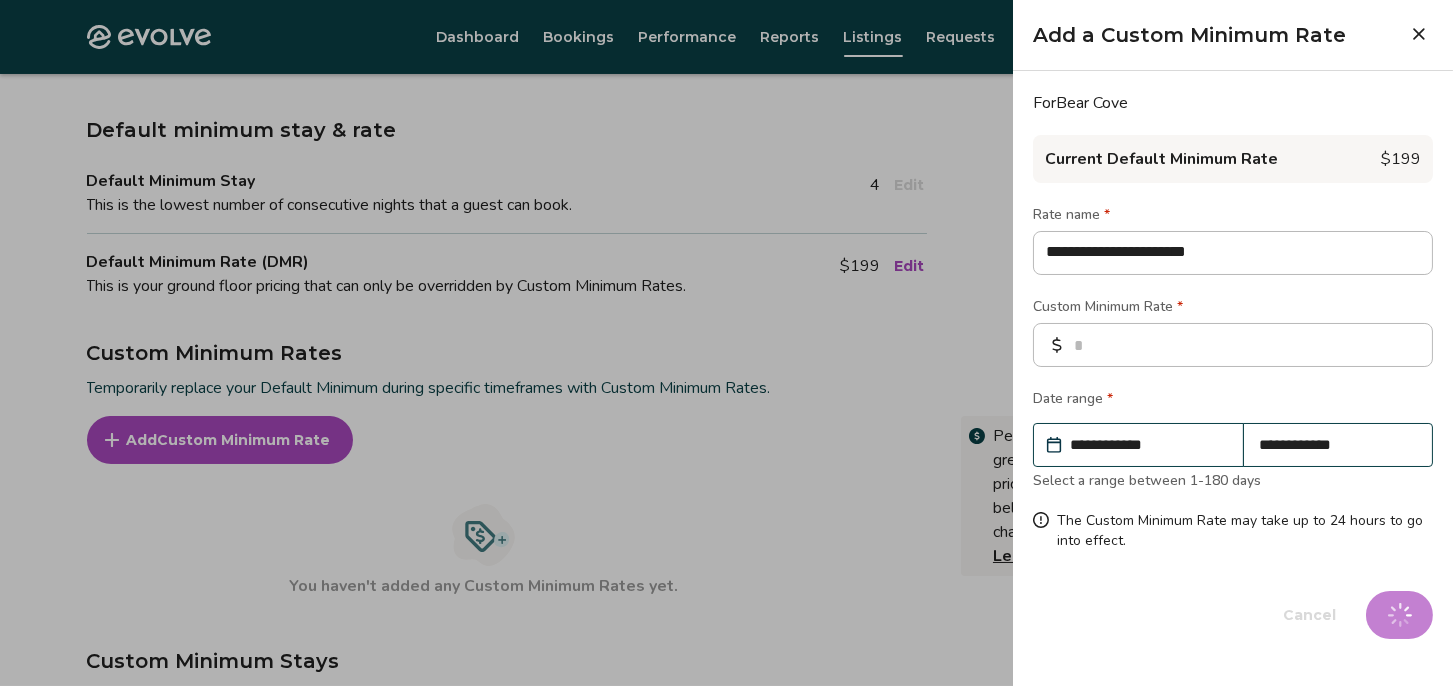 type on "*" 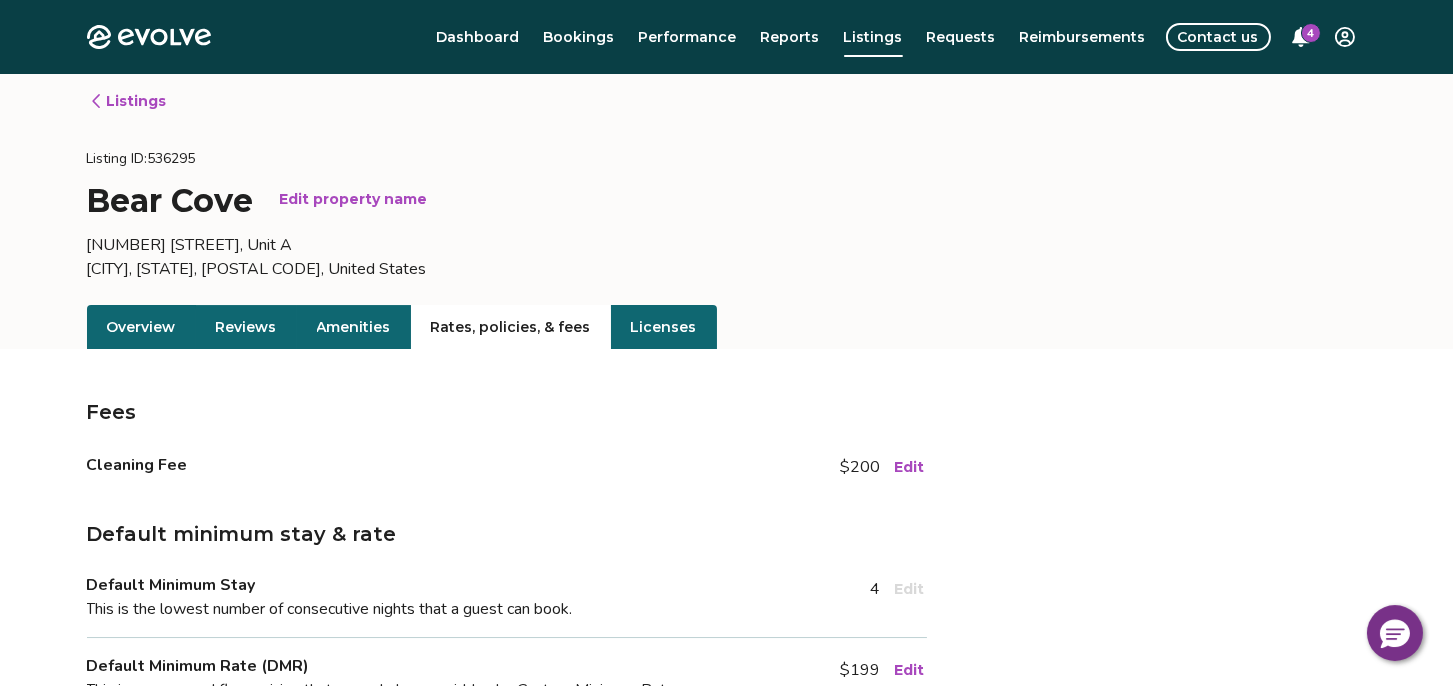 scroll, scrollTop: 0, scrollLeft: 0, axis: both 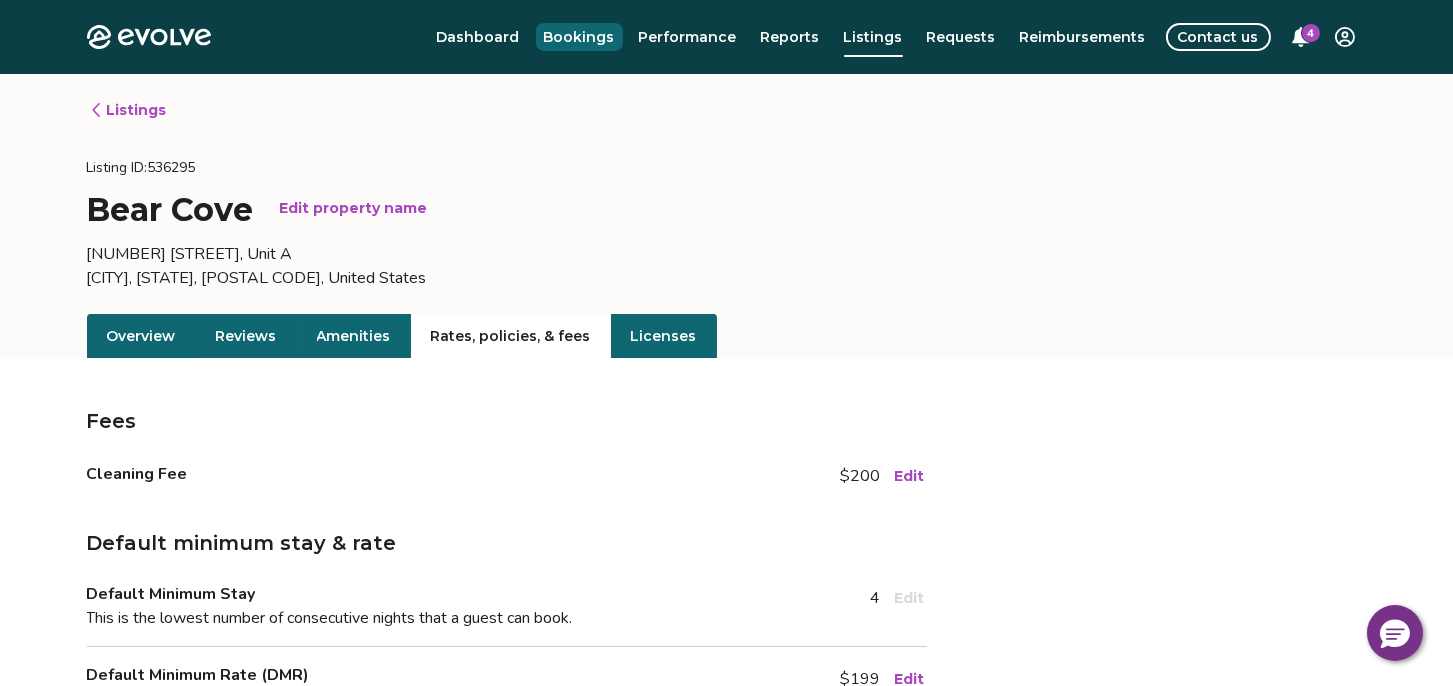 click on "Bookings" at bounding box center [579, 37] 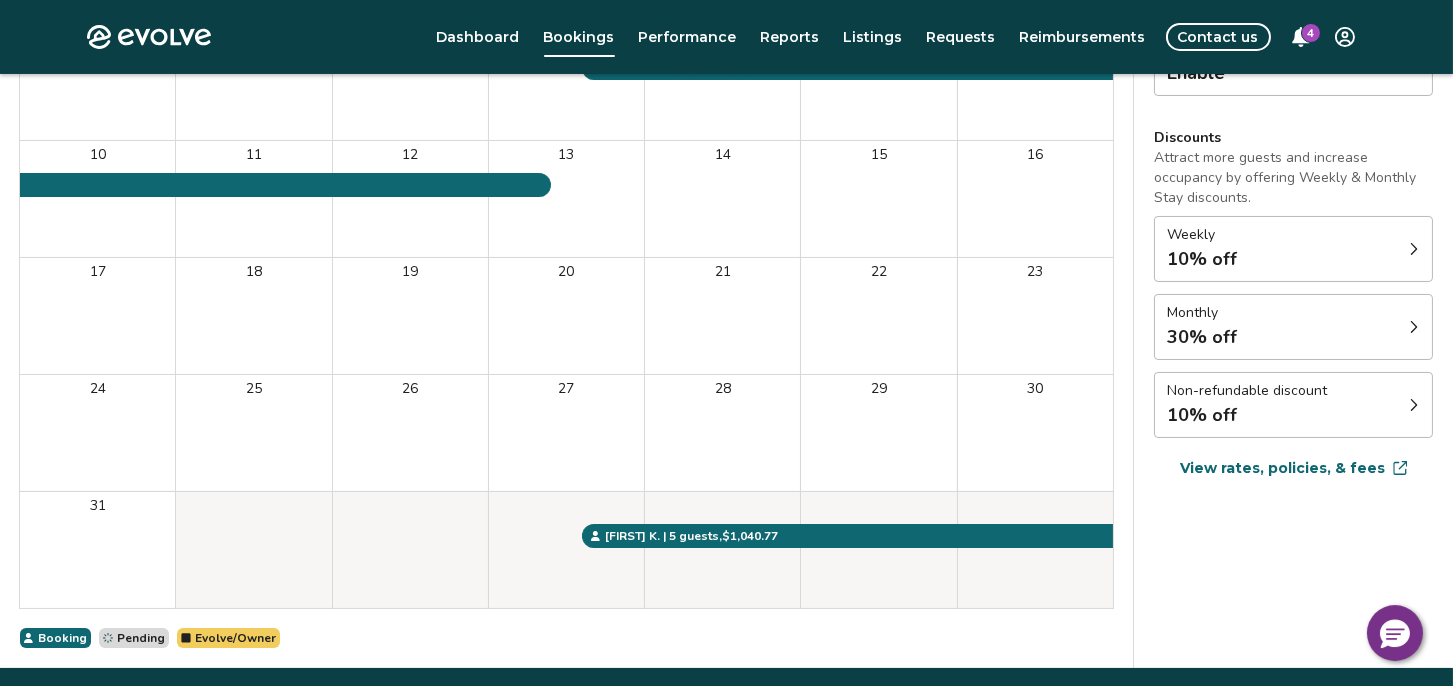 scroll, scrollTop: 455, scrollLeft: 0, axis: vertical 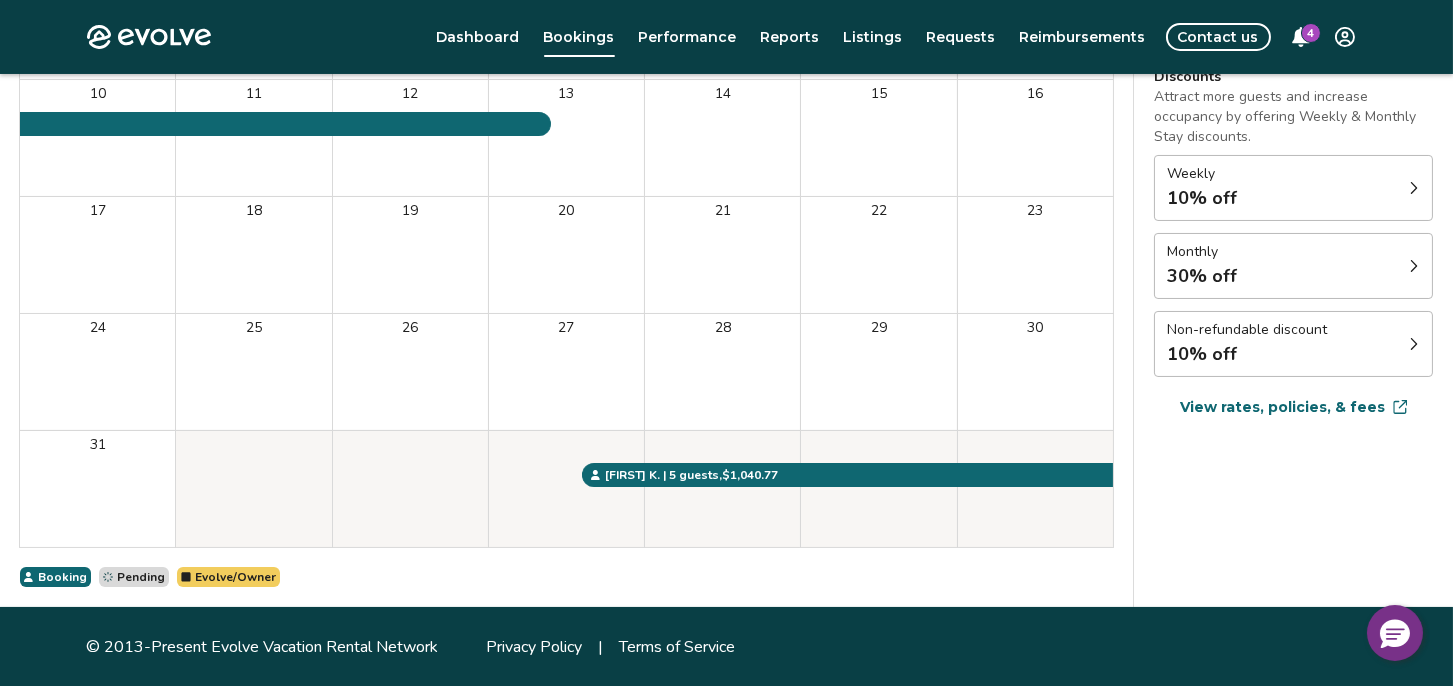 click on "View rates, policies, & fees" at bounding box center [1282, 407] 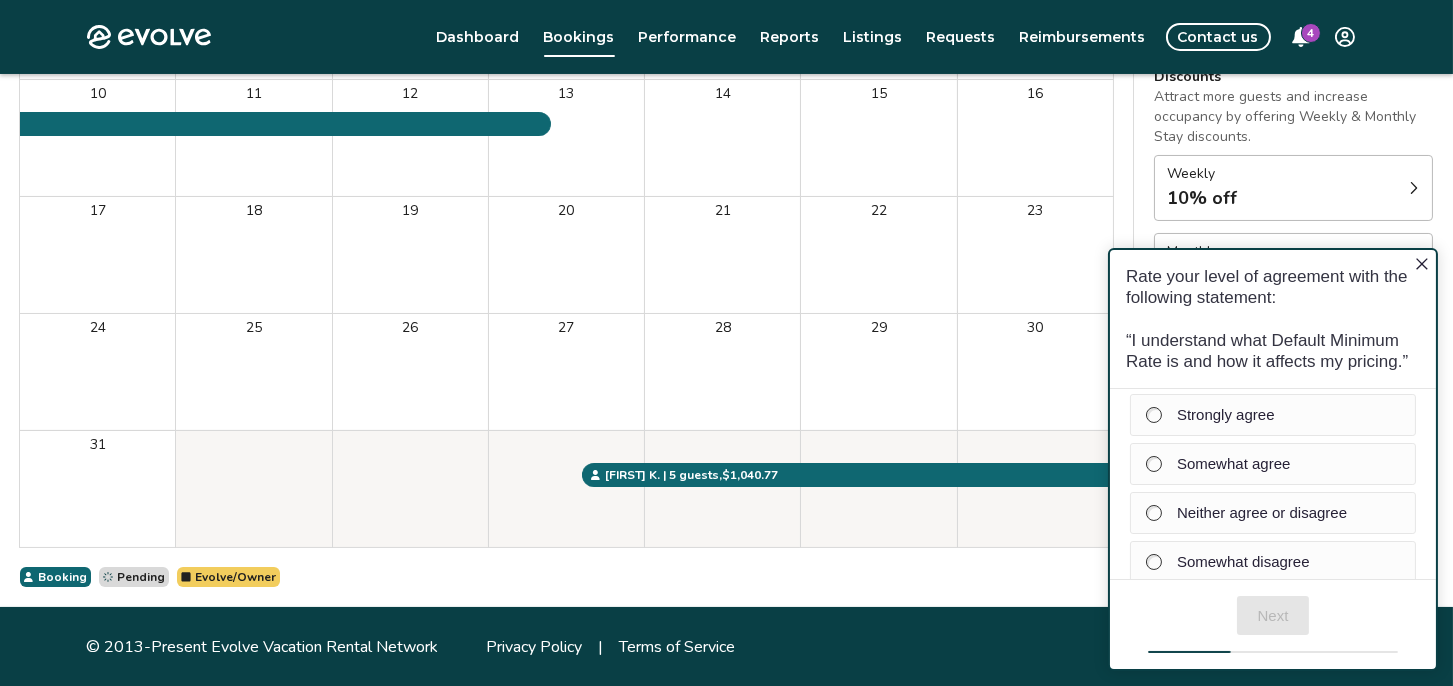 scroll, scrollTop: 0, scrollLeft: 0, axis: both 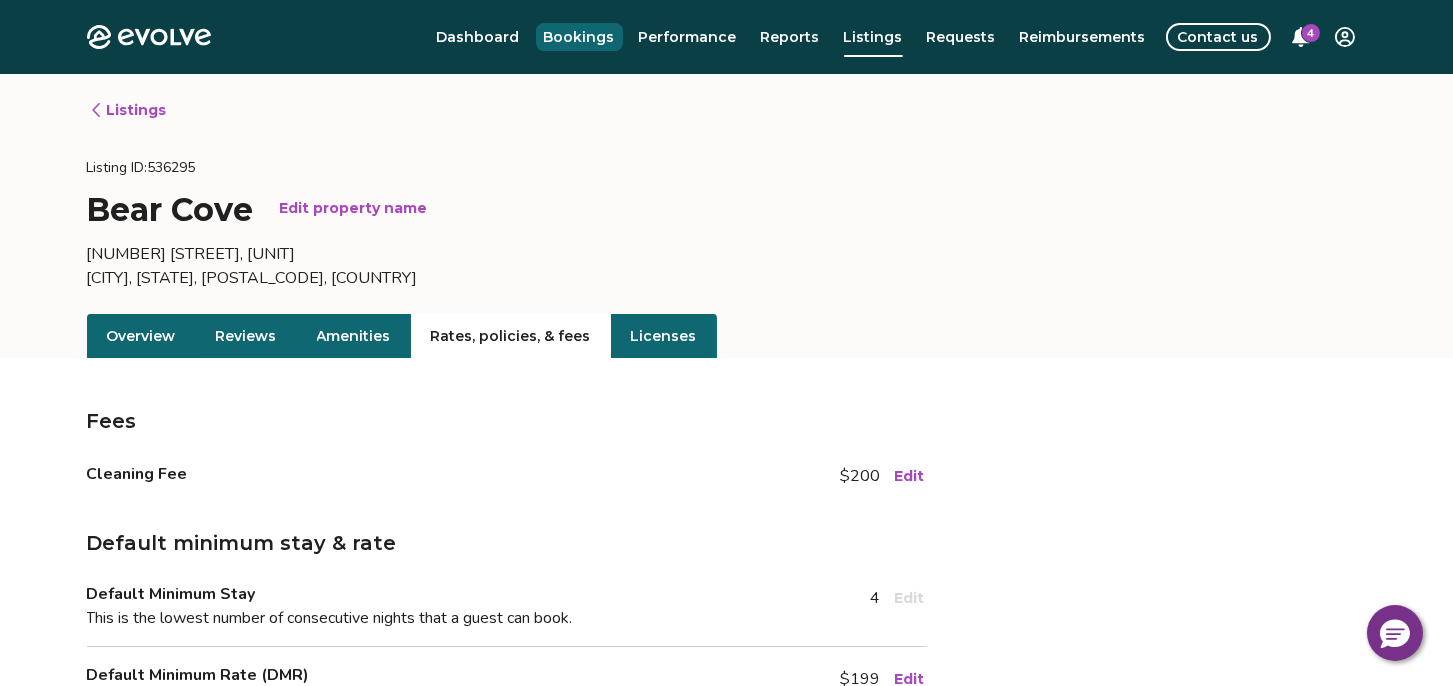 click on "Bookings" at bounding box center [579, 37] 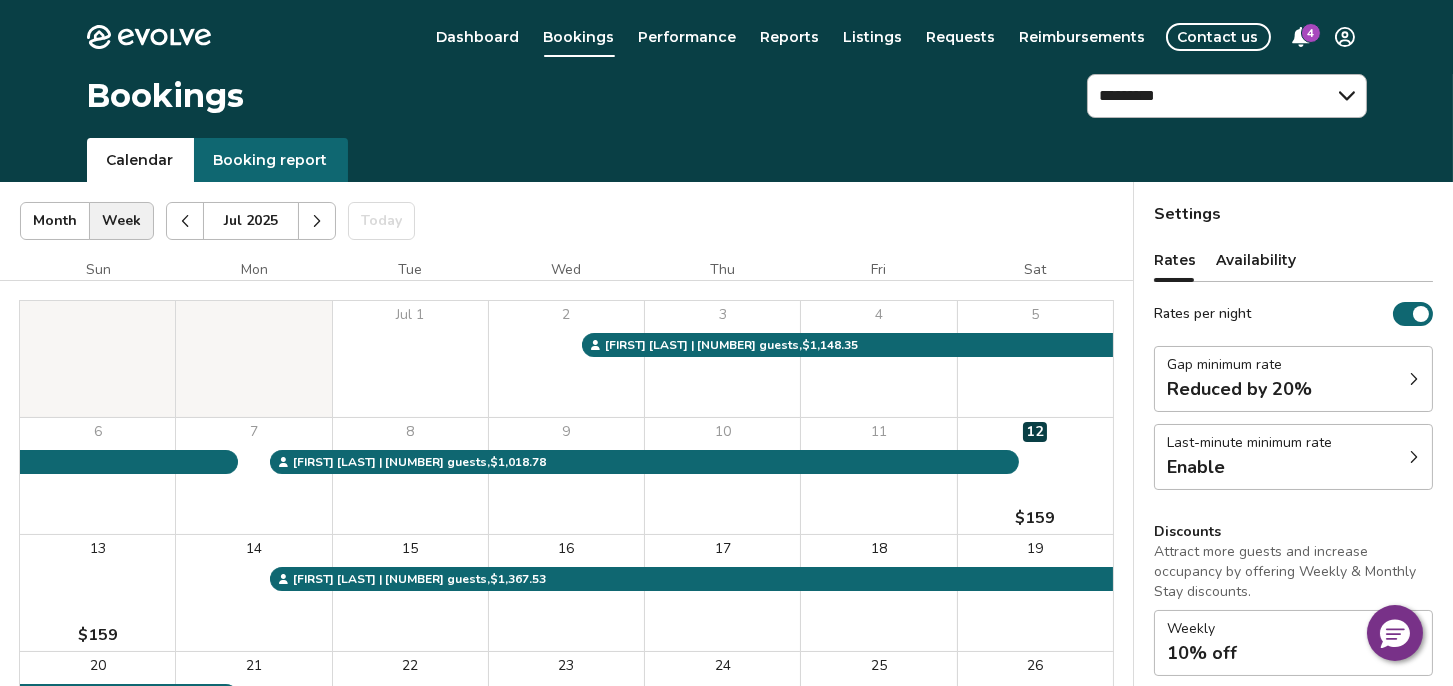 click at bounding box center (1414, 379) 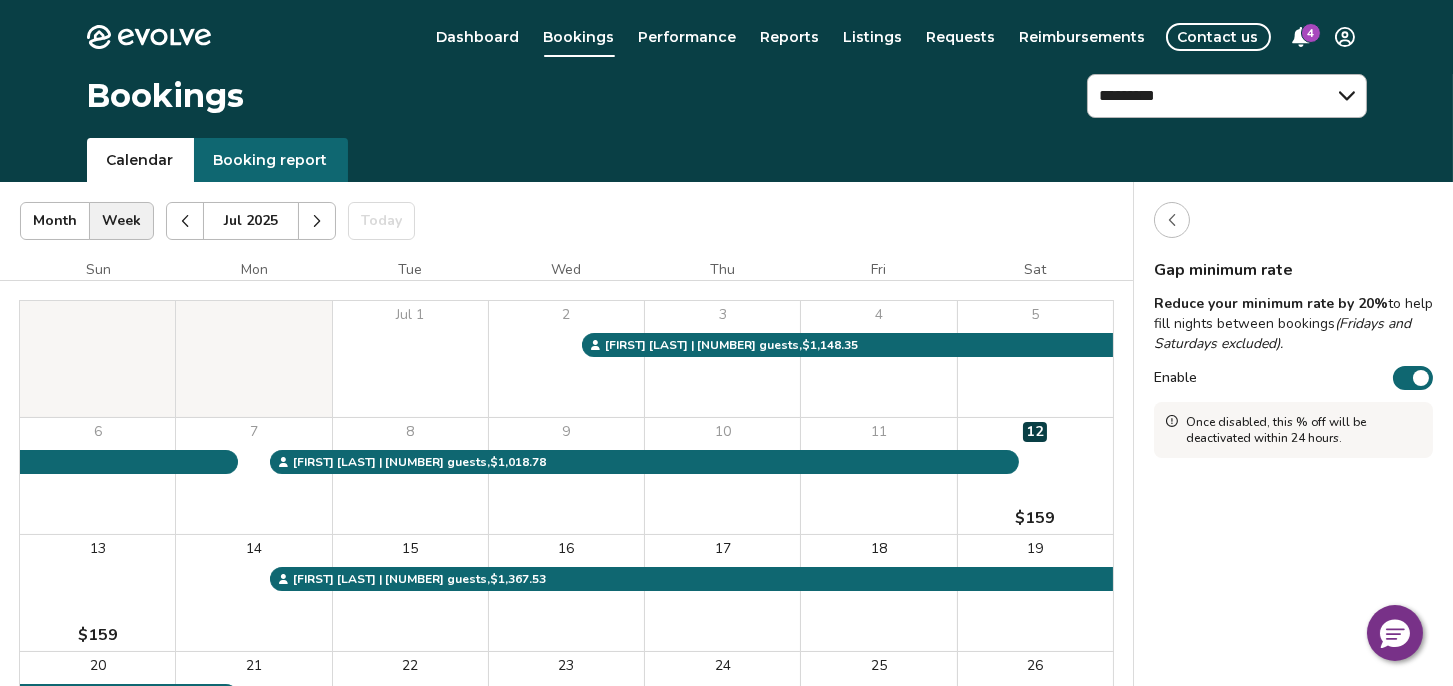 click 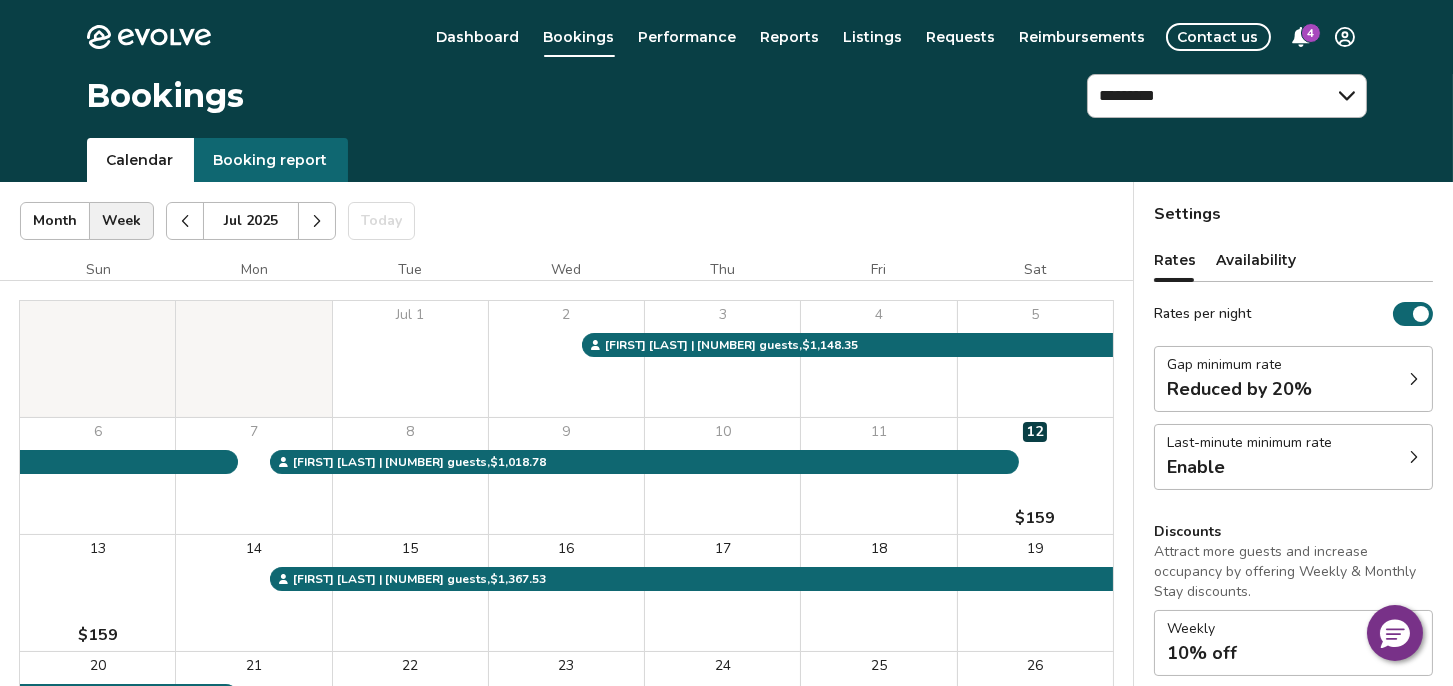 click on "Last-minute minimum rate Enable" at bounding box center [1293, 457] 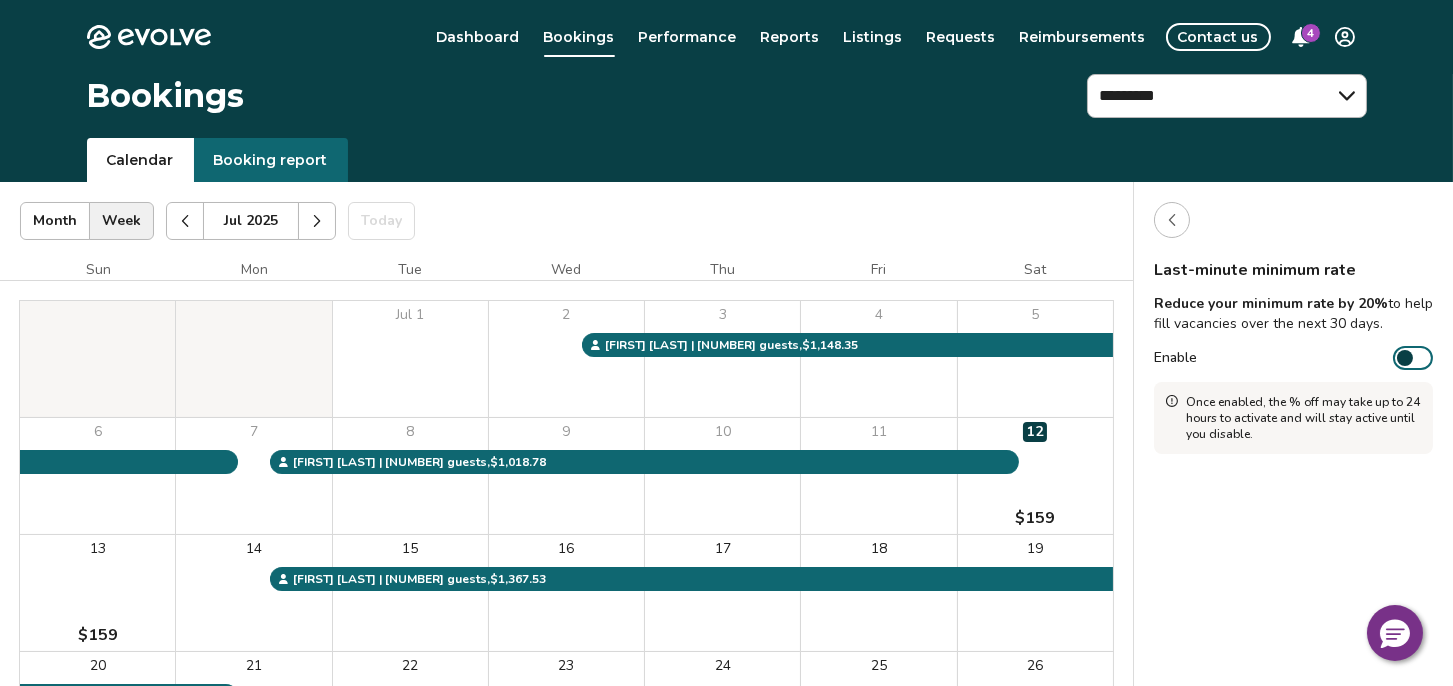 click on "Enable" at bounding box center (1413, 358) 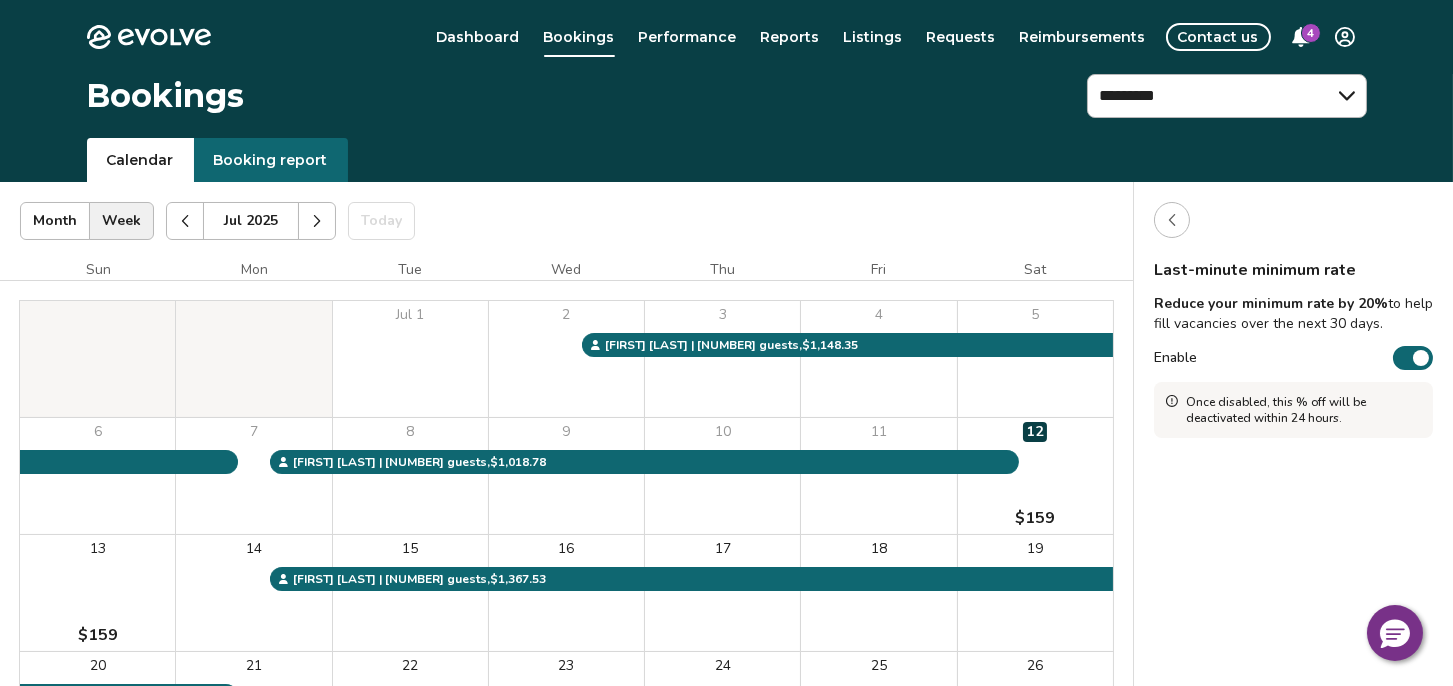 click at bounding box center [1172, 220] 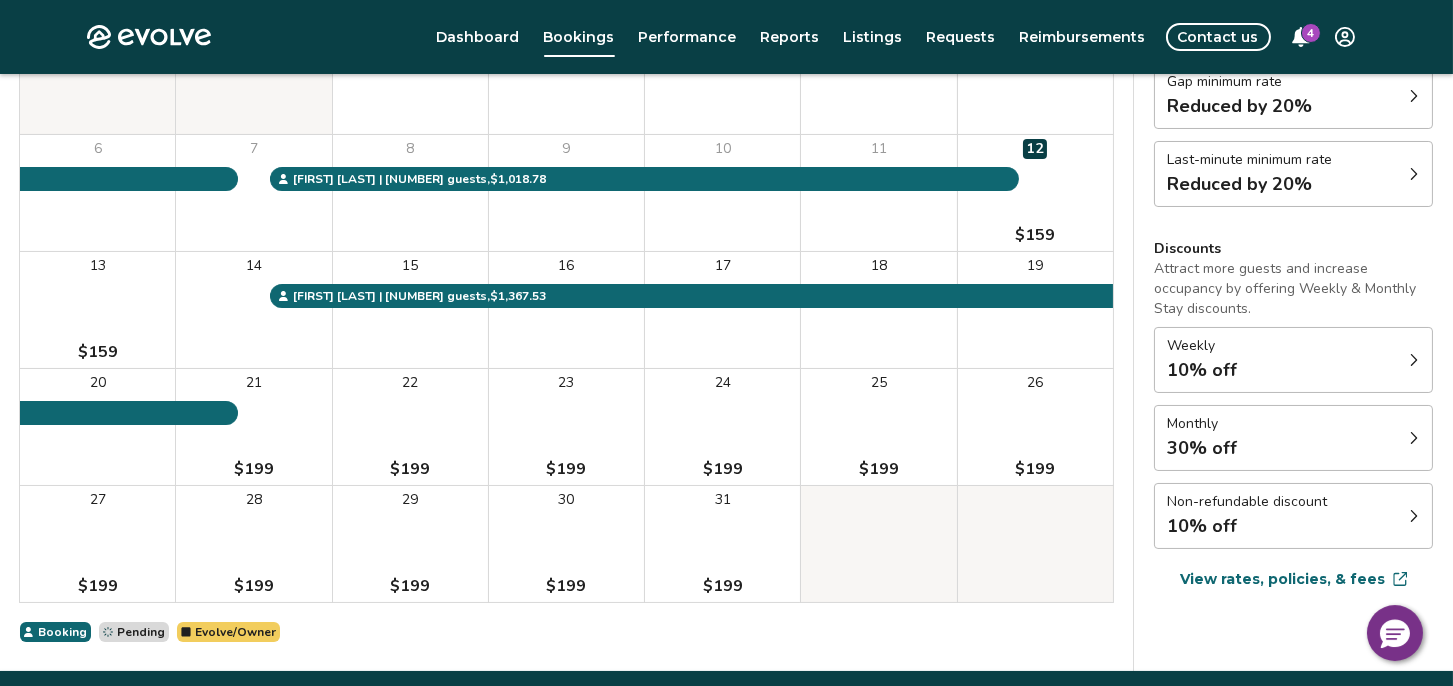 scroll, scrollTop: 347, scrollLeft: 0, axis: vertical 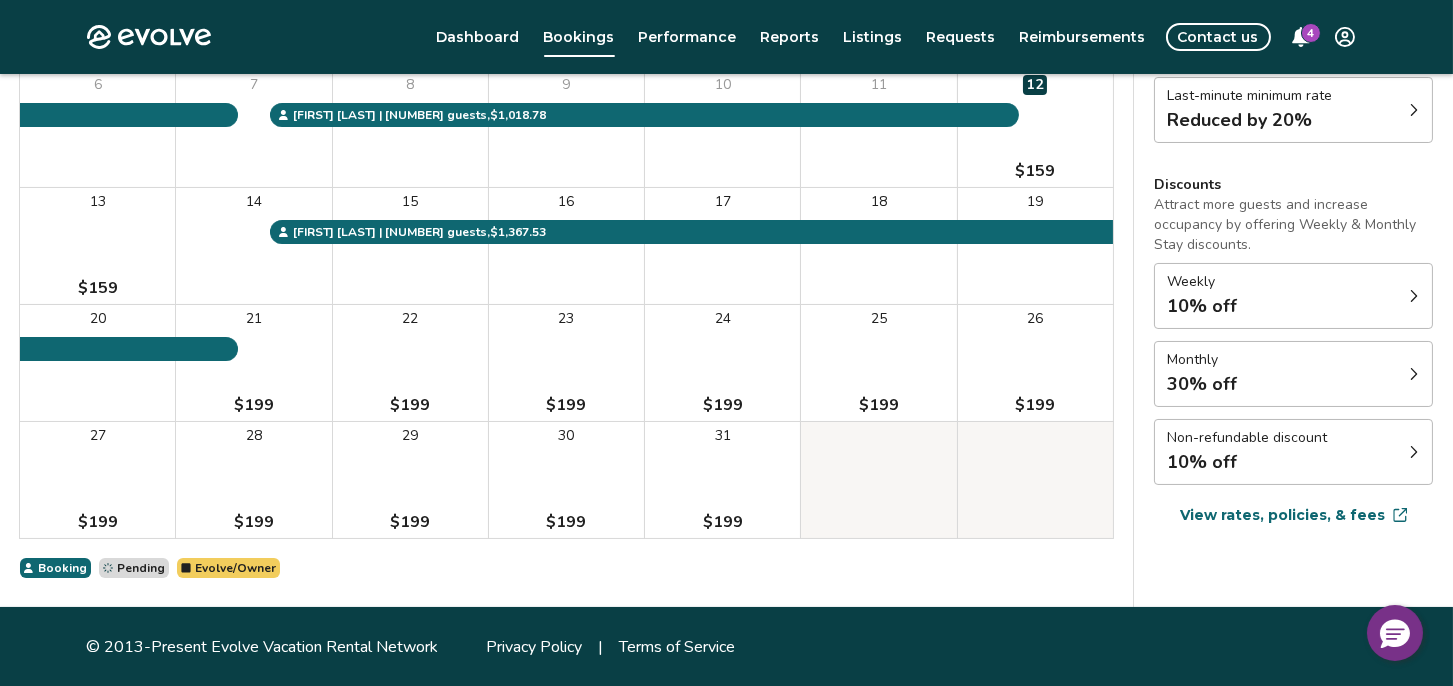 click 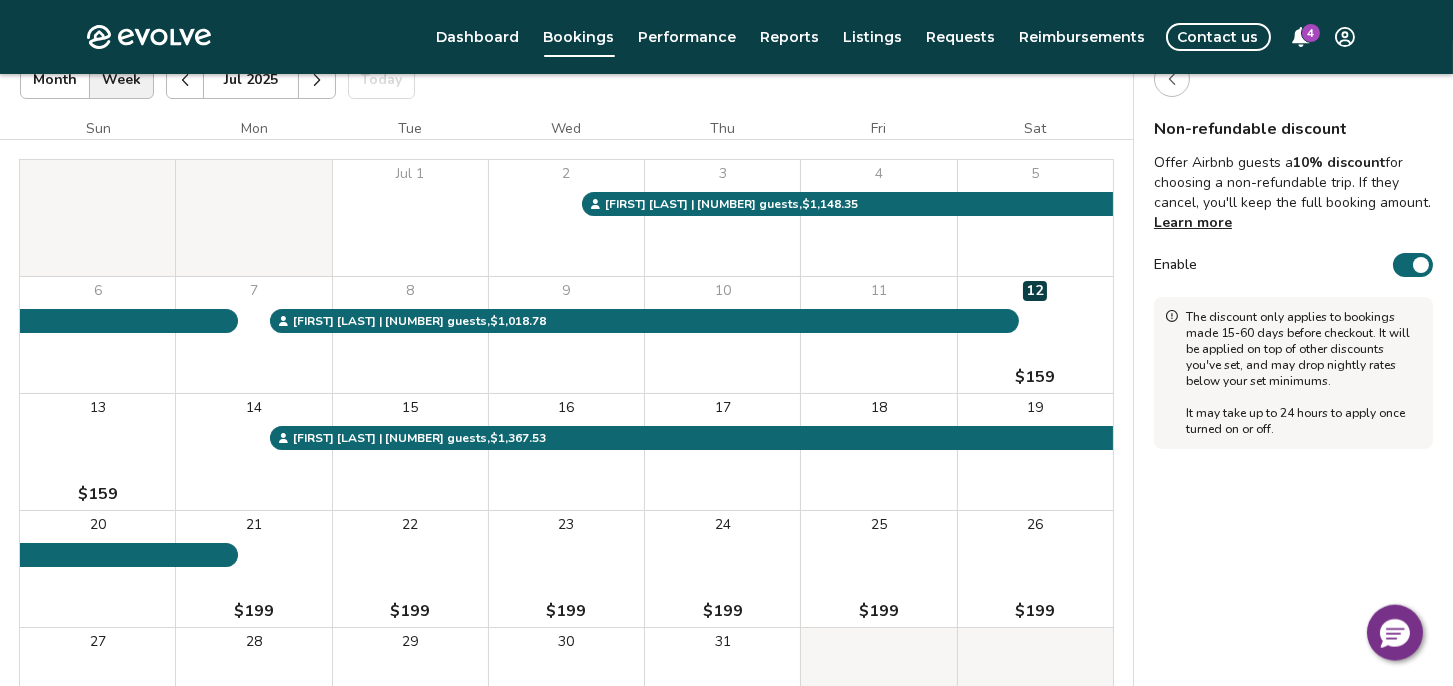 scroll, scrollTop: 0, scrollLeft: 0, axis: both 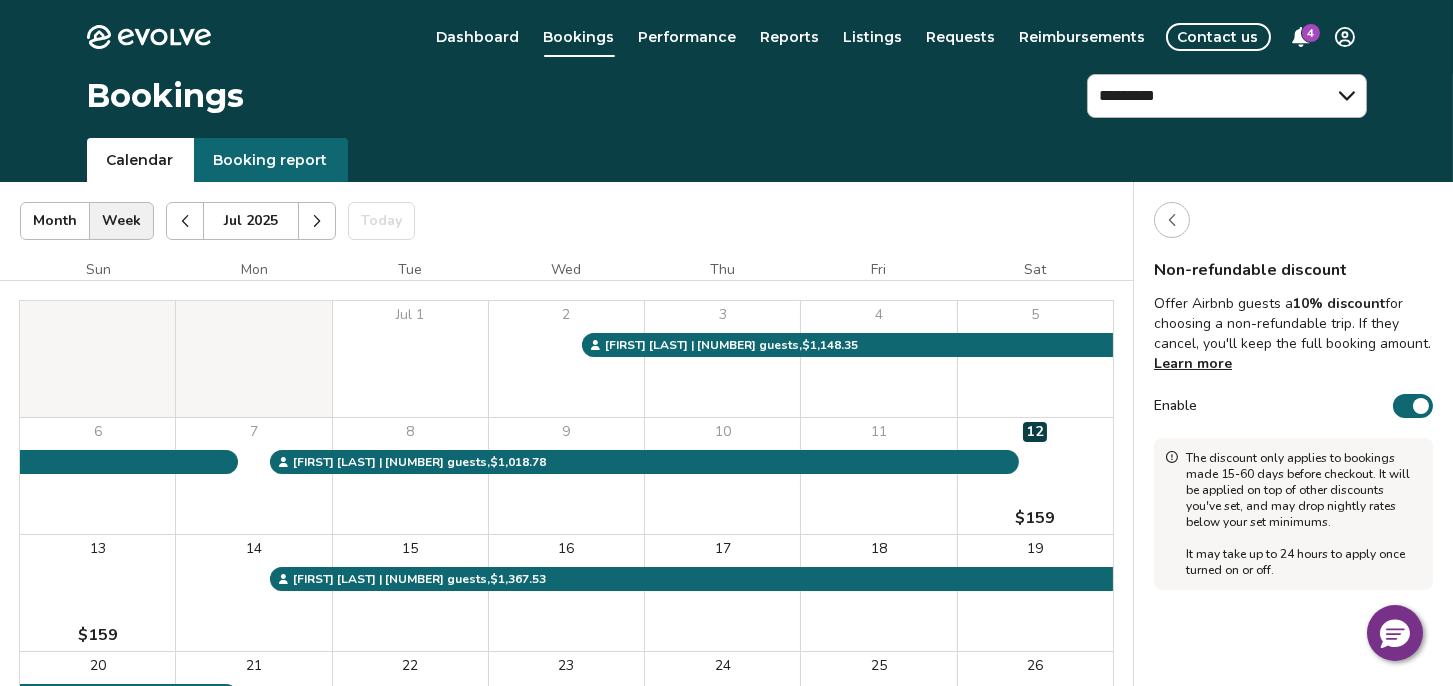 click 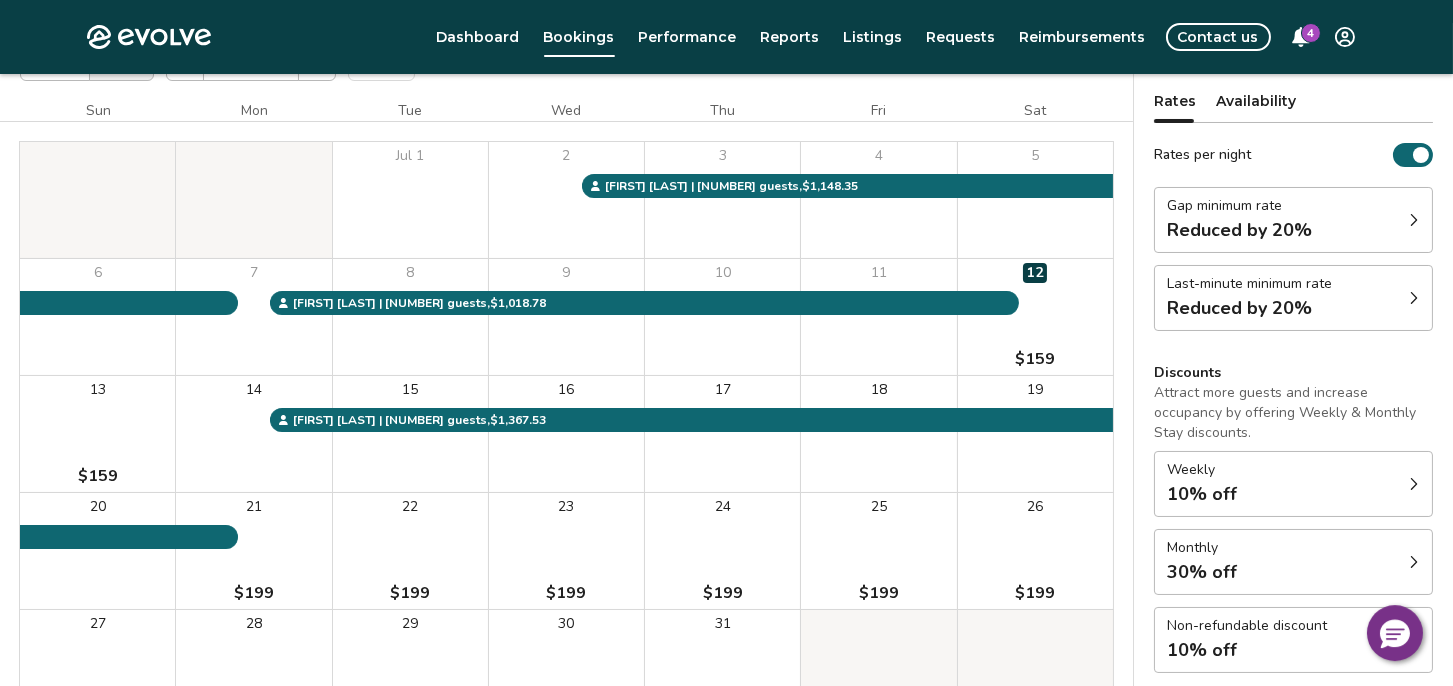 scroll, scrollTop: 347, scrollLeft: 0, axis: vertical 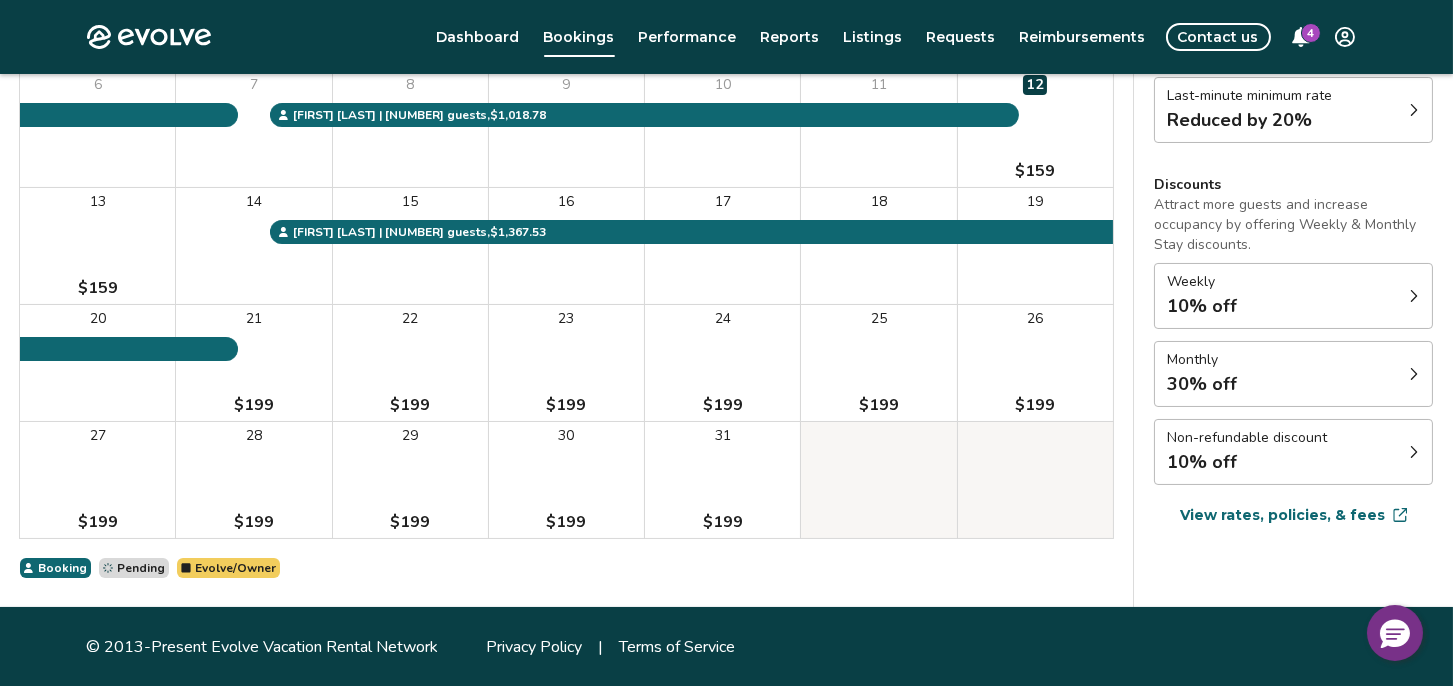 click 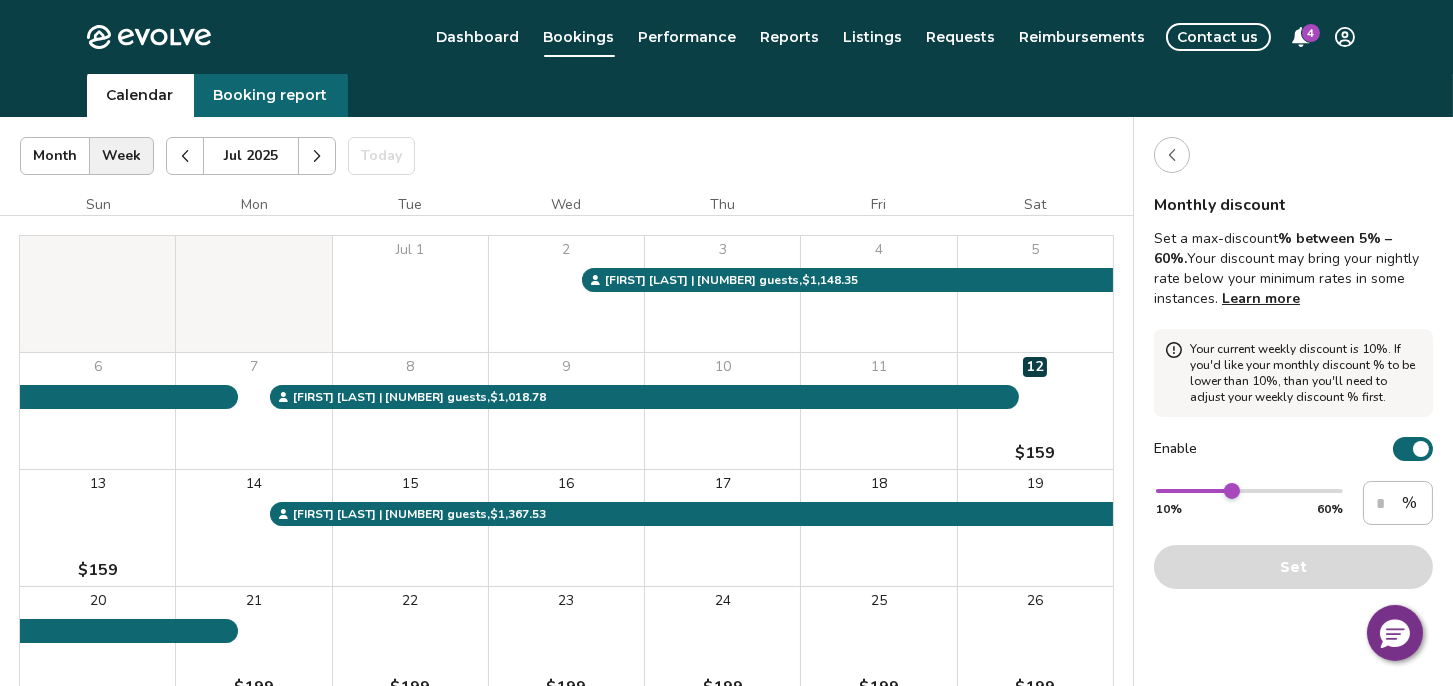 scroll, scrollTop: 103, scrollLeft: 0, axis: vertical 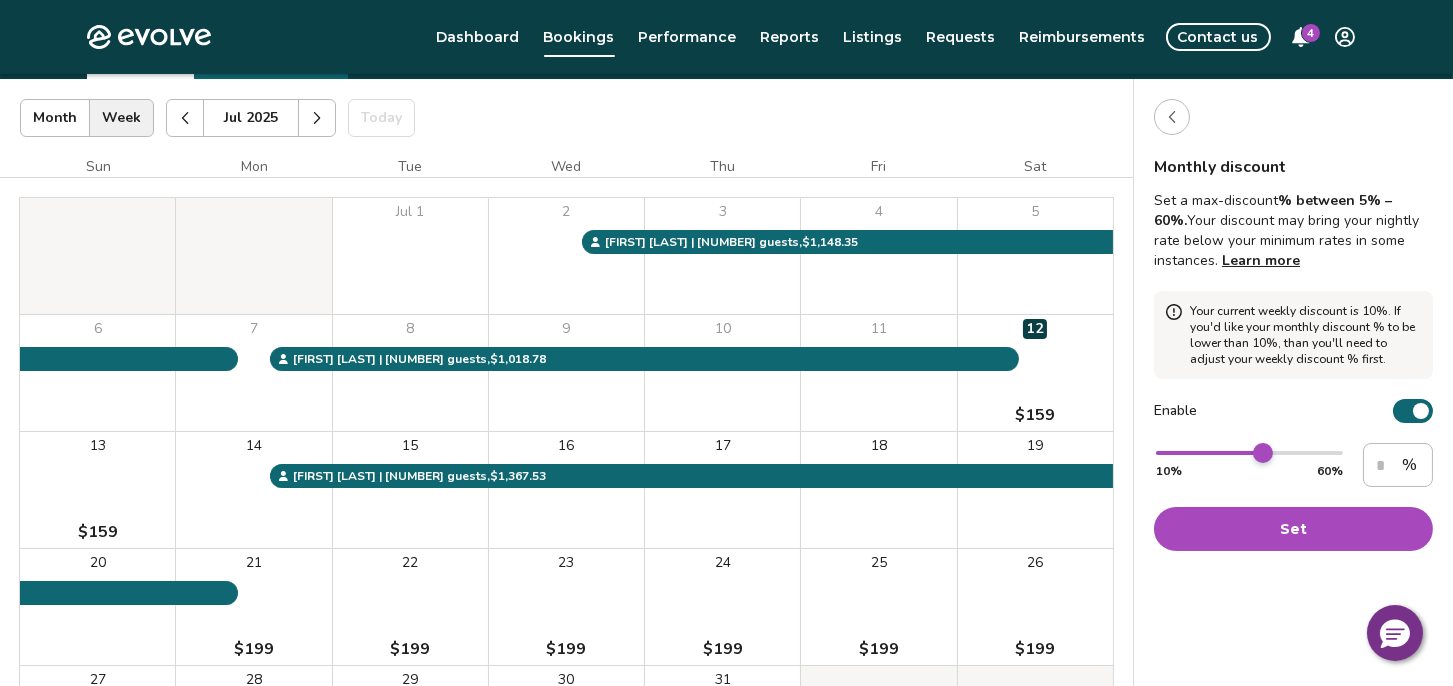 type on "**" 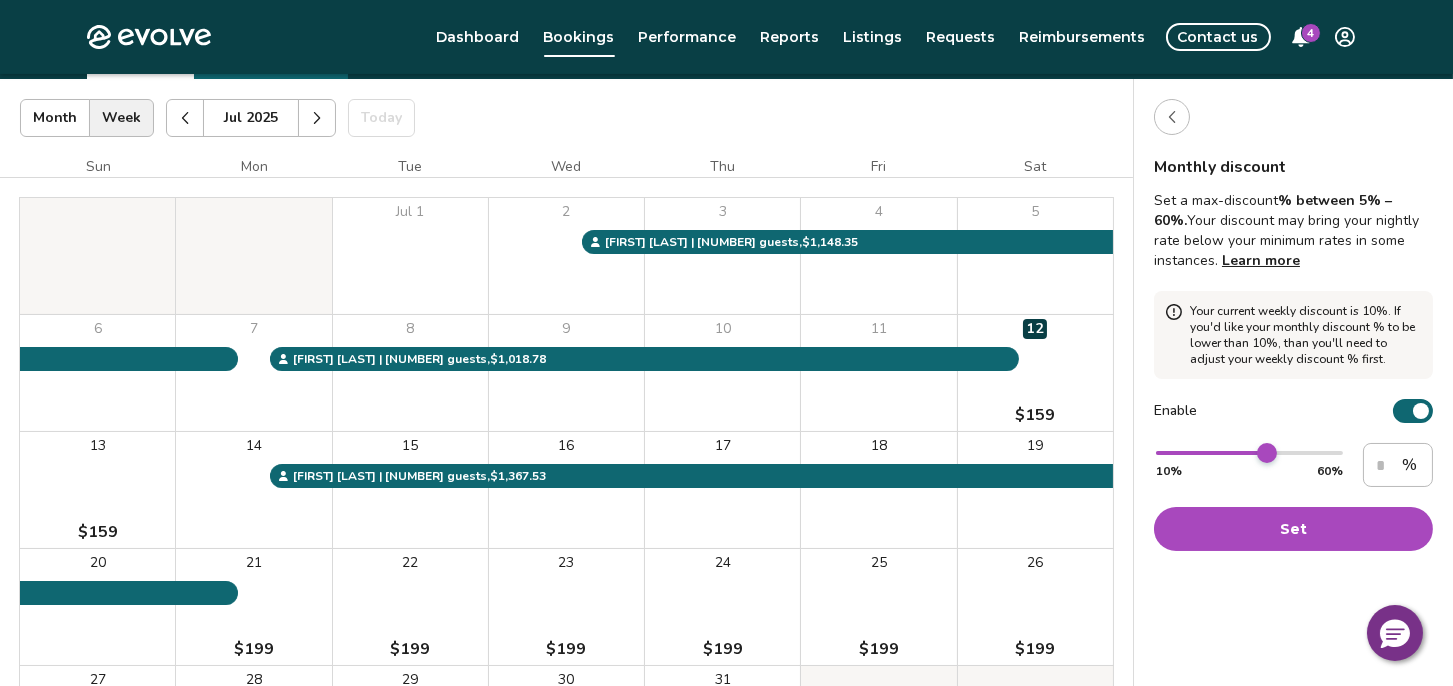 click at bounding box center (1267, 453) 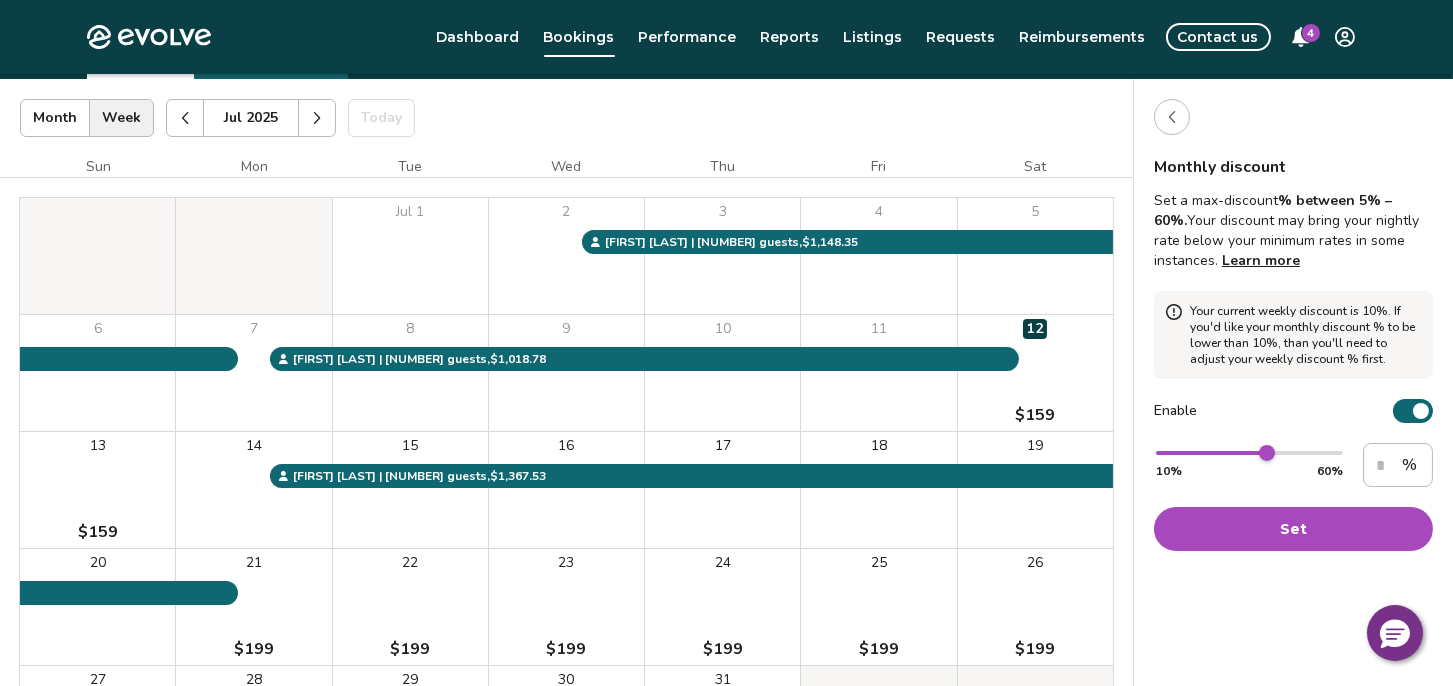 click on "Set" at bounding box center (1293, 529) 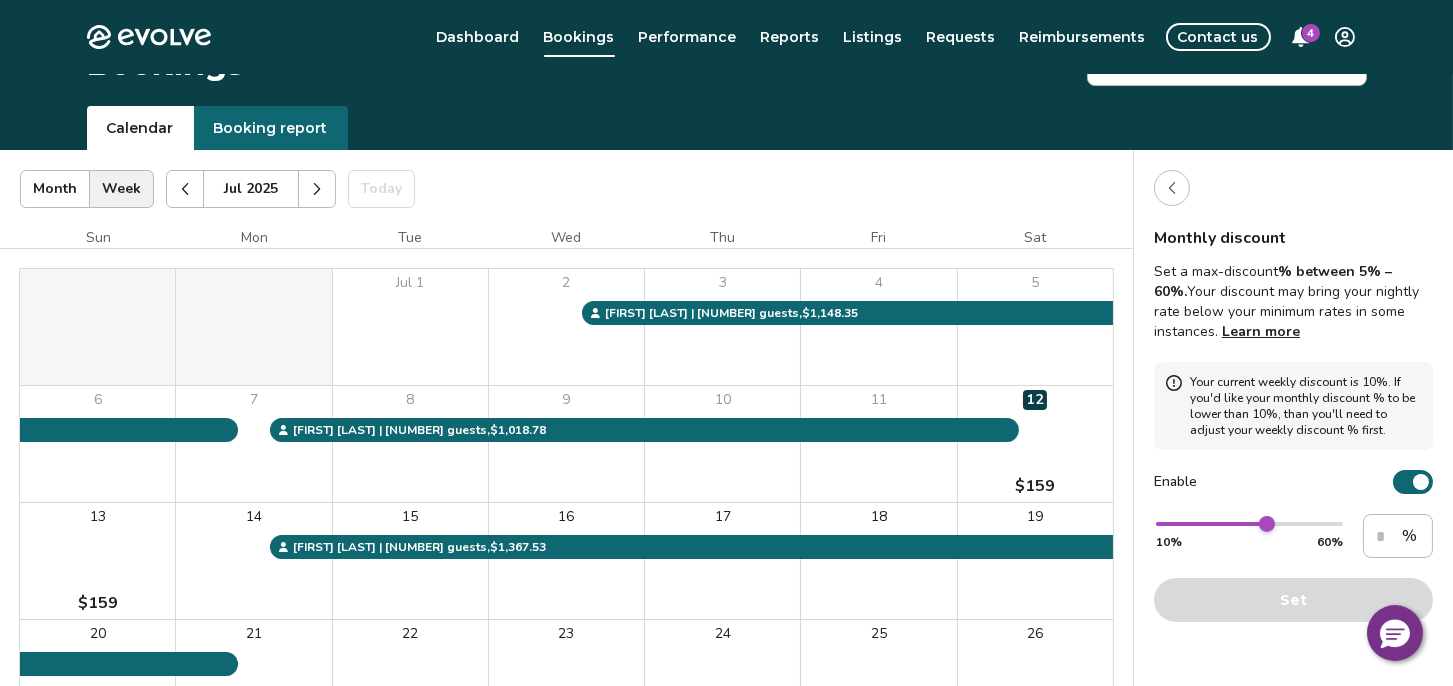 scroll, scrollTop: 0, scrollLeft: 0, axis: both 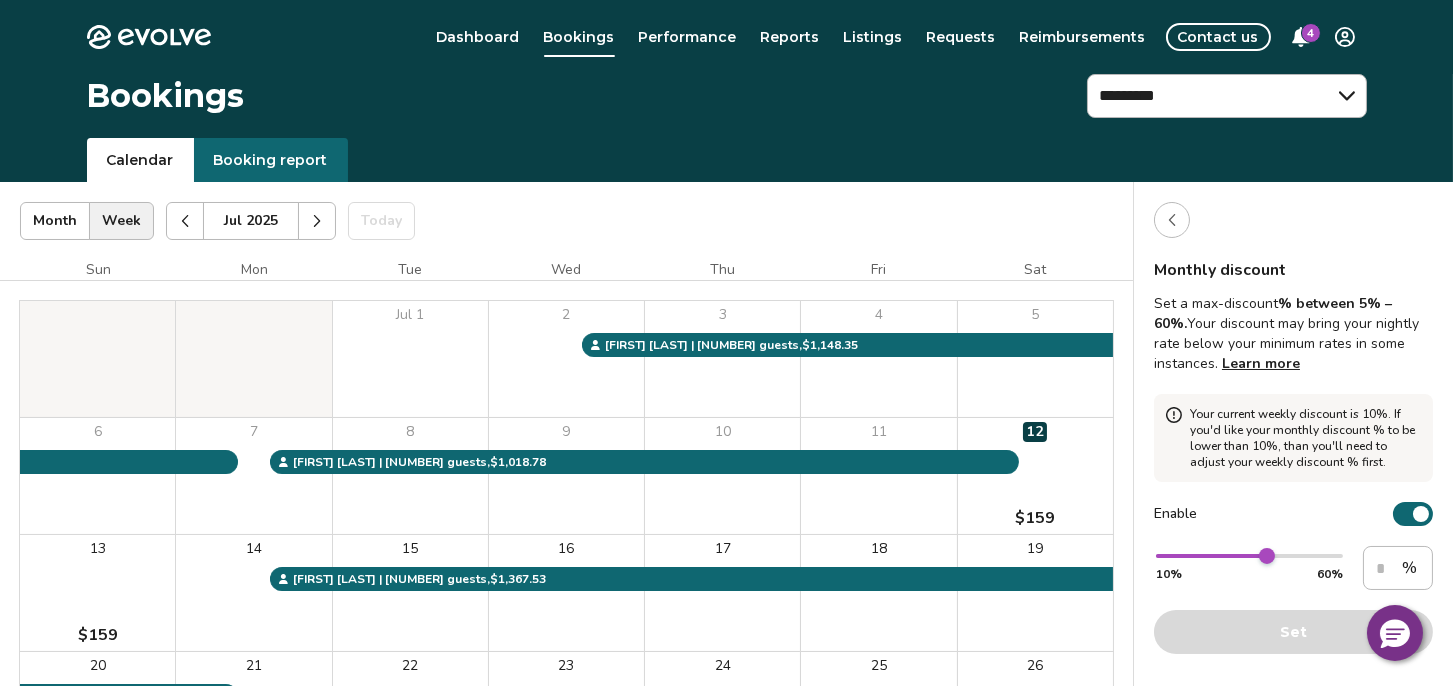 click 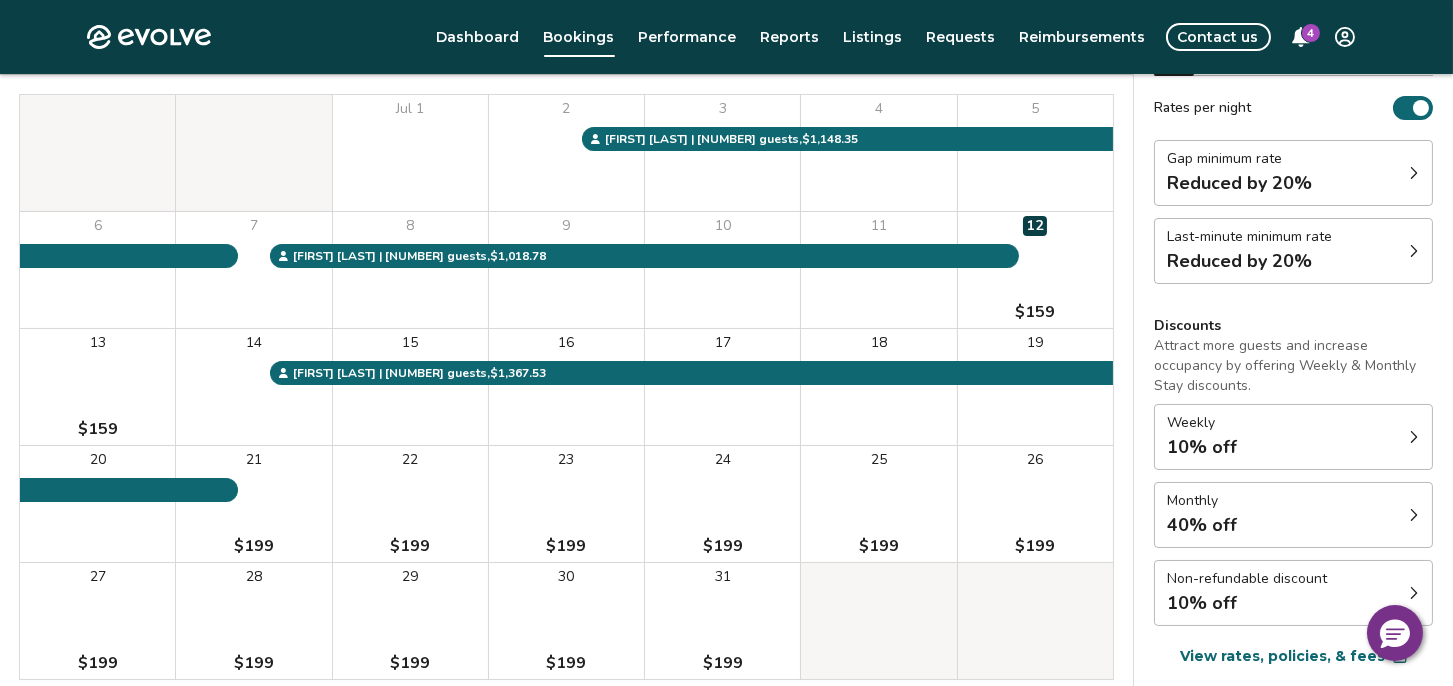 scroll, scrollTop: 206, scrollLeft: 0, axis: vertical 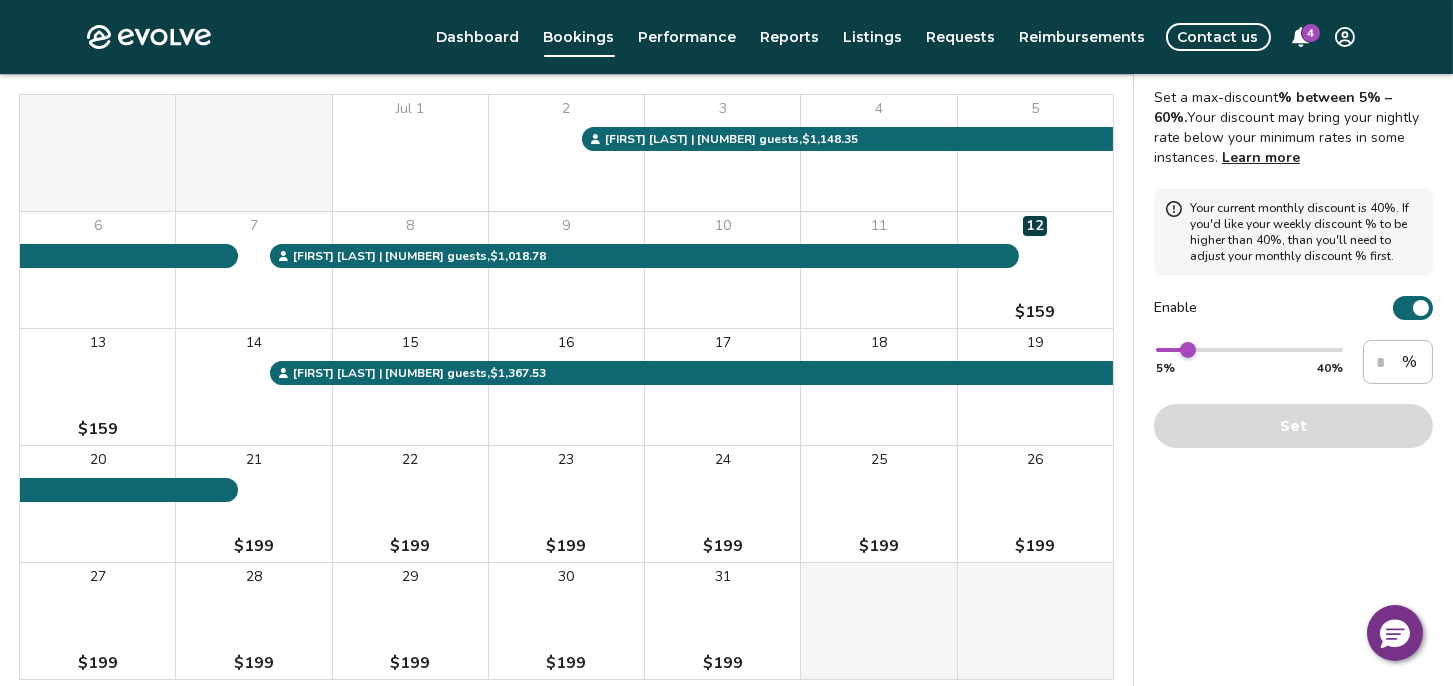 click on "Weekly discount Set a max-discount  % between 5% – 60%.  Your discount may bring your nightly rate below your minimum rates in some instances.   Learn more Your current monthly discount is 40%. If you'd like your weekly discount % to be higher than 40%, than you'll need to adjust your monthly discount % first. Enable ** 5% 40% ** % Set" at bounding box center (1293, 362) 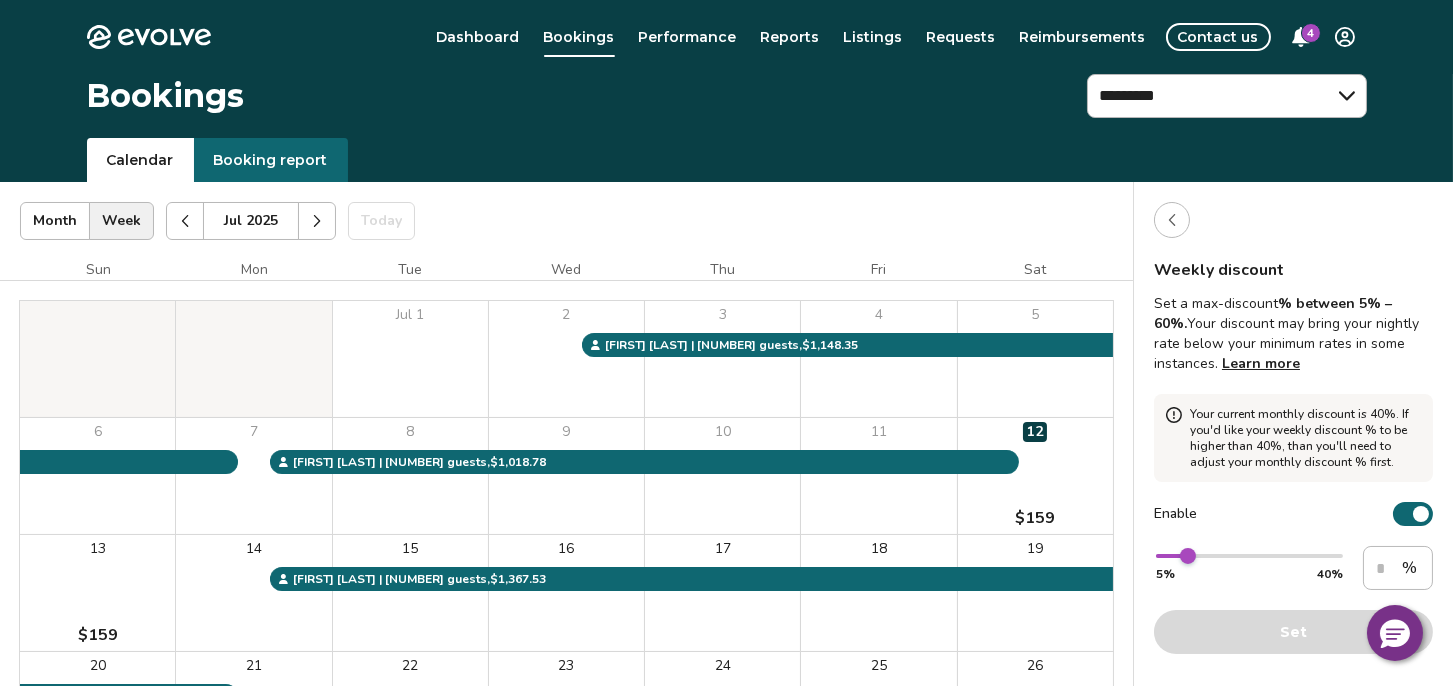 click 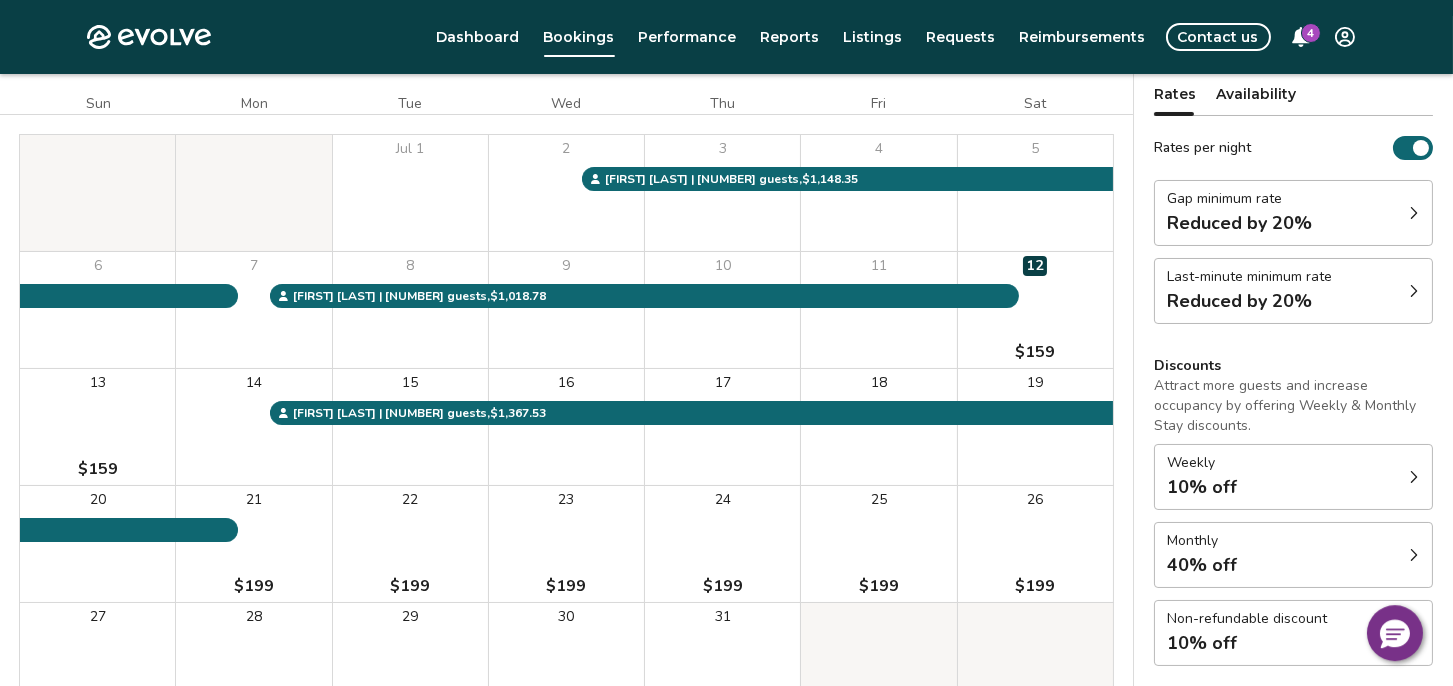 scroll, scrollTop: 37, scrollLeft: 0, axis: vertical 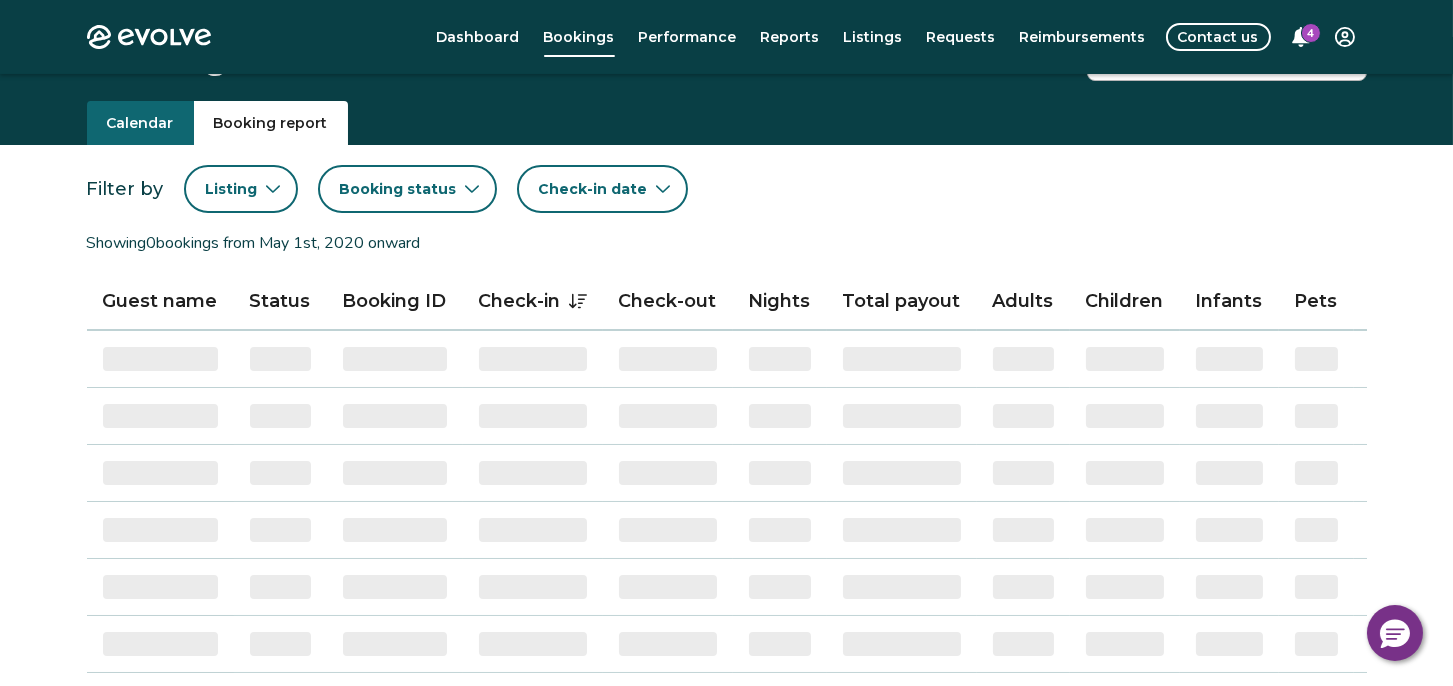 click on "Booking report" at bounding box center [271, 123] 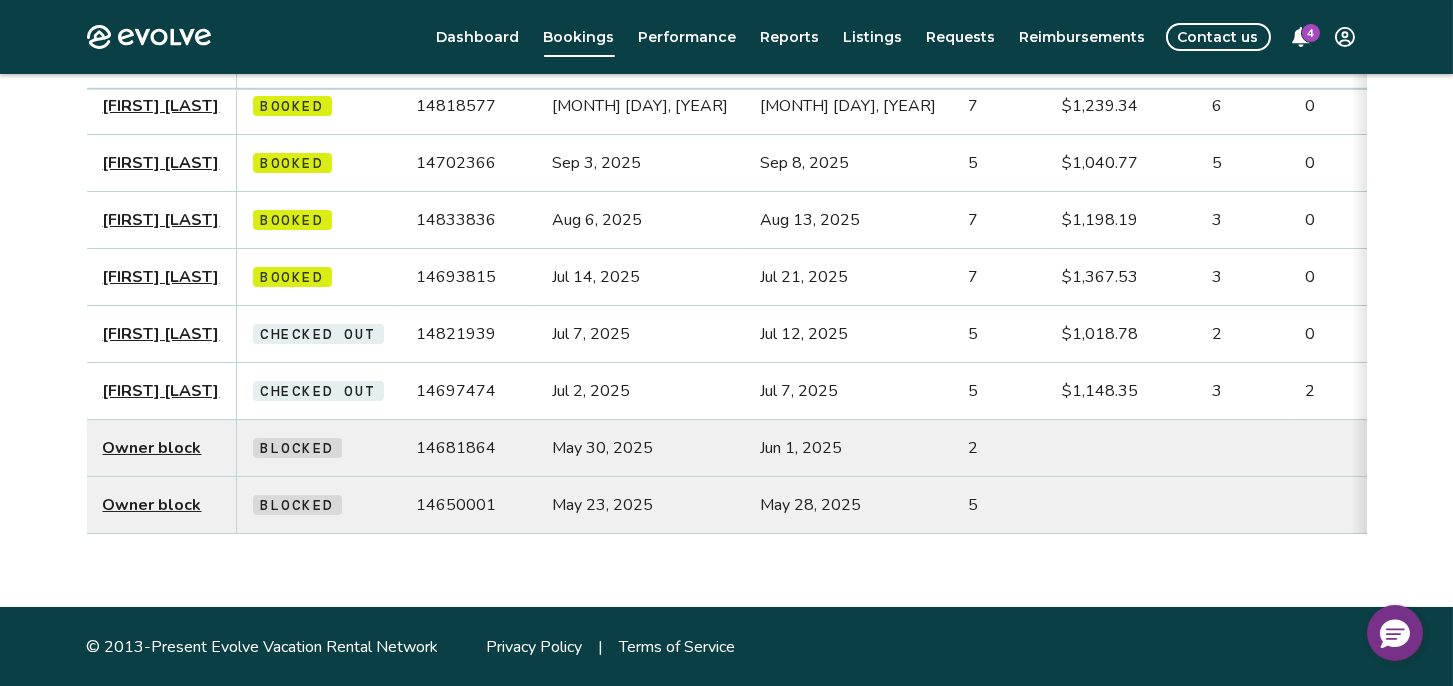 scroll, scrollTop: 141, scrollLeft: 0, axis: vertical 